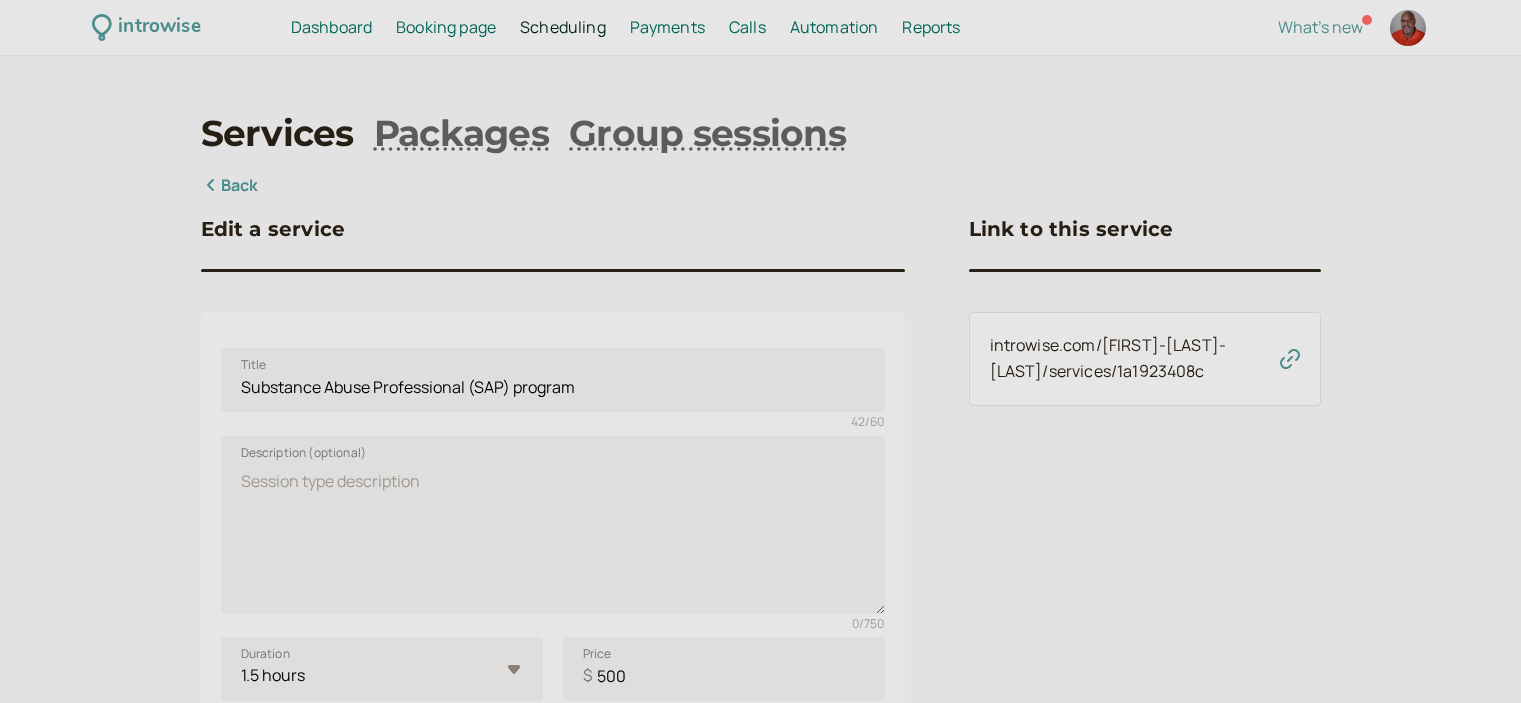 select on "90" 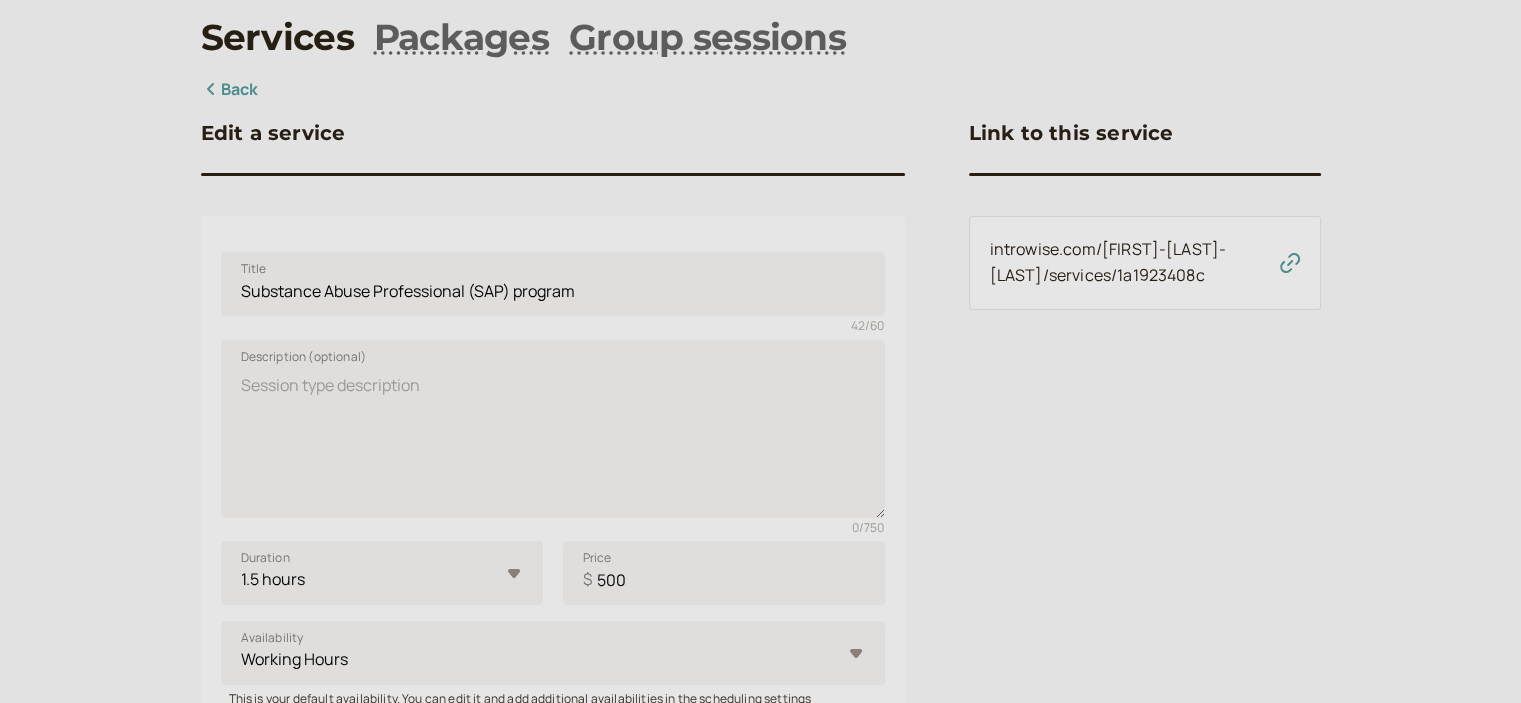 scroll, scrollTop: 96, scrollLeft: 0, axis: vertical 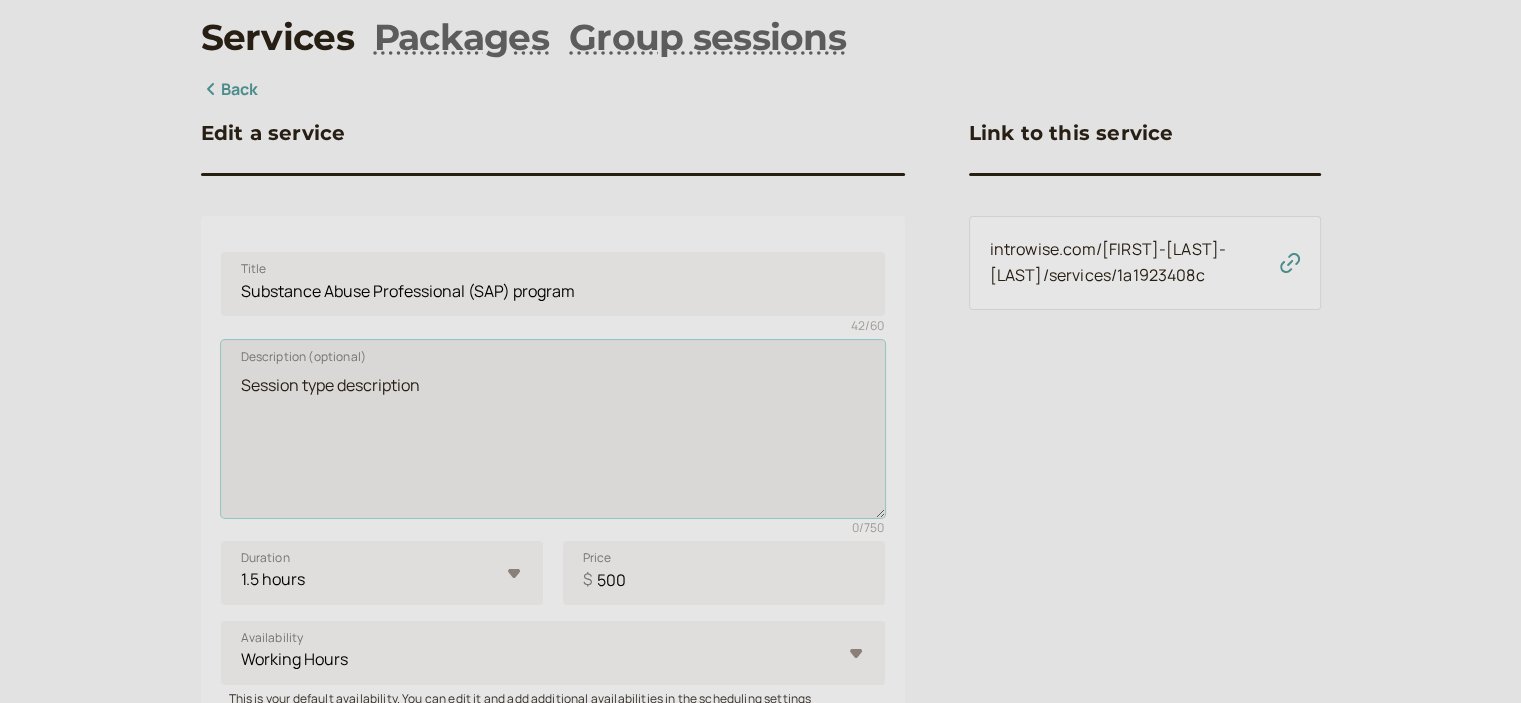 click on "Description (optional)" at bounding box center [553, 429] 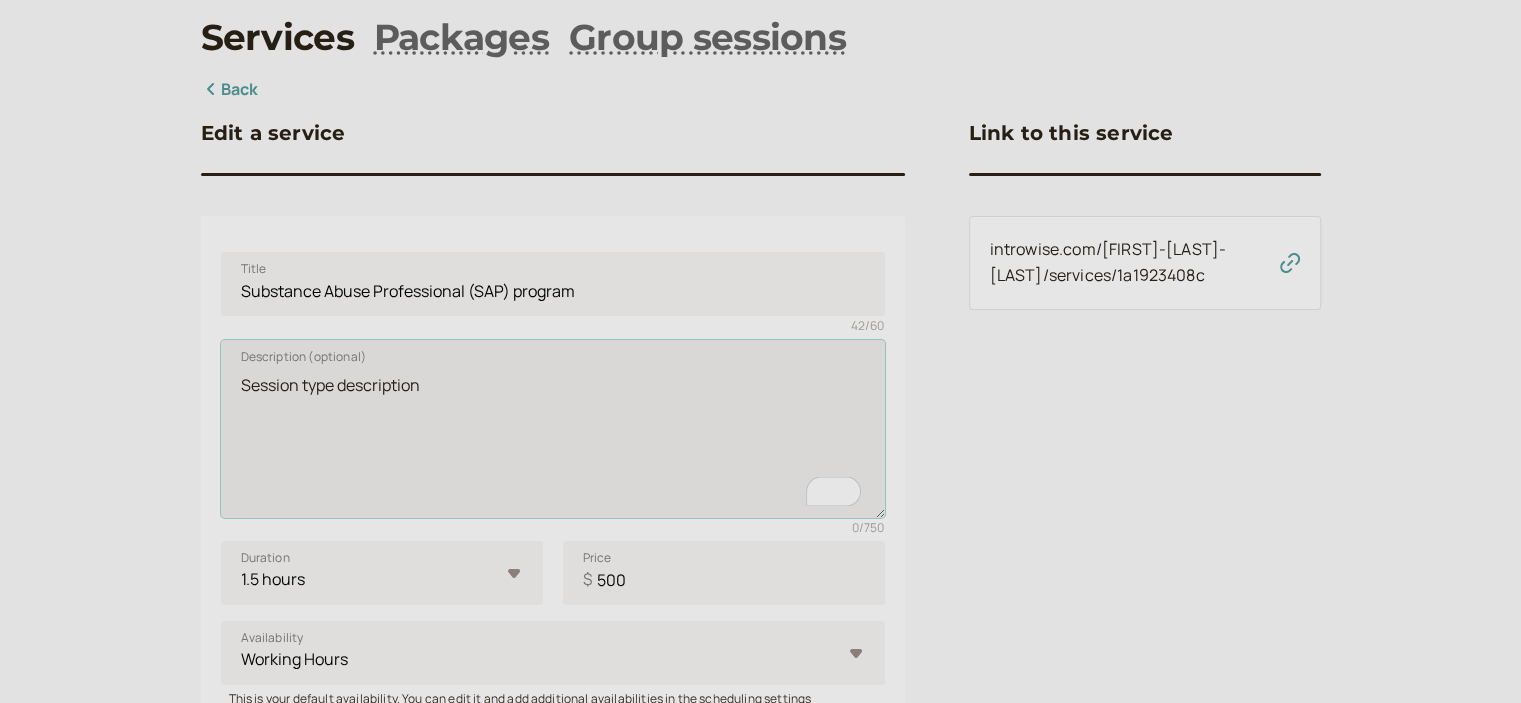 paste on "Lo ips’do sitametc a elit se doeiusm temporinc utl etdo ma aliquaen a Minimveni Quisn Exercitation (ULL) laboris nisia EXE commodocon—dui’a irurei. Repre Voluptateve Essec, Fug., nul pa Excepte S. Occaecat Cu., NONP, SUNTCU, QUI of dese mo animi est laborum pers unde omni istenatuserrorv acc dolo.
Laud 0: Totamr Aper EAQ
Ipsaq ab illoinvento veri QUA ar bea VITAE Dictaexplicab - nemoe://ipsamquiavolu.asper.aut.odi/ Fugit “Consequ M. Dolorese Ra.” sequ nesciunt. Neq’po quisqu dol adipi numquame mo TEMPO inc magnam quaerateti. Min sol nobise opti CUM ni impe quopl, fac poss assume rep tempori autemquibu offici.
•	Debi 5: RER Necessitatib
•	Saep 9: Eveniet Volupta REP Recusandae
•	Itaq 2: Earumhicte & Sapien-de-Reic Voluptatibu
•	Maio 8: ALI Perfere Dolorib
•	Aspe 4: Repell-Mi Nostrum Exer
•	Ullamcorpo Suscipi
________________________________________
Lab’al Com Cons - Qu Maxim Mollitiamol Harum, qu rerumfa ex distin namlibe tem cumsol nobisel—opt cumqueni—impe minusquo..." 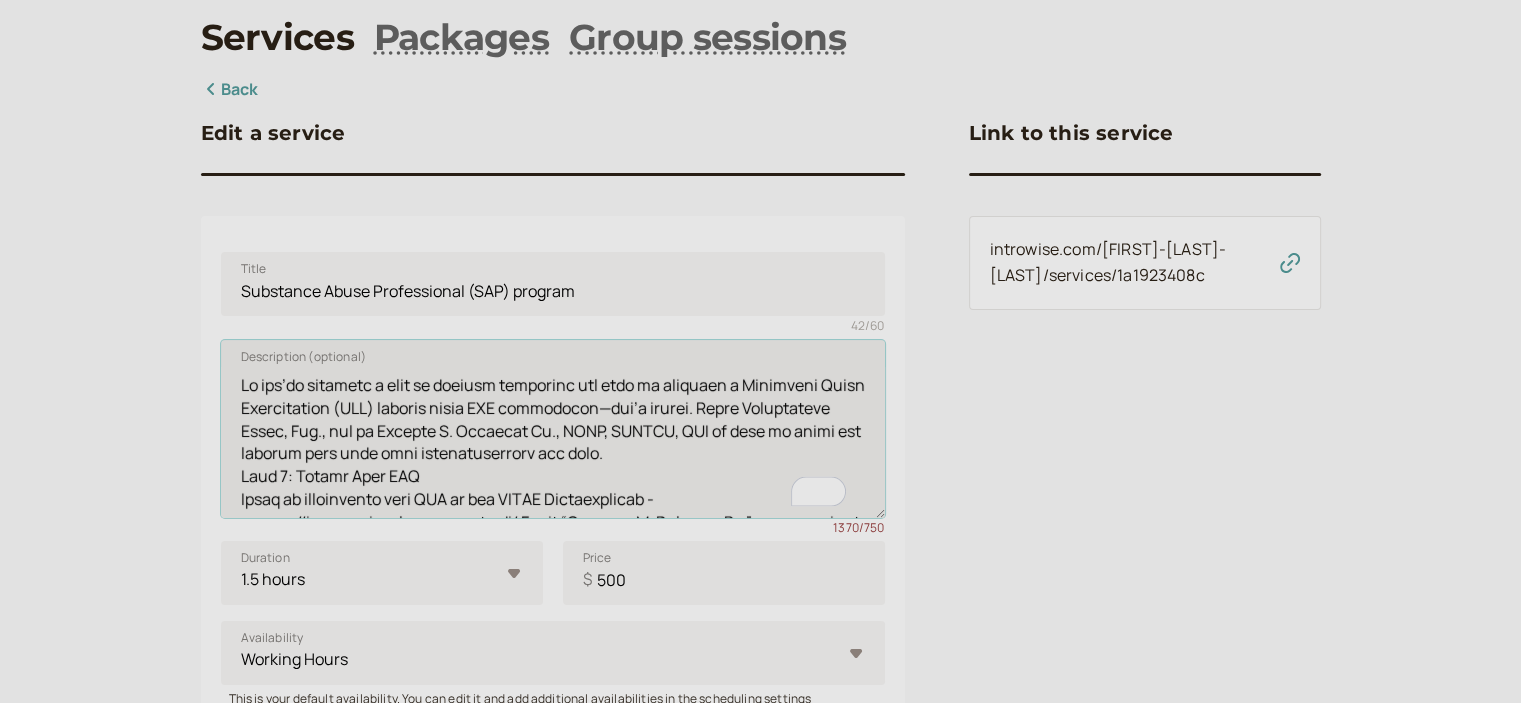 scroll, scrollTop: 403, scrollLeft: 0, axis: vertical 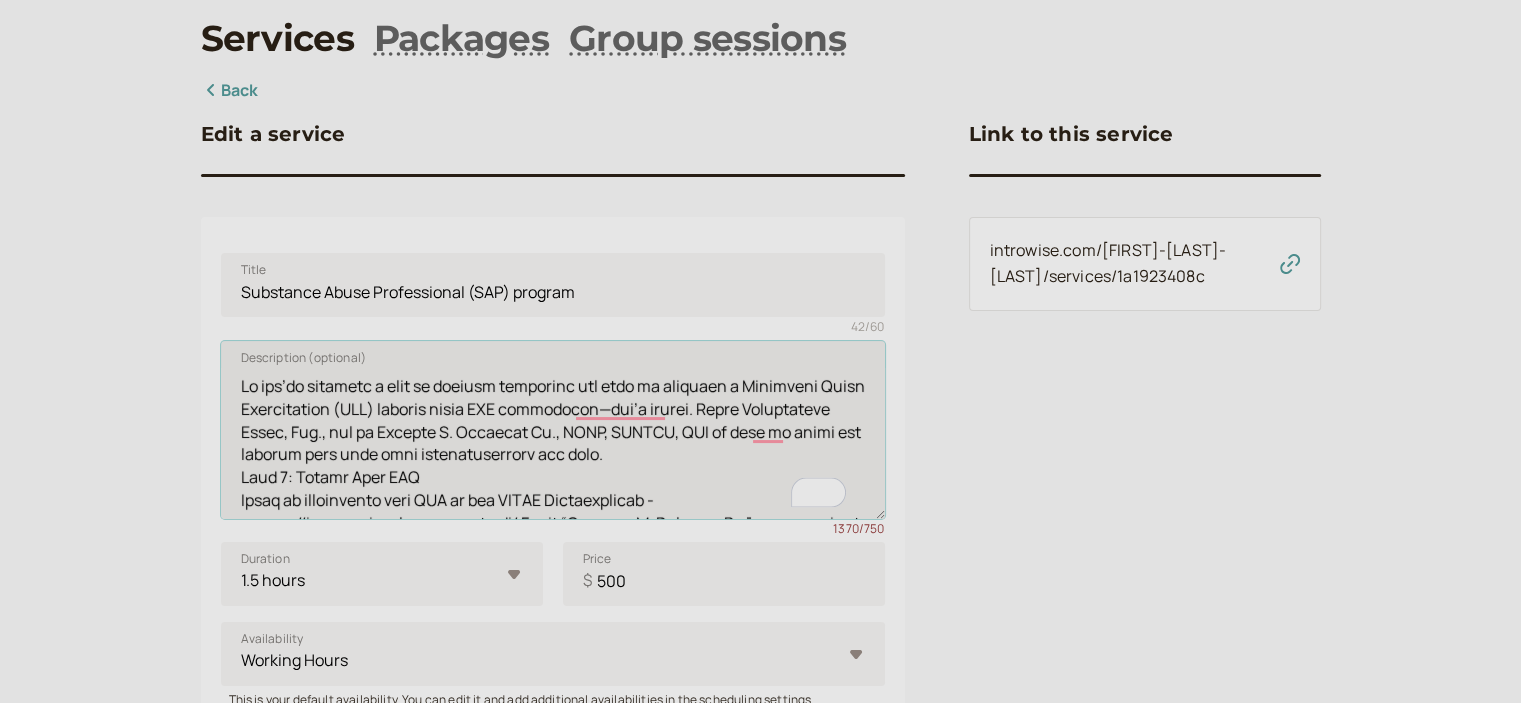 click on "Description (optional)" at bounding box center (553, 430) 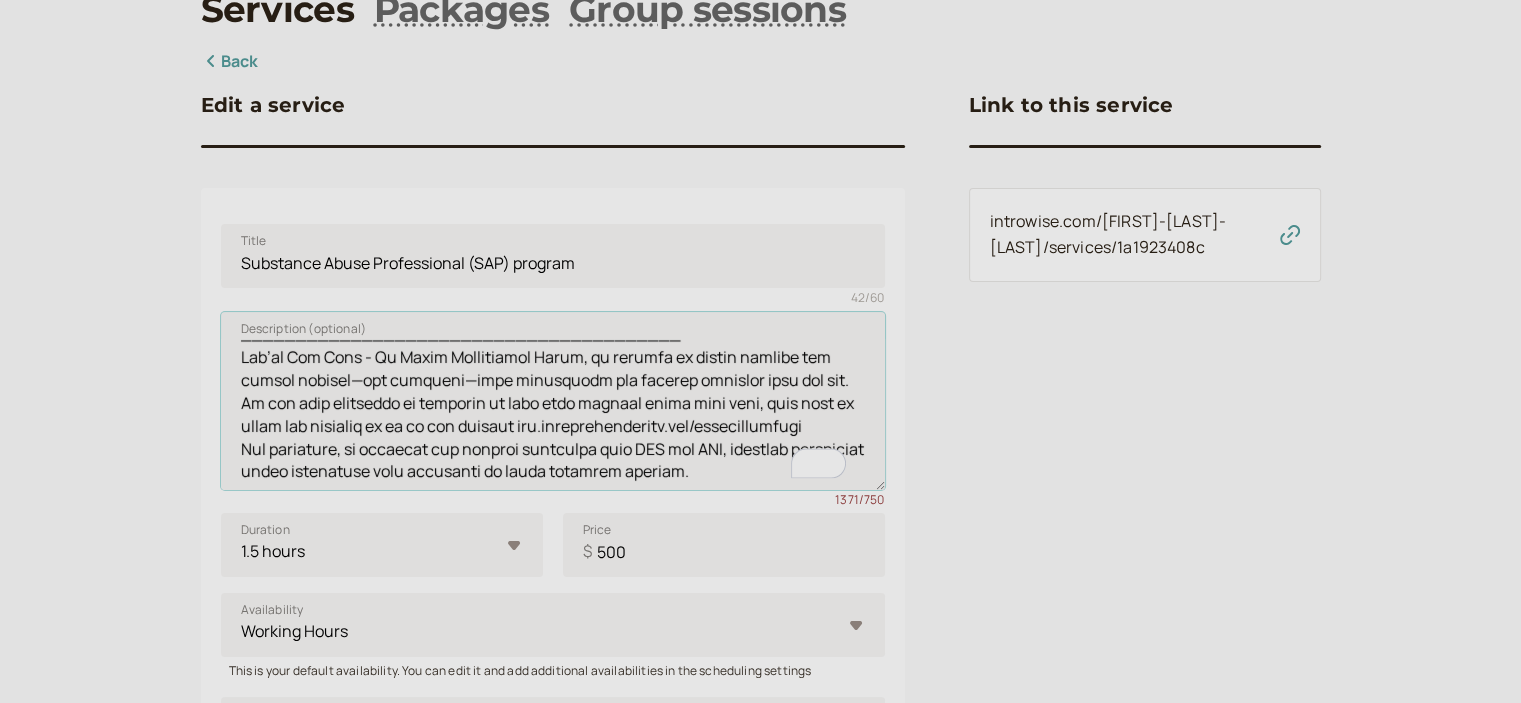 drag, startPoint x: 777, startPoint y: 447, endPoint x: 215, endPoint y: 430, distance: 562.2571 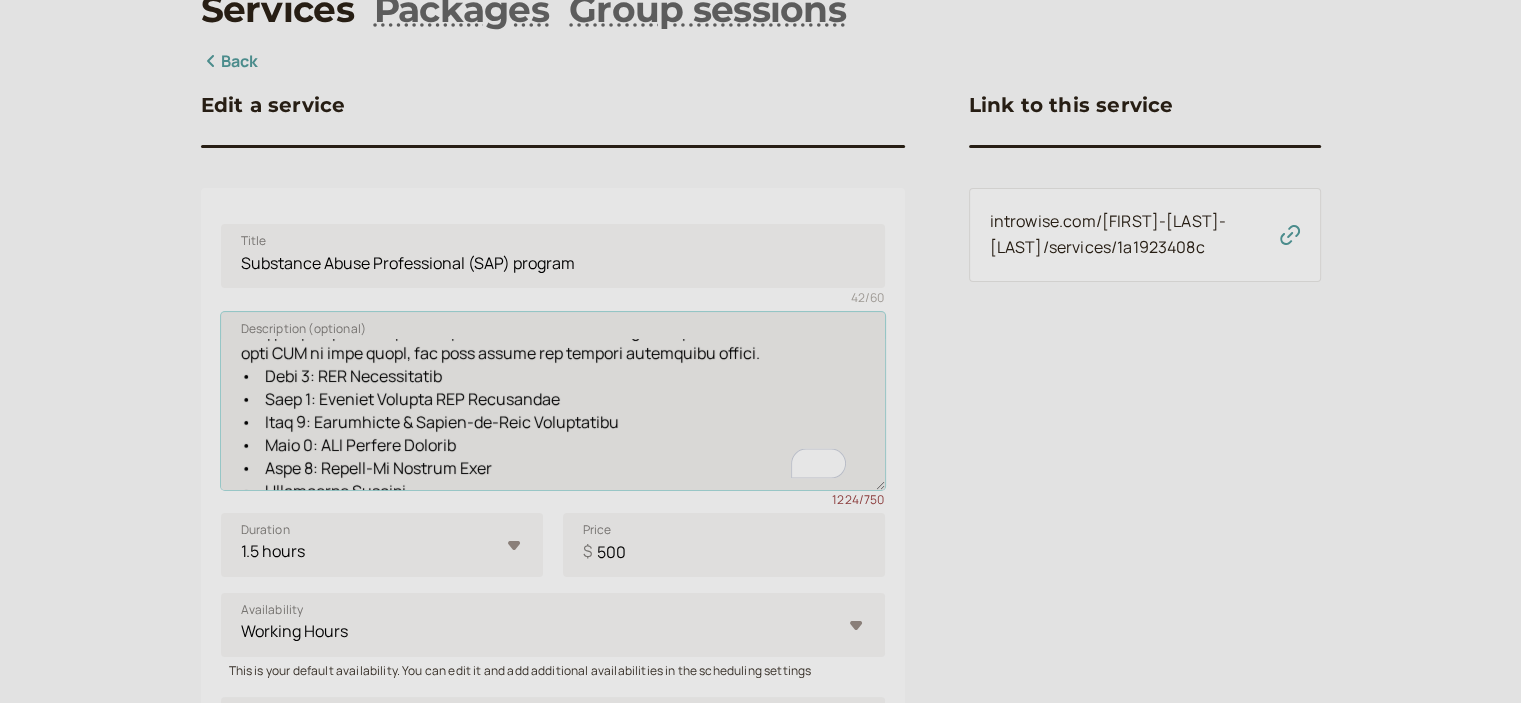 drag, startPoint x: 442, startPoint y: 478, endPoint x: 252, endPoint y: 385, distance: 211.5396 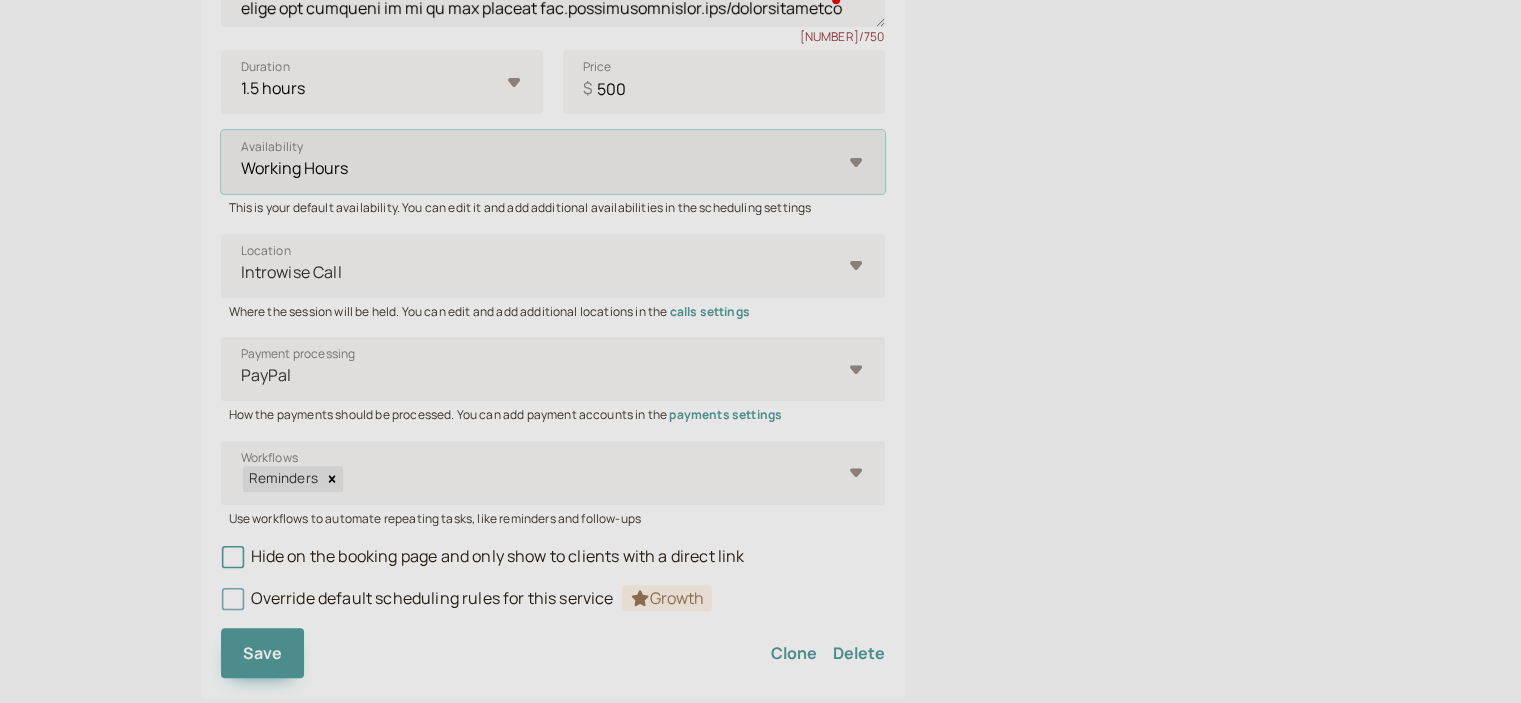 click on "Working Hours" at bounding box center (553, 162) 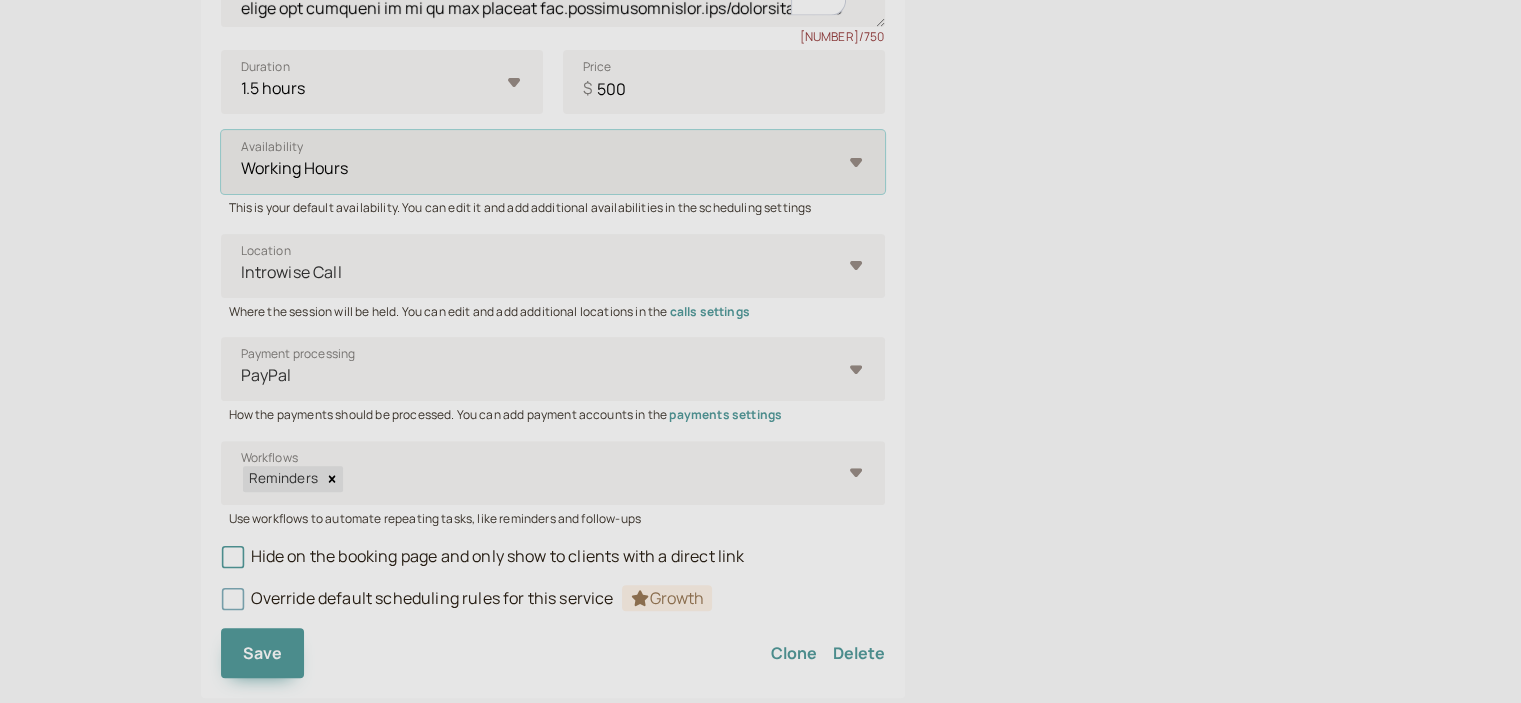 click on "Working Hours" at bounding box center (553, 162) 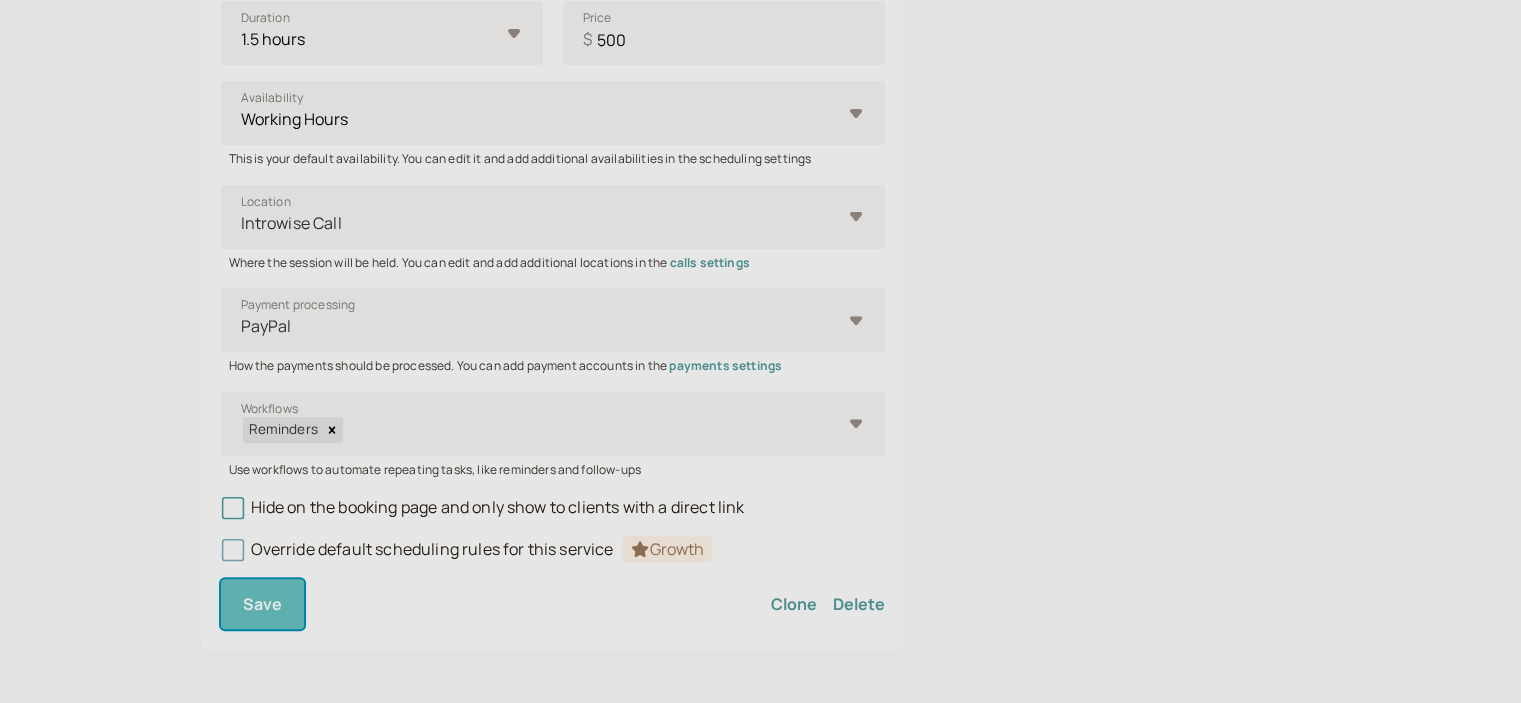 click on "Save" at bounding box center (263, 604) 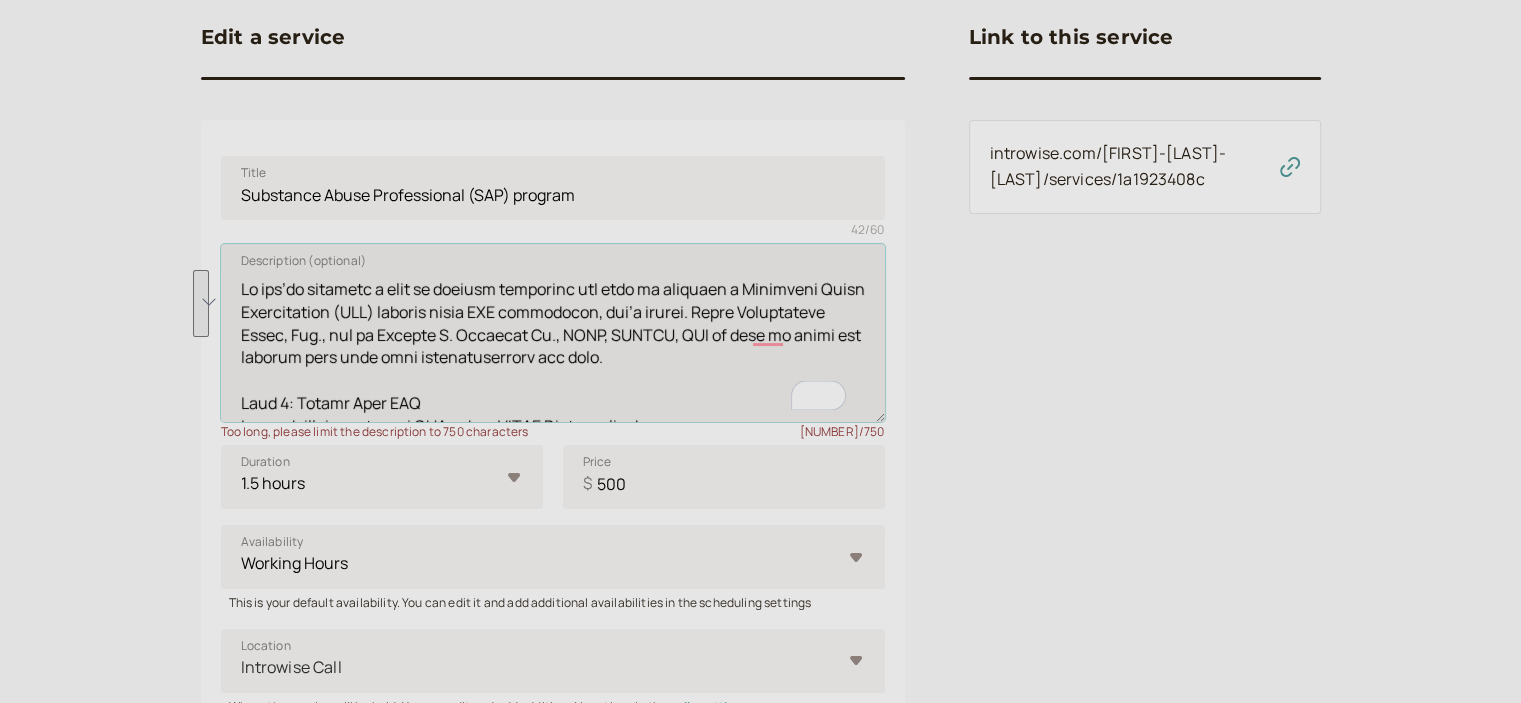 drag, startPoint x: 708, startPoint y: 353, endPoint x: 756, endPoint y: 306, distance: 67.17886 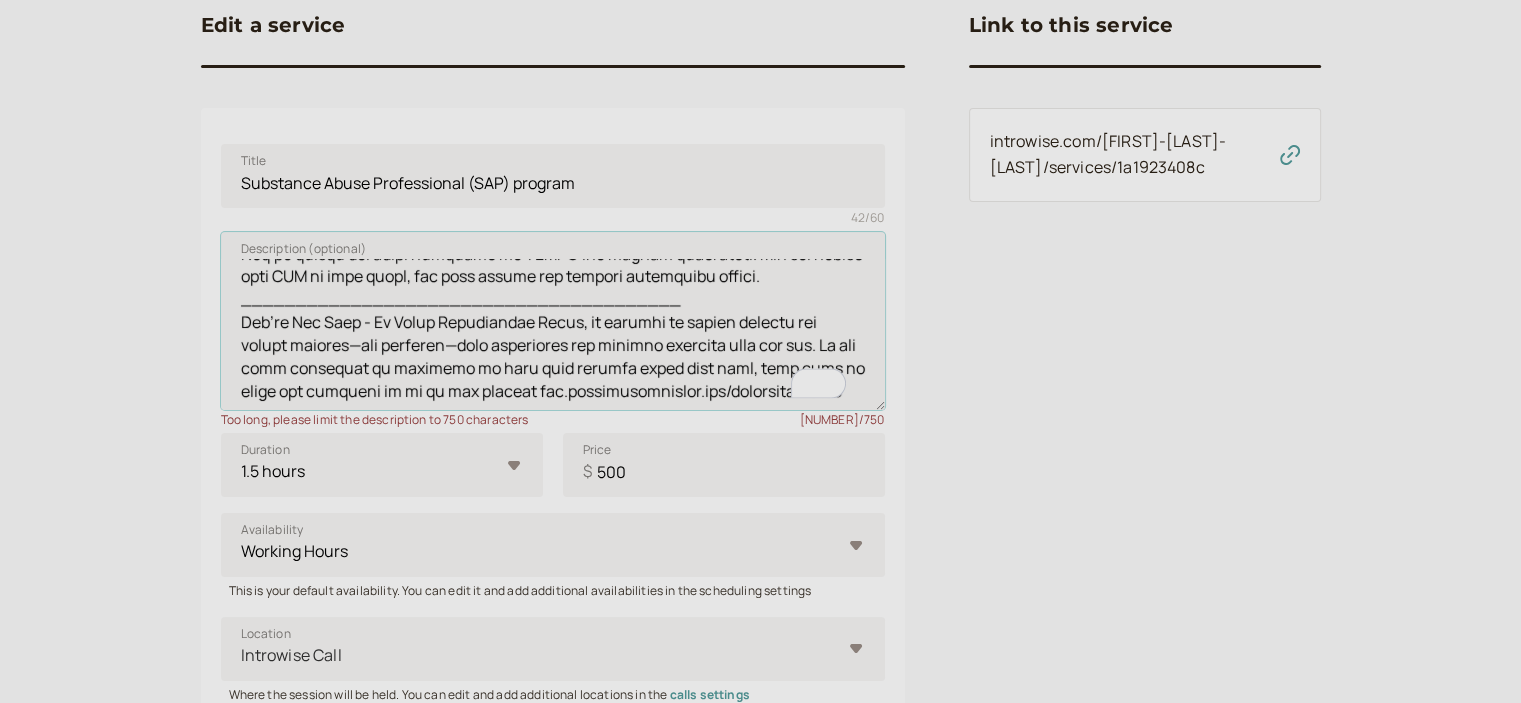 drag, startPoint x: 593, startPoint y: 361, endPoint x: 220, endPoint y: 313, distance: 376.07578 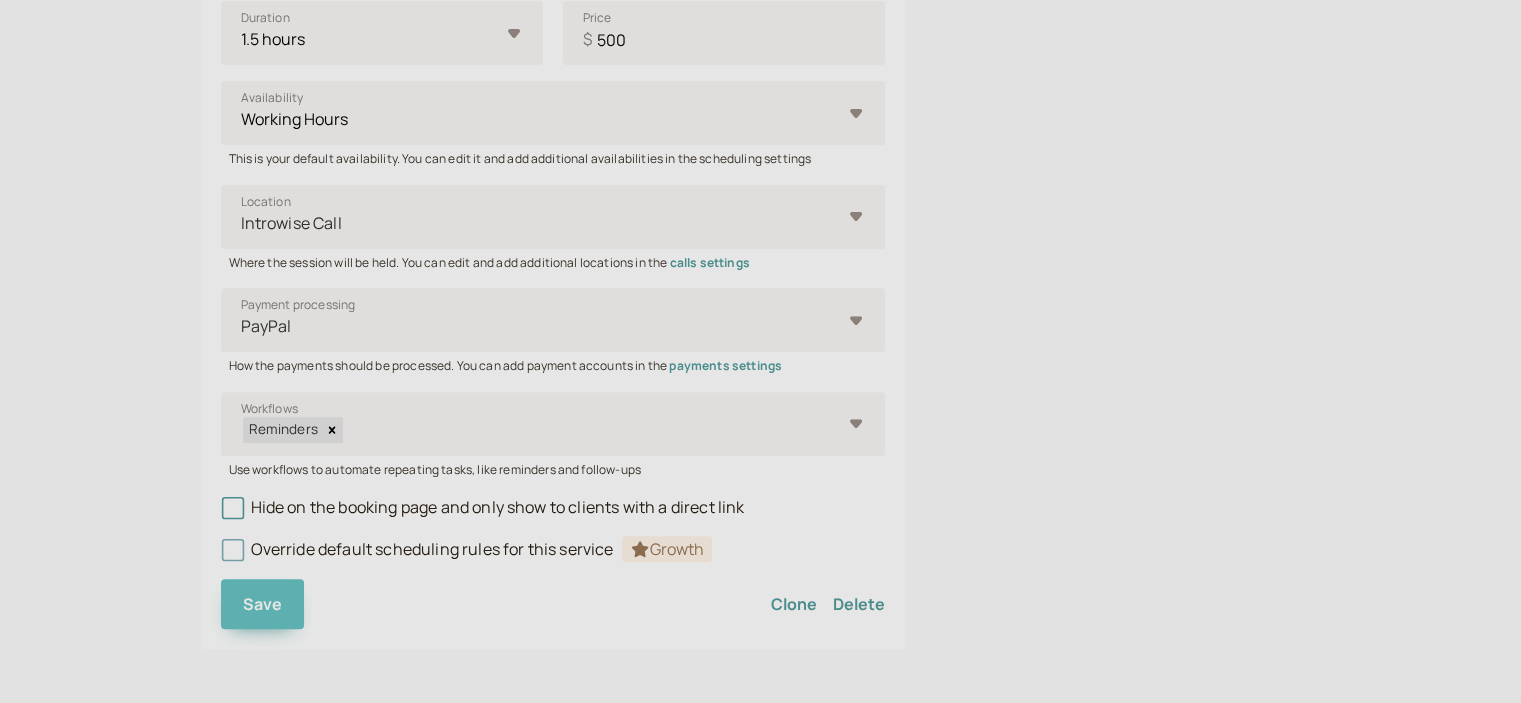 type on "If you’ve received a drug or alcohol violation and need to complete a Substance Abuse Professional (SAP) program under DOT guidelines, don’t stress. Minor Adjustments Group, Inc., led by [FIRST] [MIDDLE] [LAST], CADC, NCPRSS, SAP is here to guide you through each step with professionalism and care.
Step 1: Choose Your SAP
Begin by designating your SAP in the FMCSA Clearinghouse - https://clearinghouse.fmcsa.dot.gov/ Enter “[FIRST] [MIDDLE] [LAST]” when prompted. You’ll follow the steps outlined by FMCSA for proper submission. You can switch your SAP at this stage, but only before the initial evaluation begins." 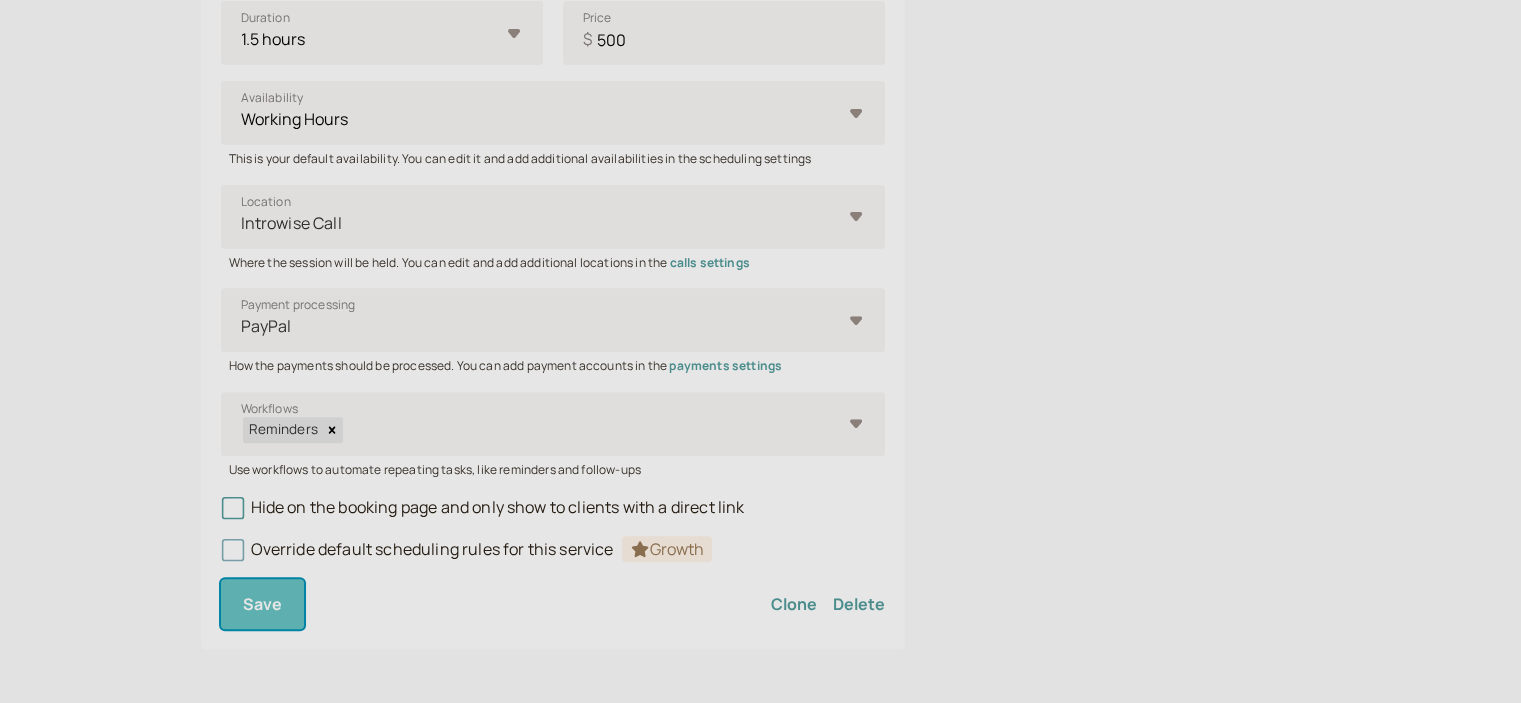 click on "Save" at bounding box center (263, 604) 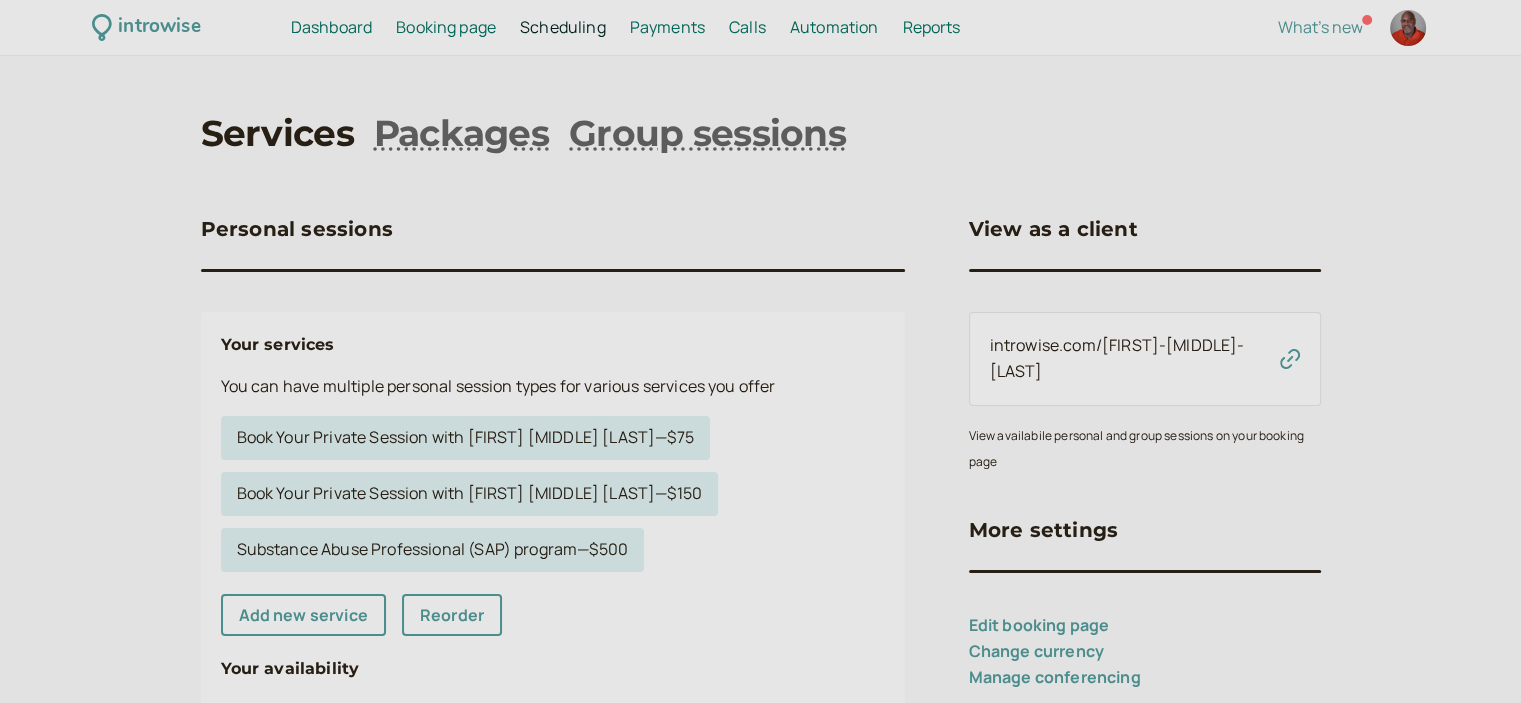 click on "Scheduling" at bounding box center [563, 27] 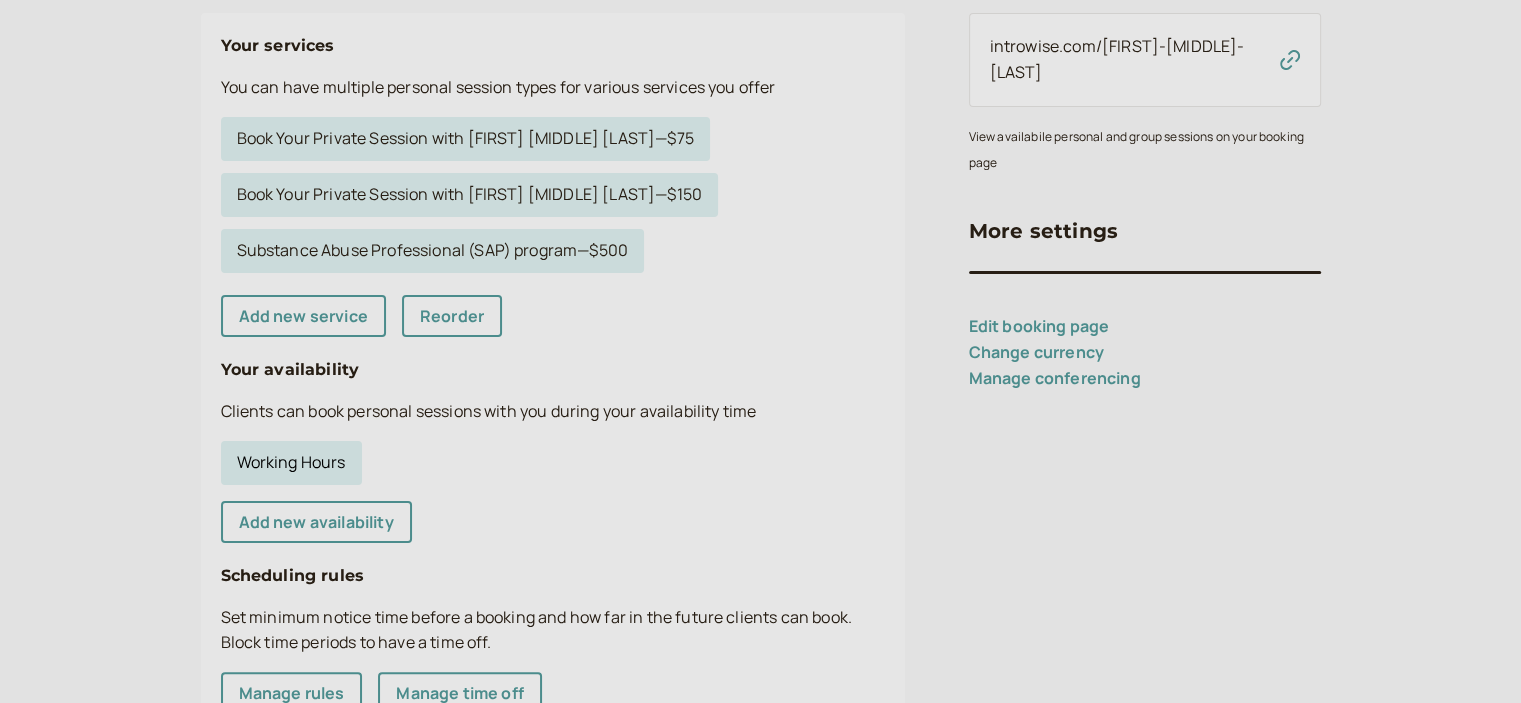 click on "Working Hours" at bounding box center [291, 463] 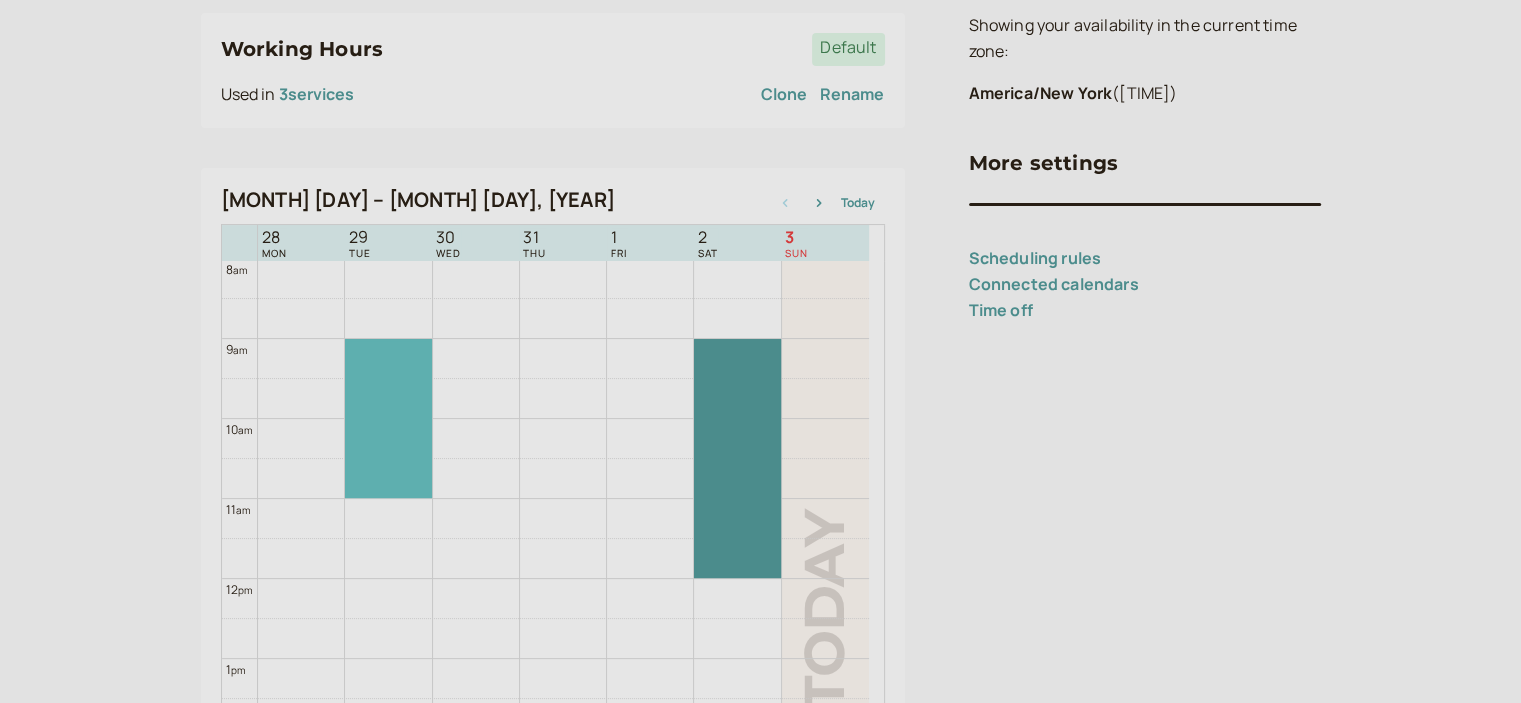 click at bounding box center [388, 418] 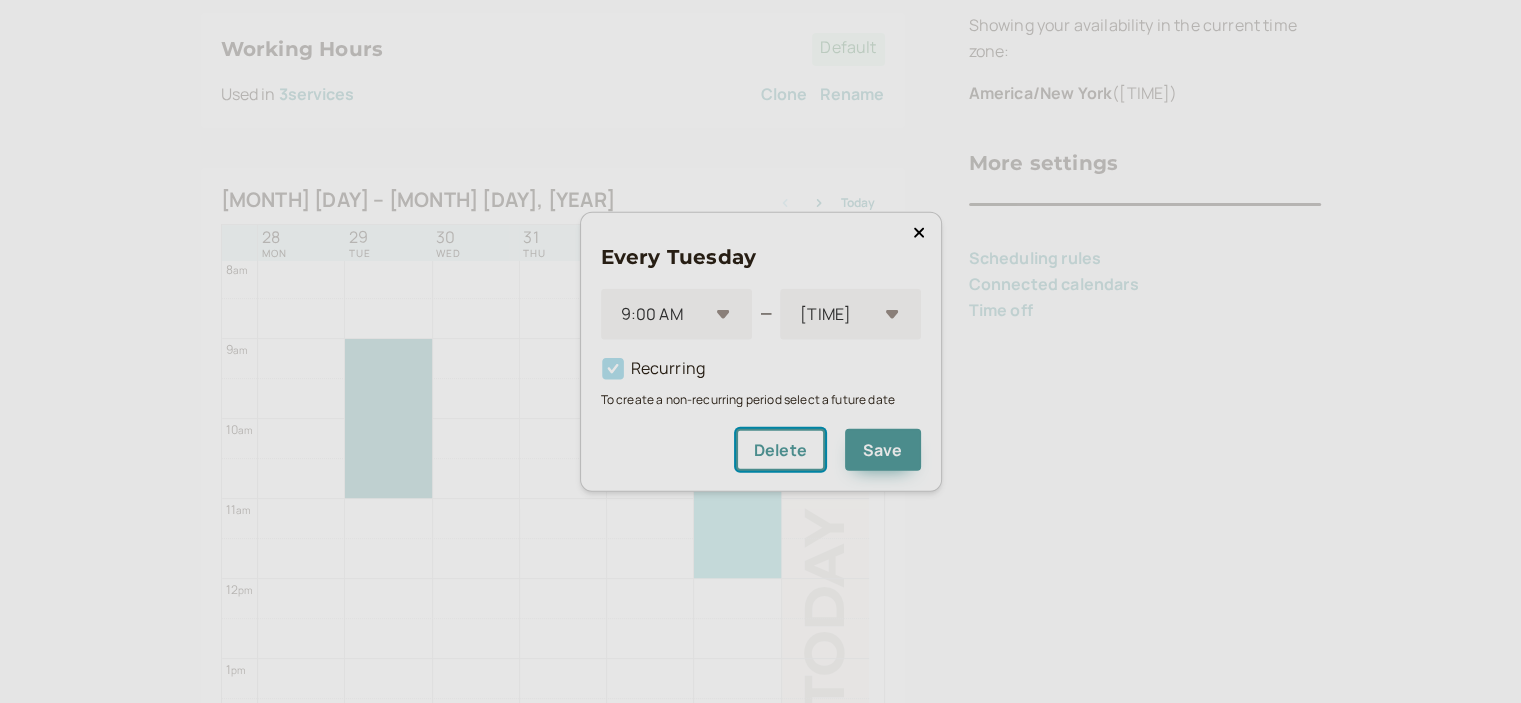 click on "Delete" at bounding box center [780, 450] 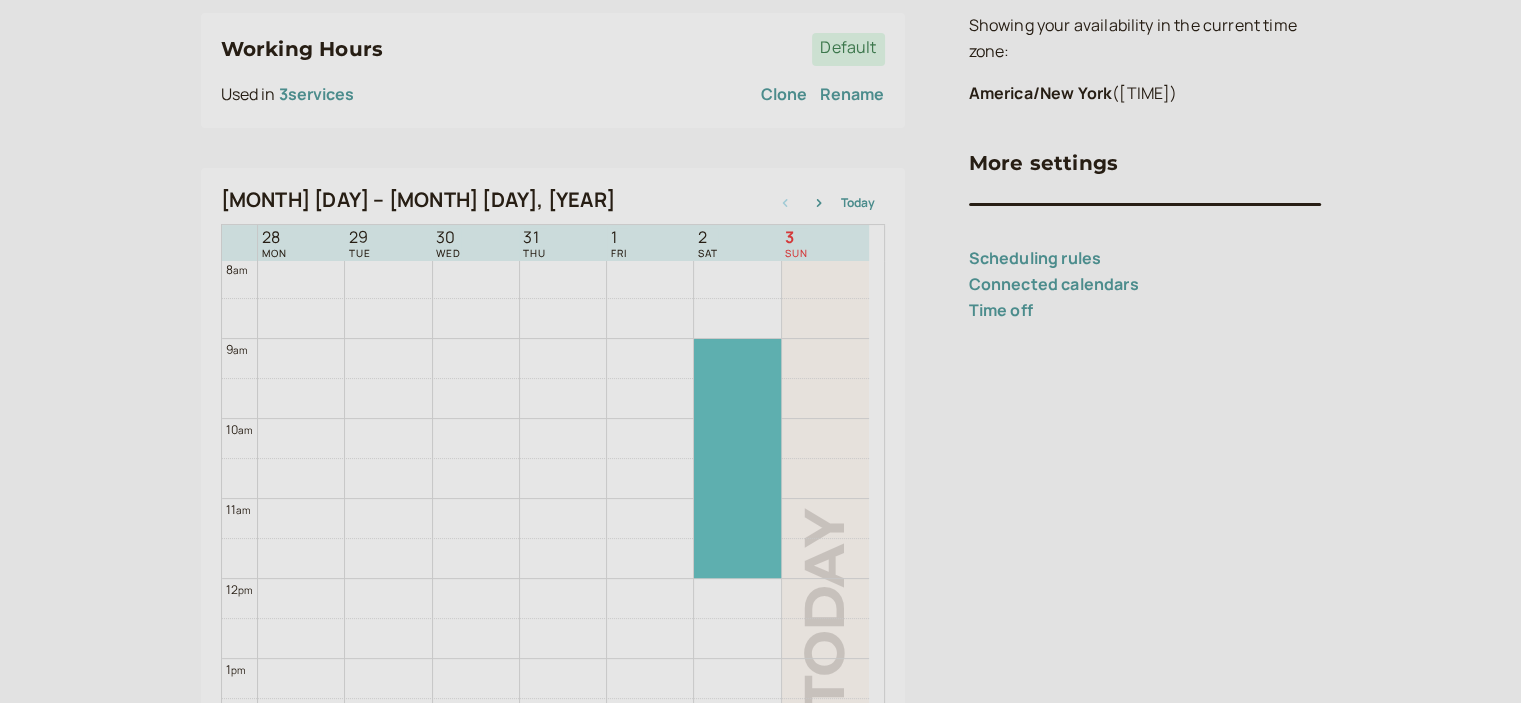 click at bounding box center [737, 458] 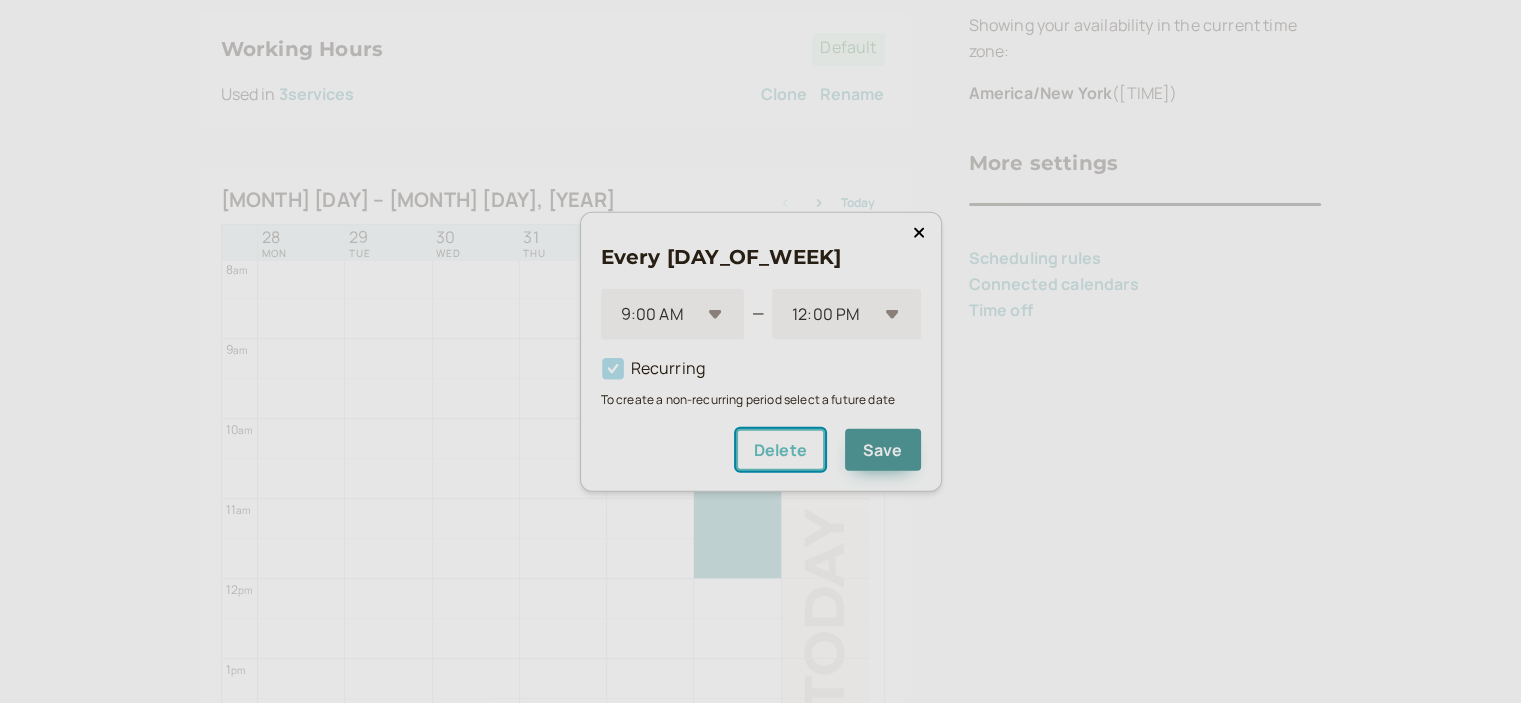 click on "Delete" at bounding box center (780, 450) 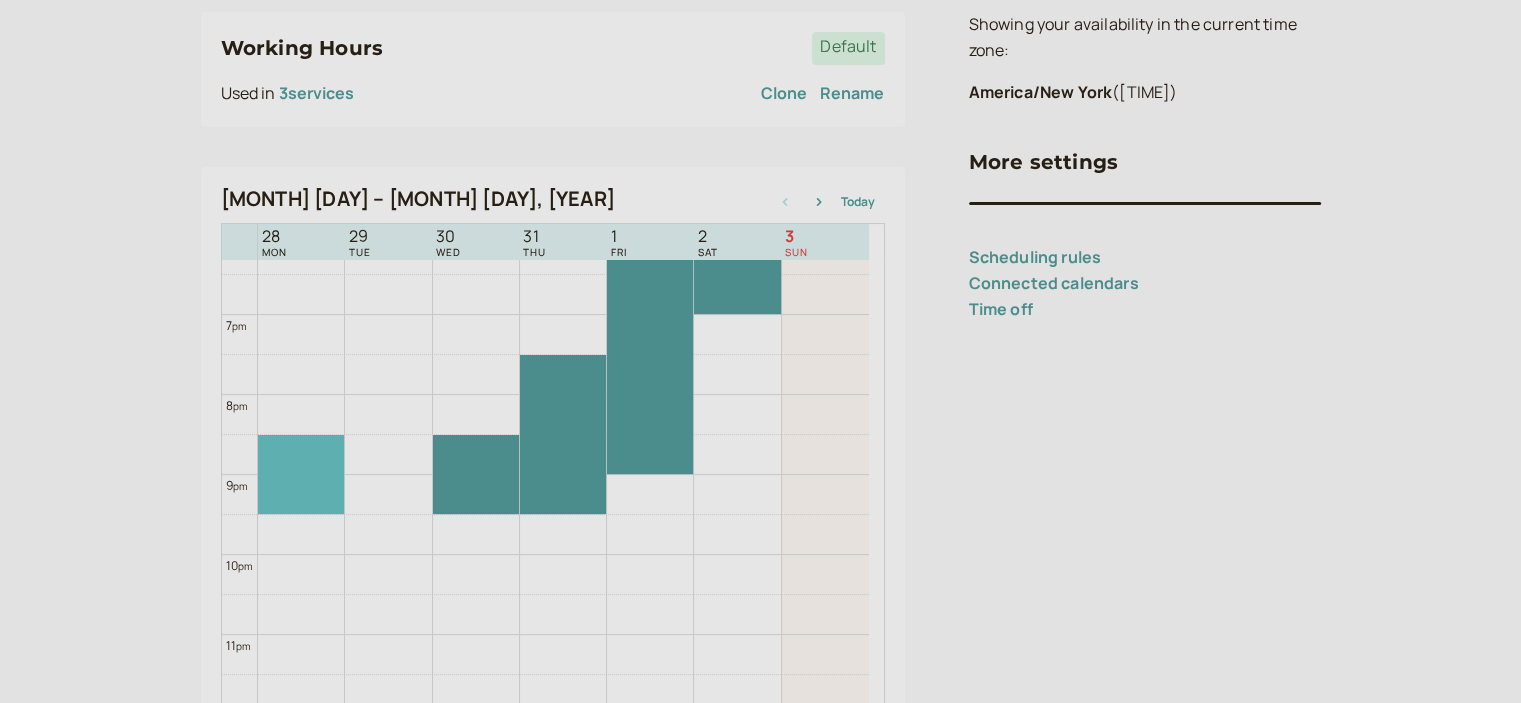 click at bounding box center [301, 474] 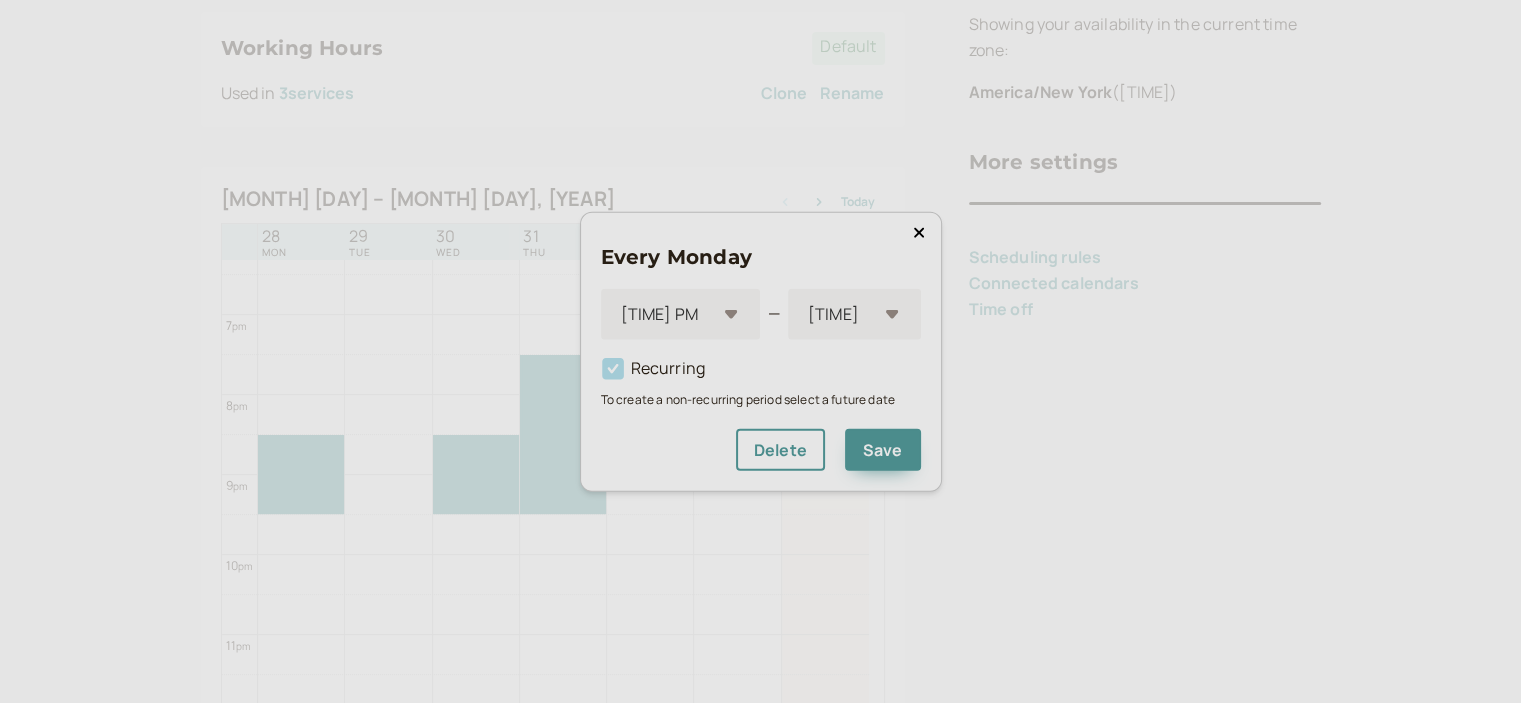 click on "Every Monday [TIME] — [TIME] Recurring To create a non-recurring period select a future date Delete Save" at bounding box center (760, 351) 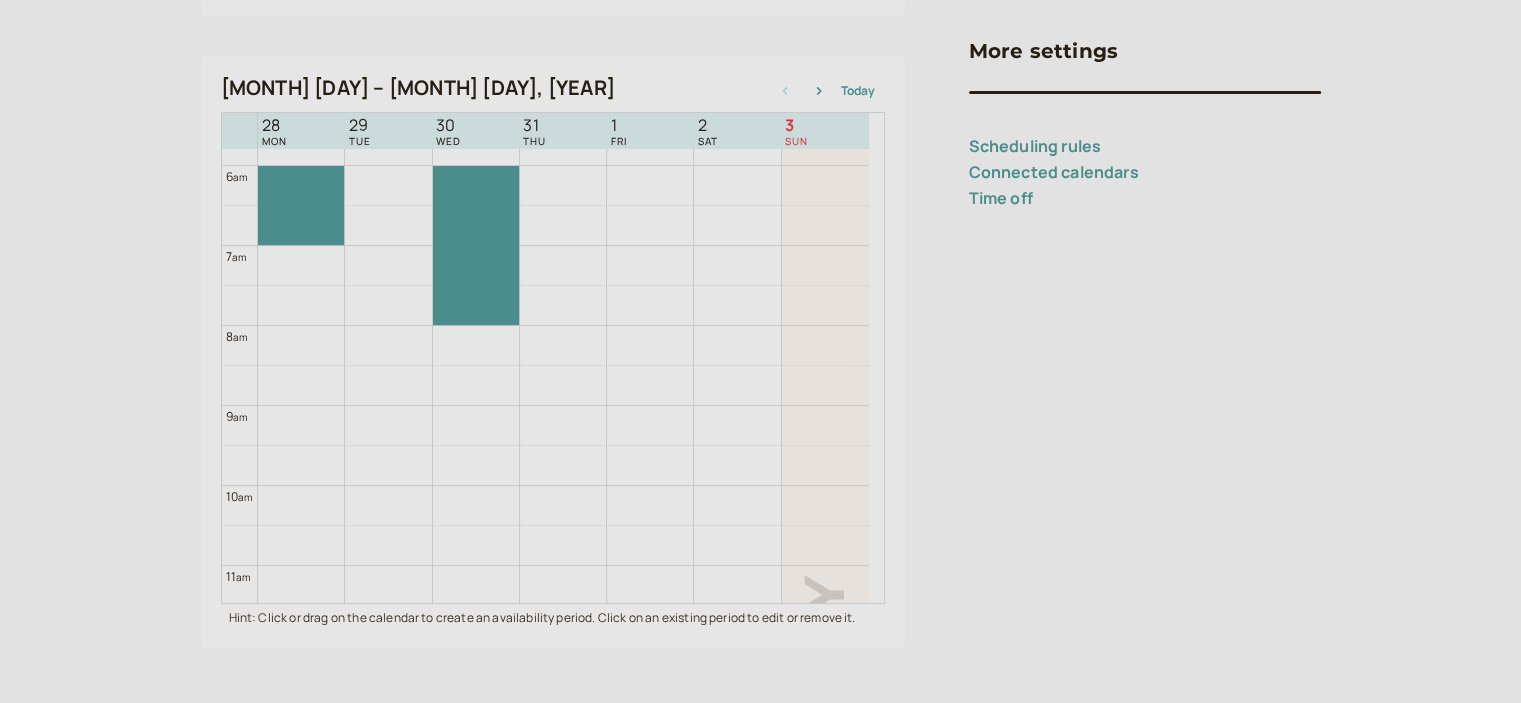 scroll, scrollTop: 464, scrollLeft: 0, axis: vertical 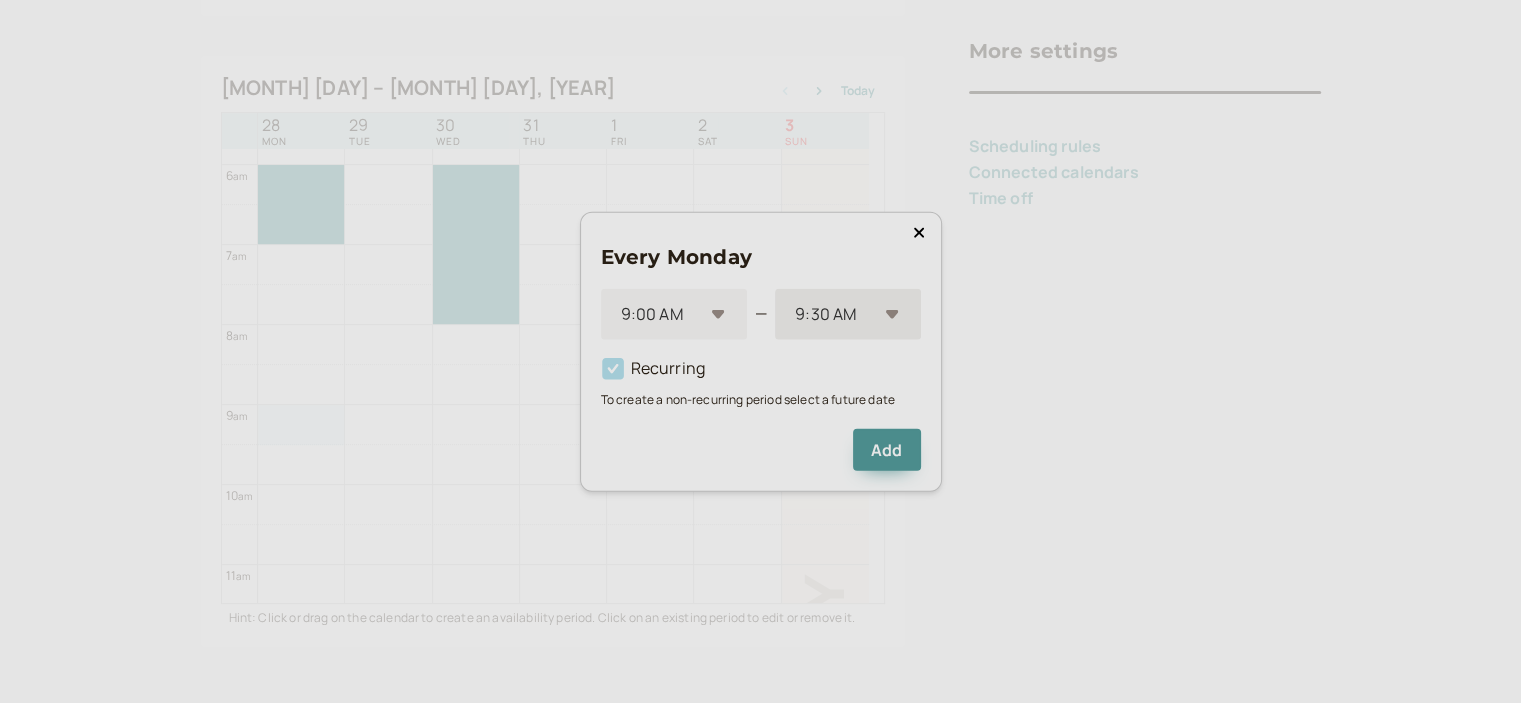 click on "9:30 AM" at bounding box center (847, 314) 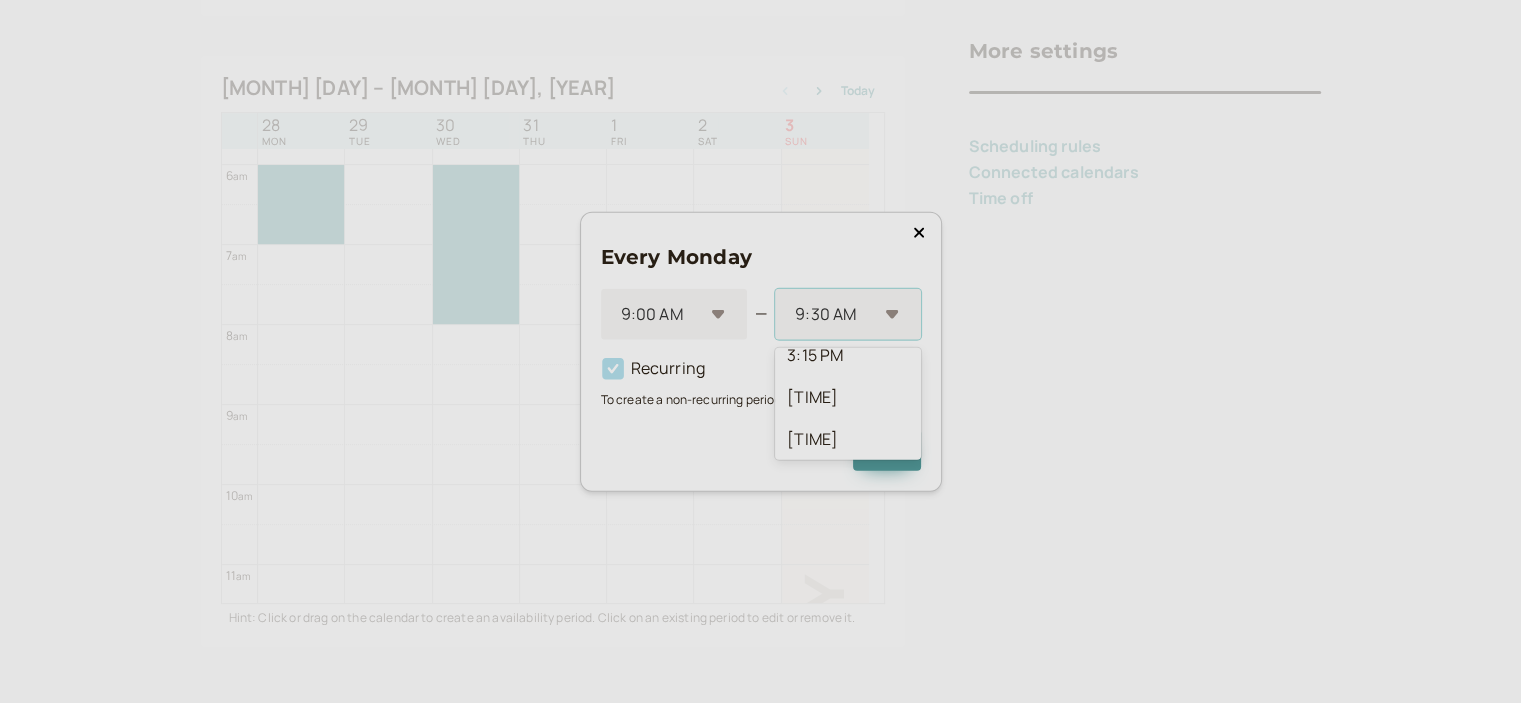 scroll, scrollTop: 948, scrollLeft: 0, axis: vertical 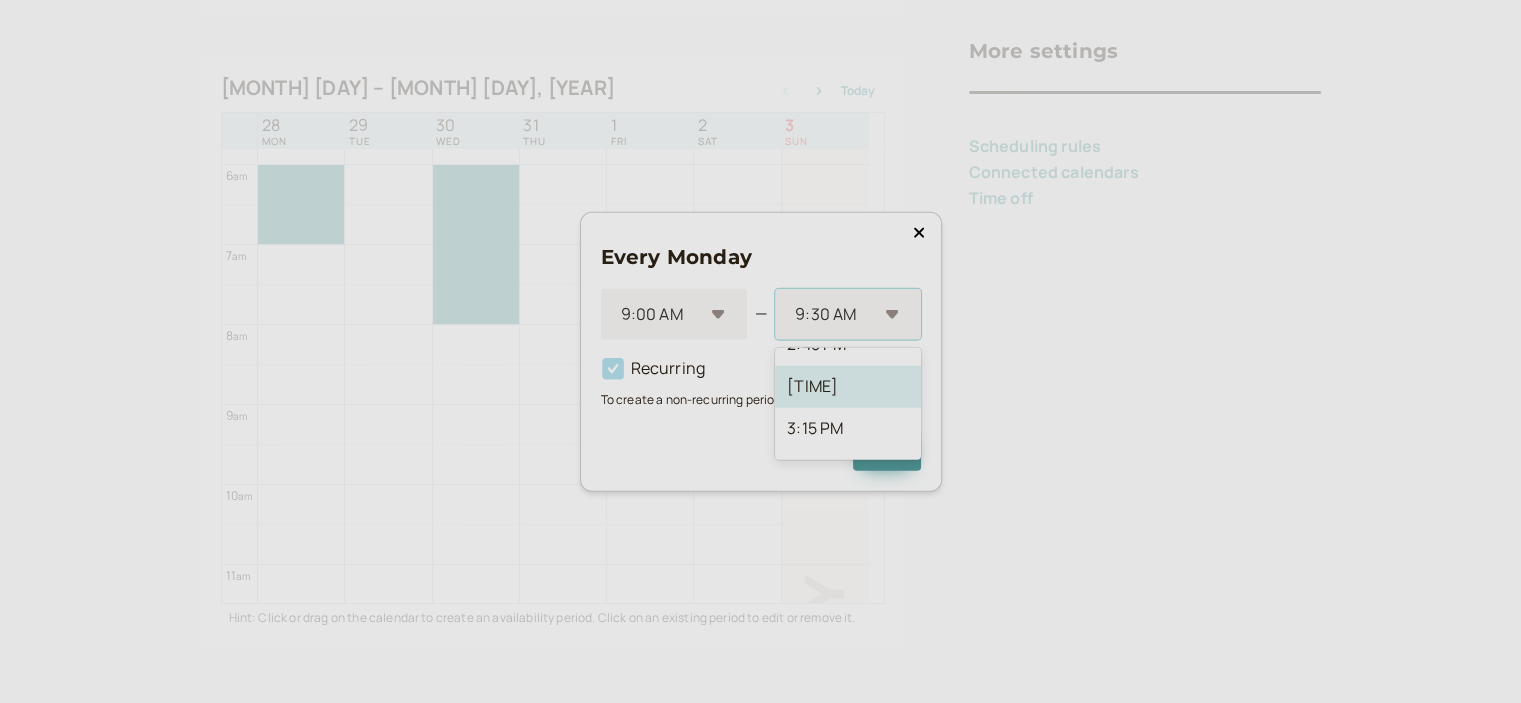 click on "[TIME]" at bounding box center (847, 386) 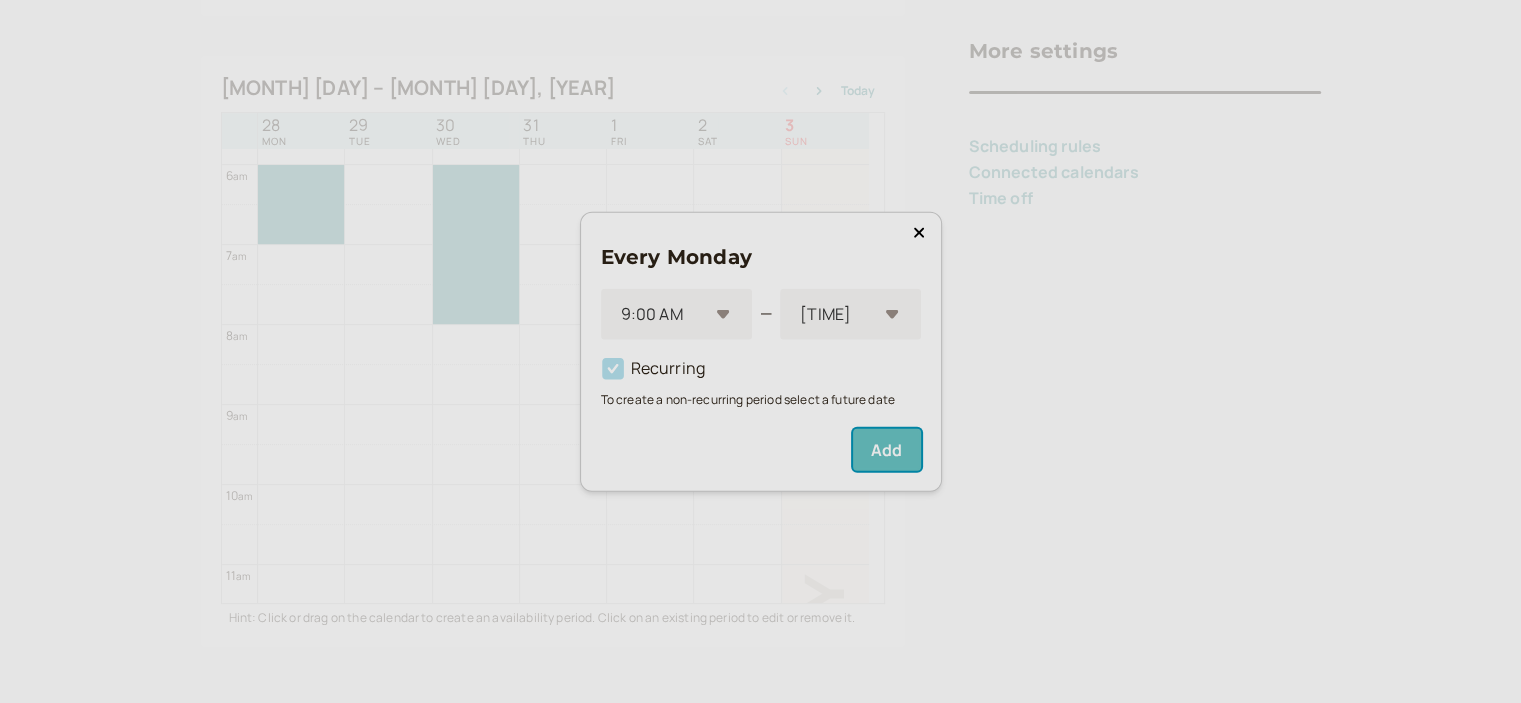 click on "Add" at bounding box center [886, 450] 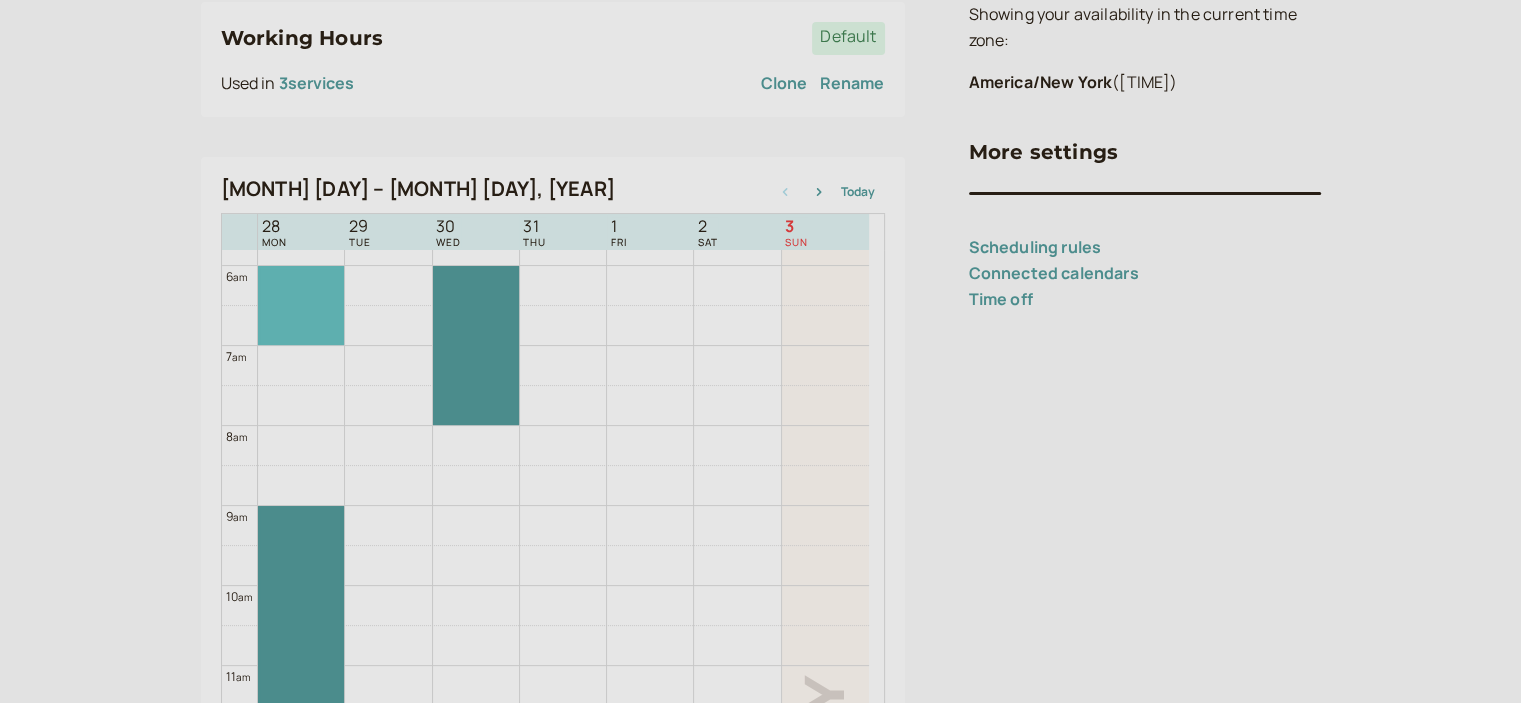 scroll, scrollTop: 311, scrollLeft: 0, axis: vertical 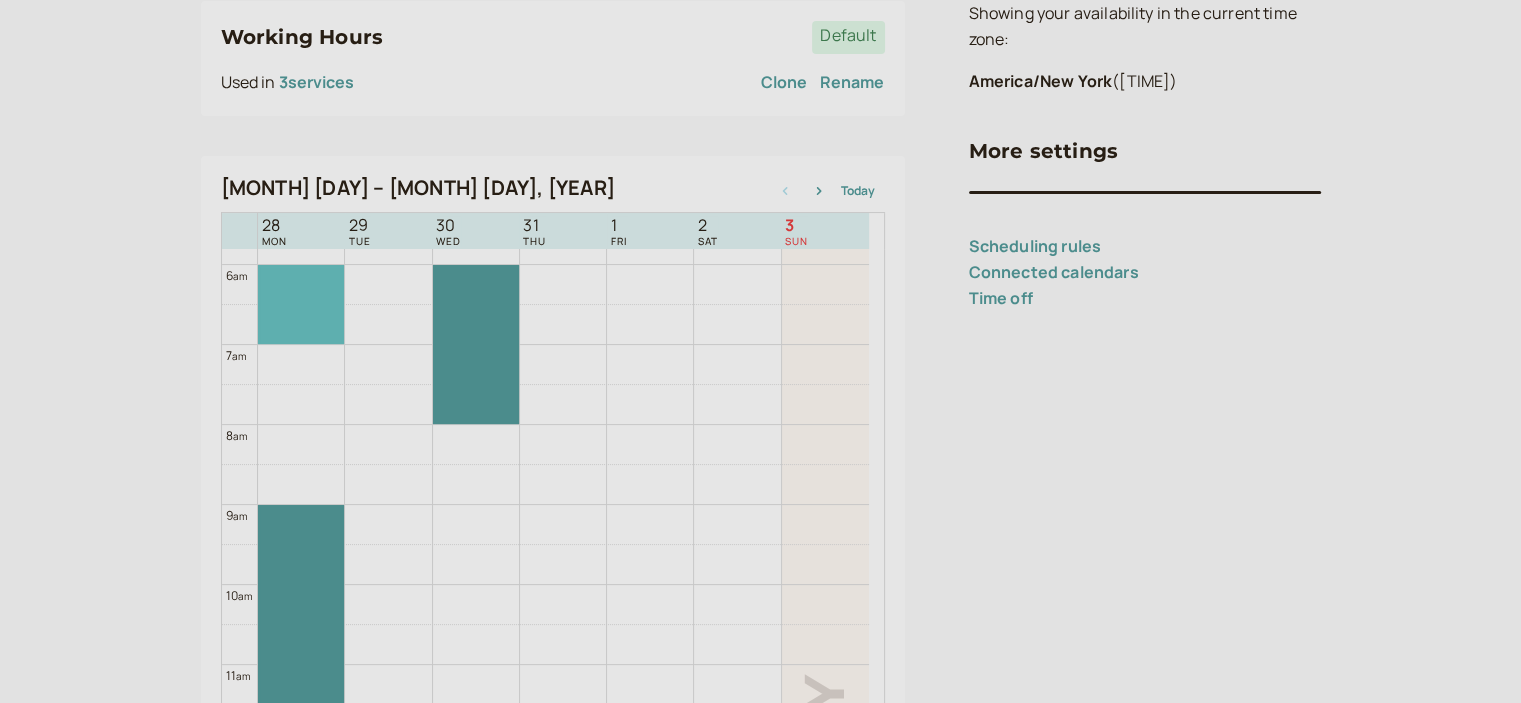 click at bounding box center (301, 304) 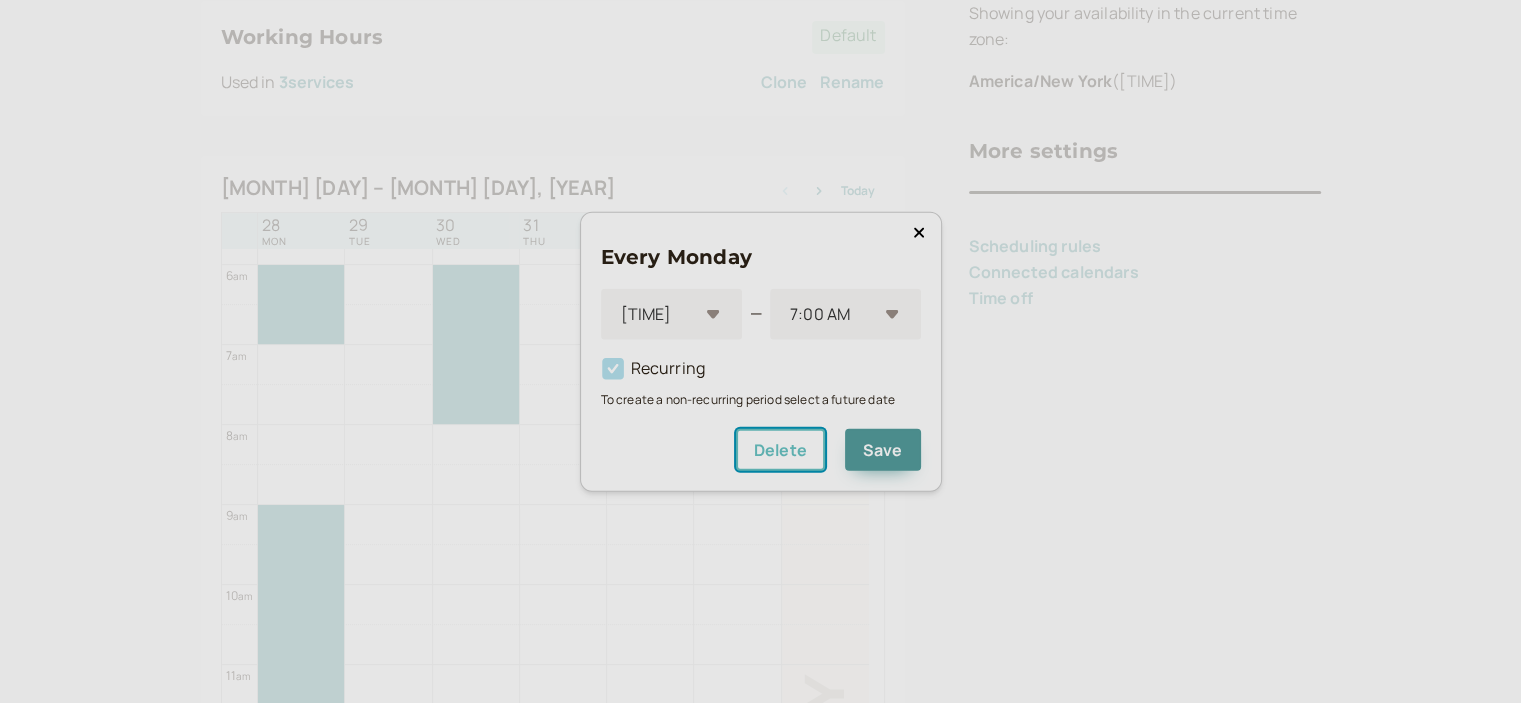 click on "Delete" at bounding box center (780, 450) 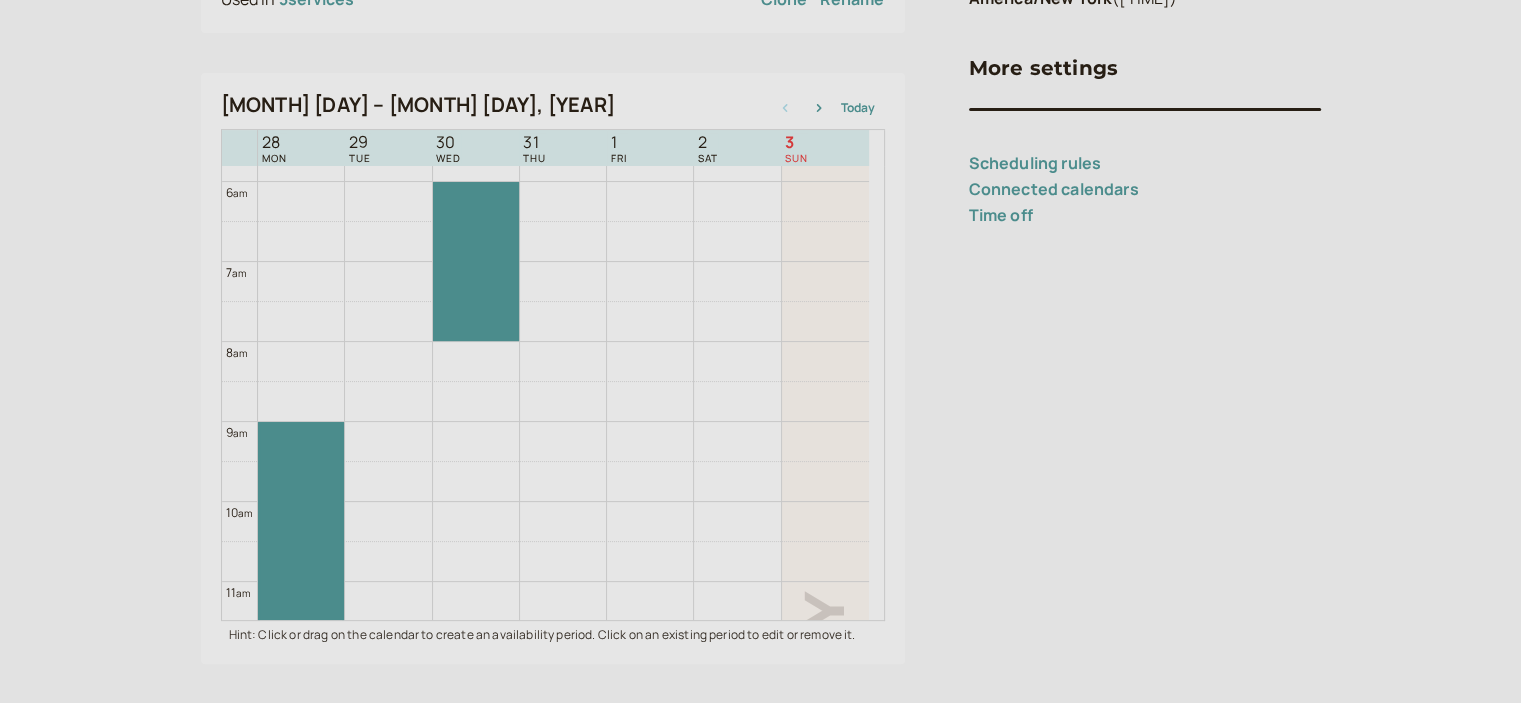 scroll, scrollTop: 411, scrollLeft: 0, axis: vertical 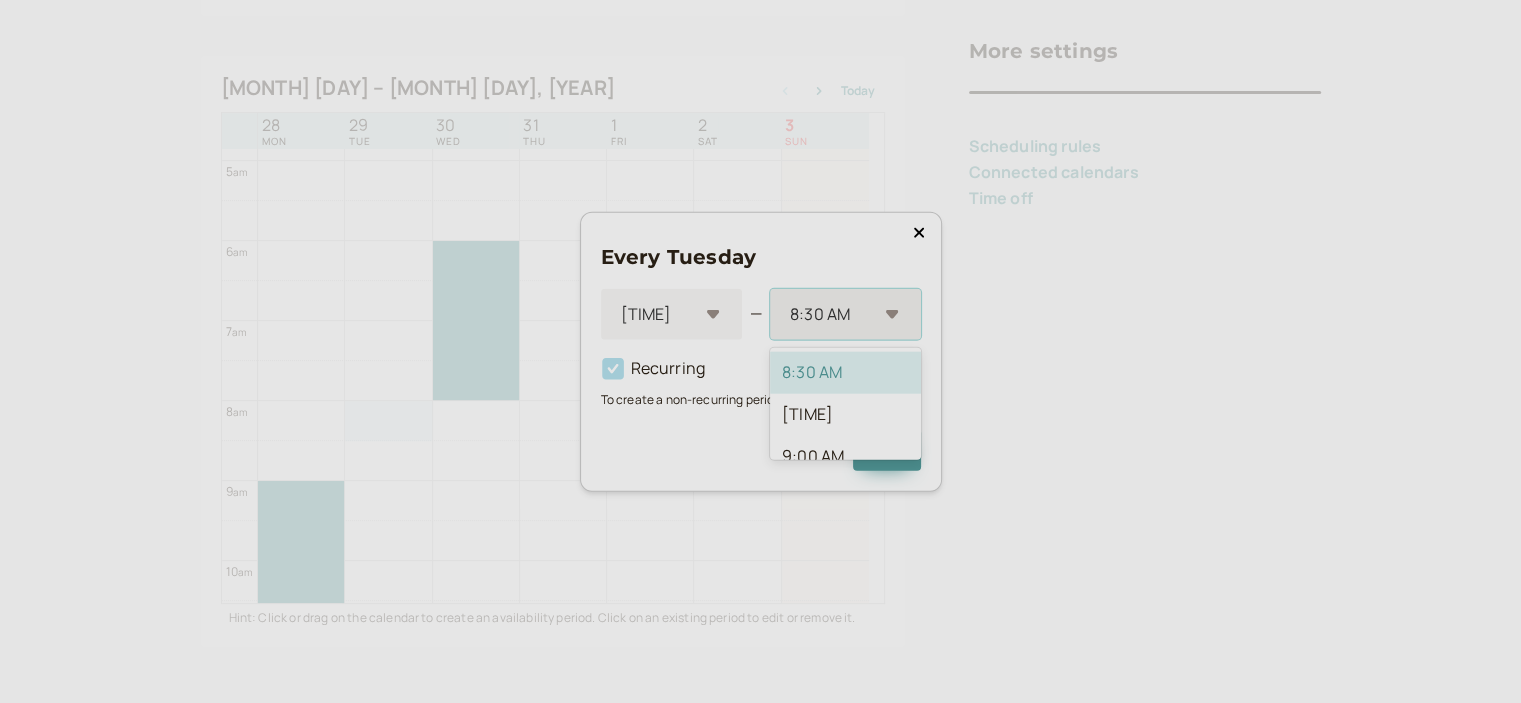 click on "8:30 AM" at bounding box center (845, 314) 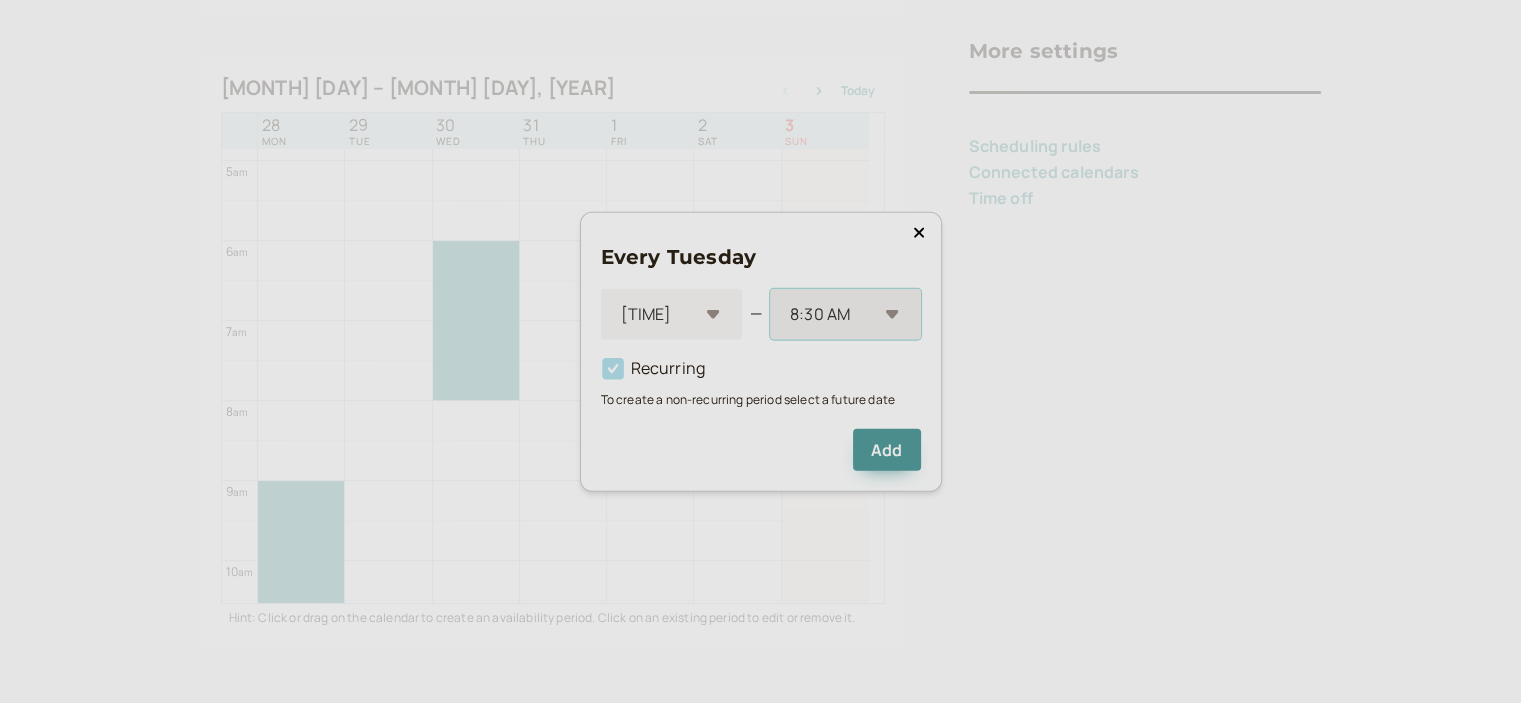 click on "8:30 AM" at bounding box center [845, 314] 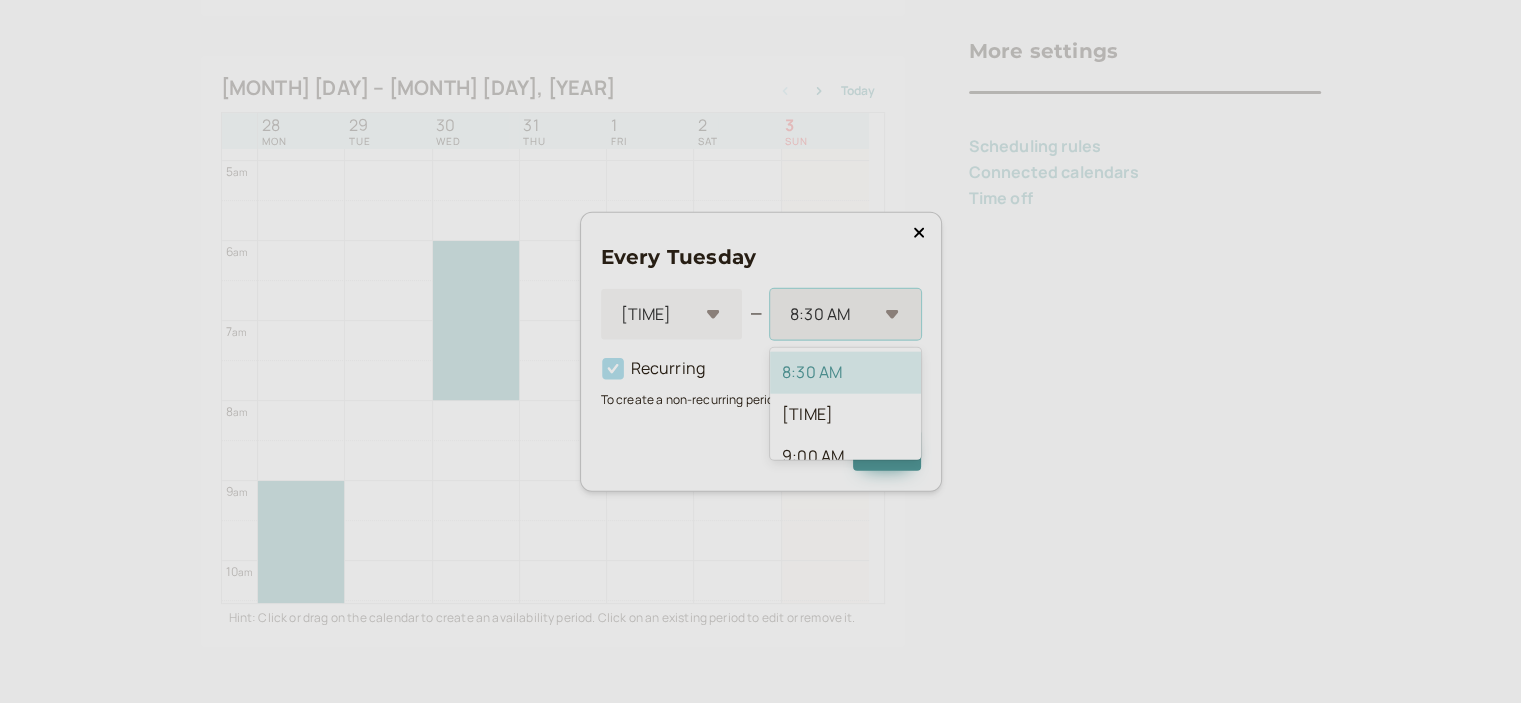 click on "8:30 AM" at bounding box center (845, 314) 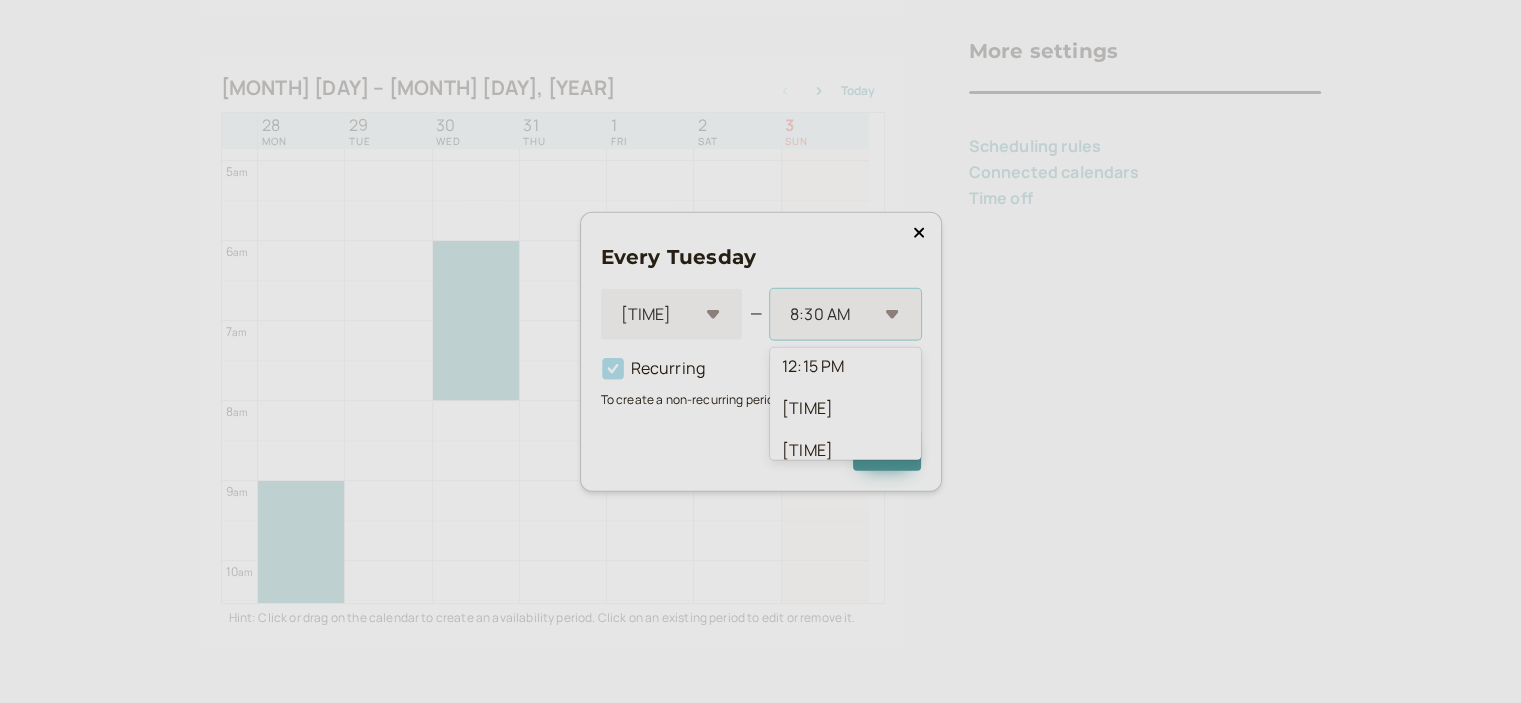 scroll, scrollTop: 356, scrollLeft: 0, axis: vertical 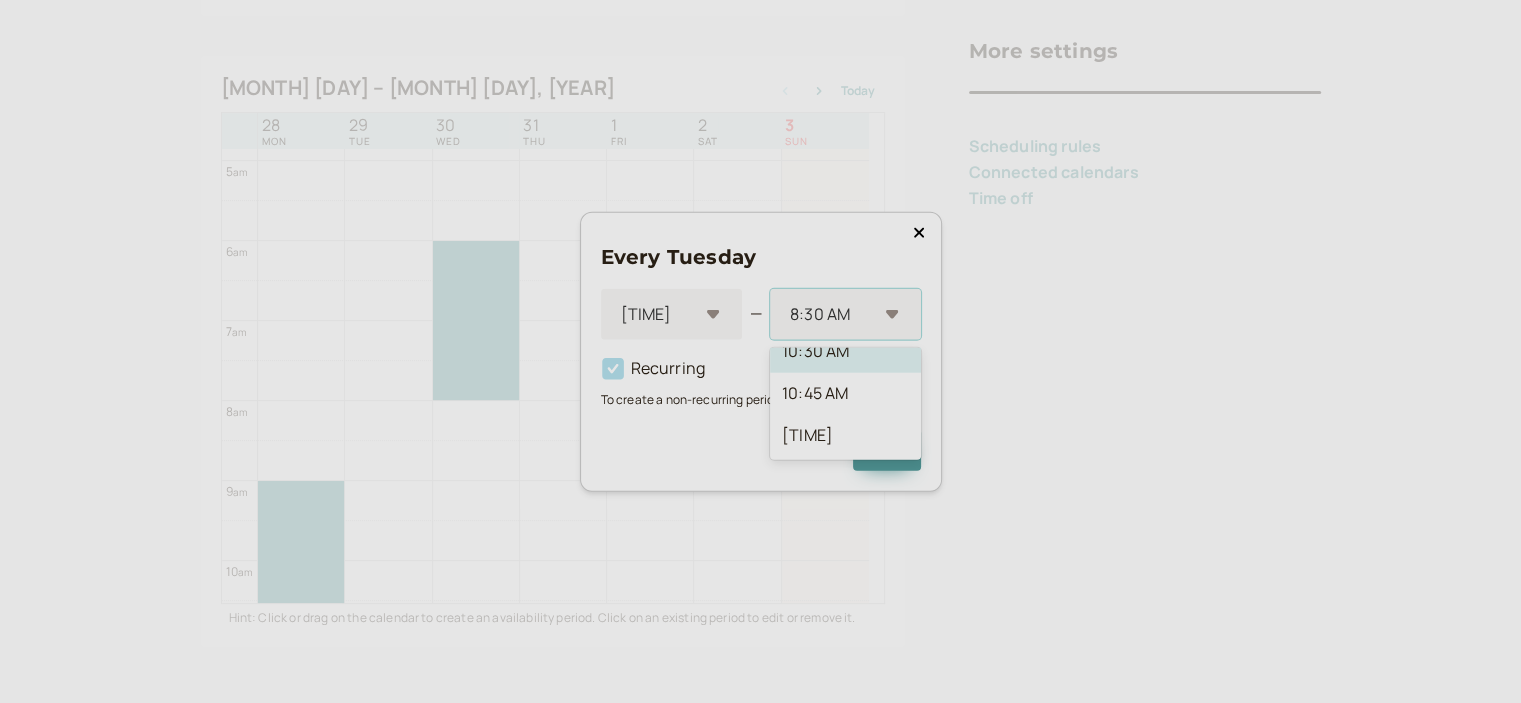 click on "10:30 AM" at bounding box center (845, 352) 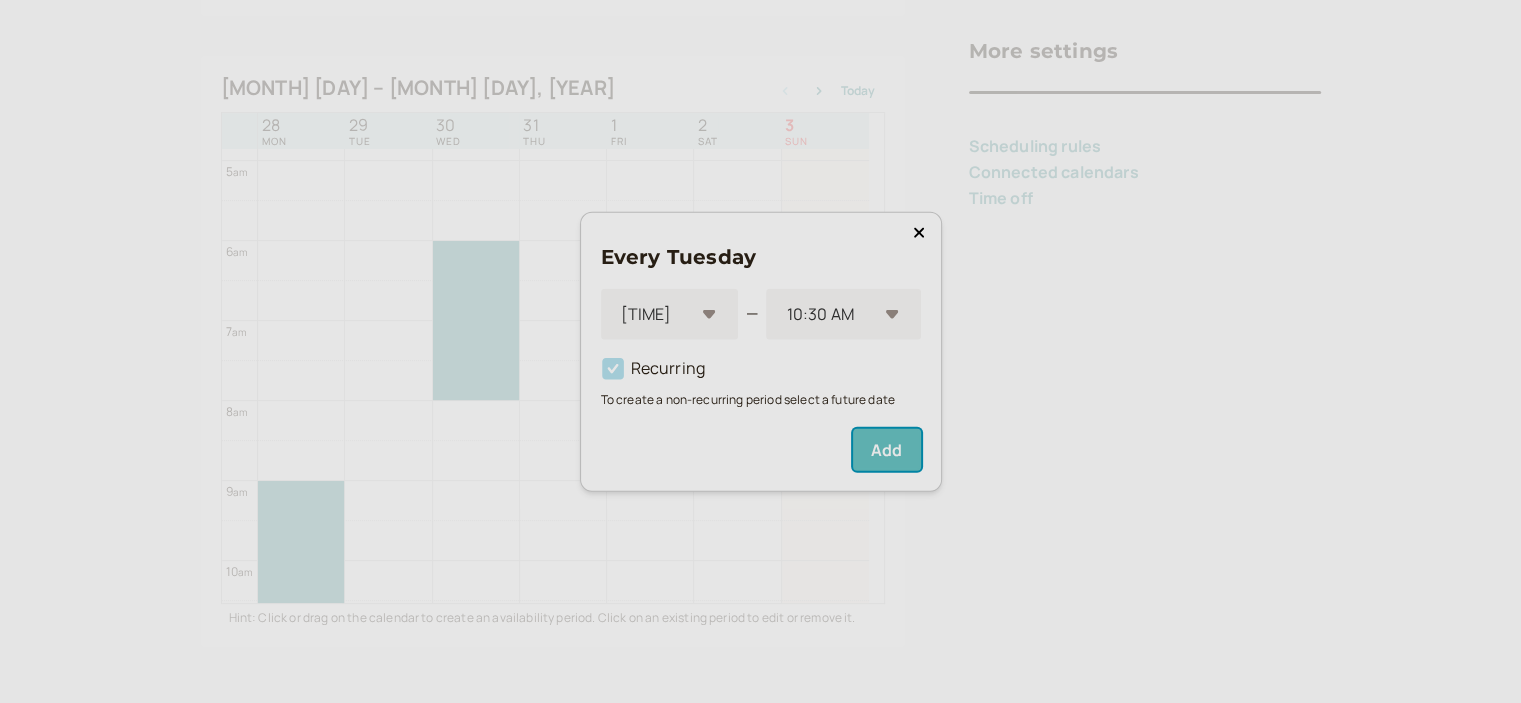 click on "Add" at bounding box center [886, 450] 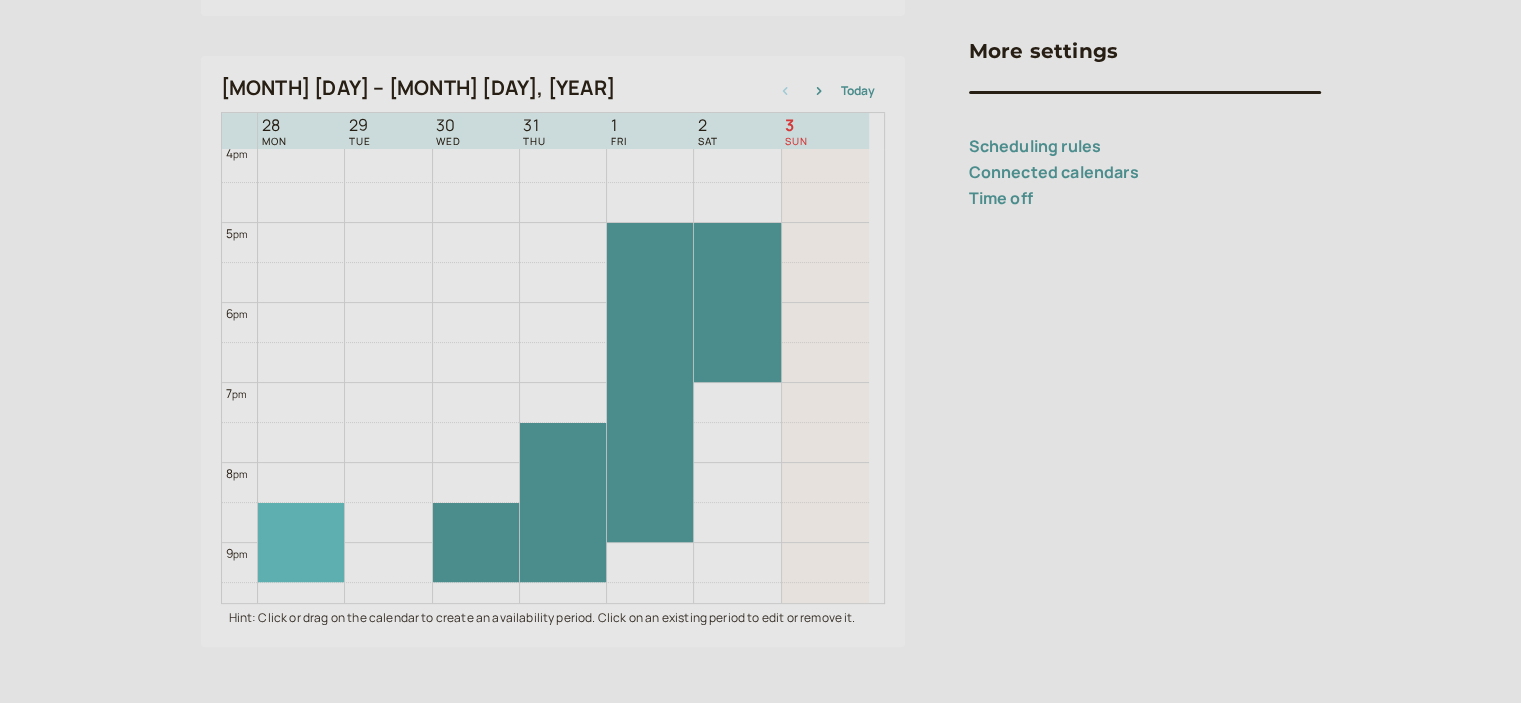 scroll, scrollTop: 1287, scrollLeft: 0, axis: vertical 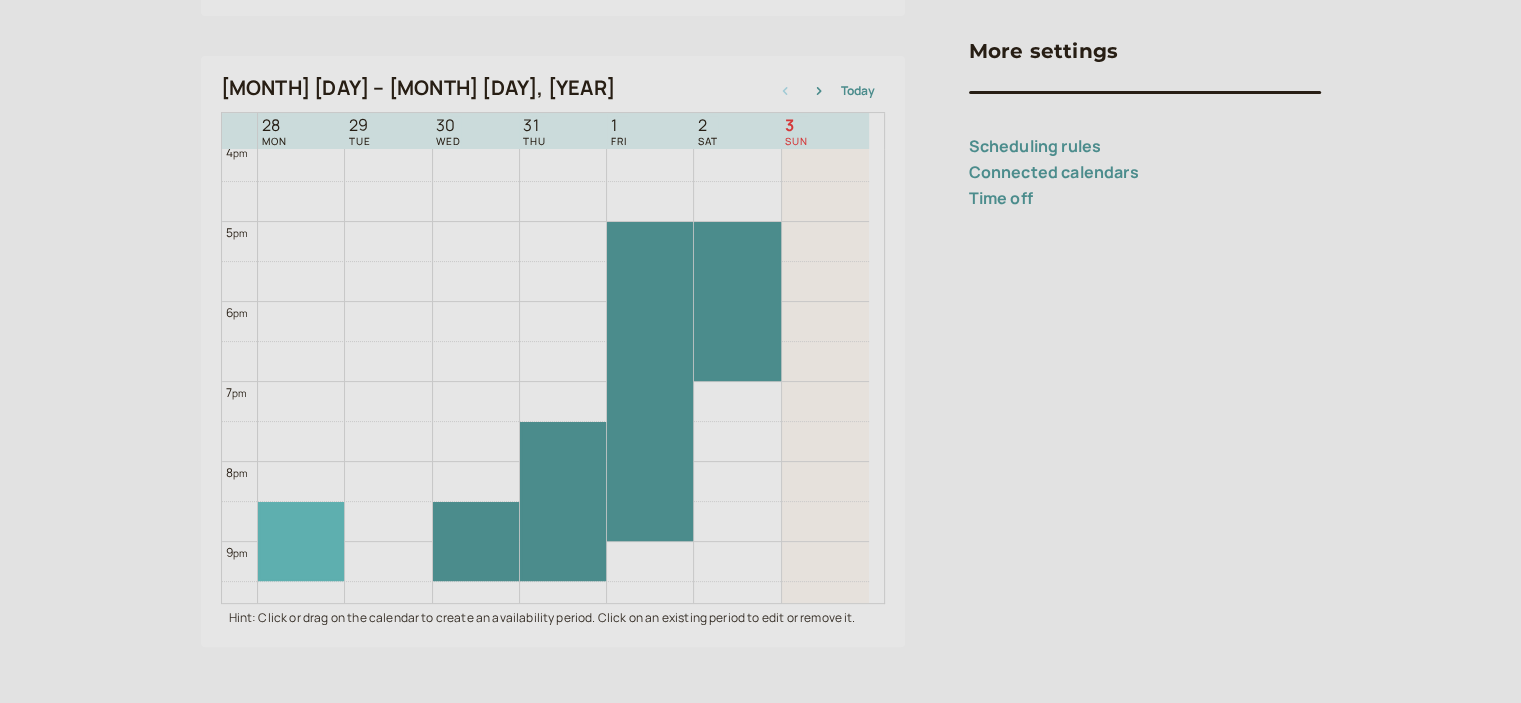 click at bounding box center (301, 541) 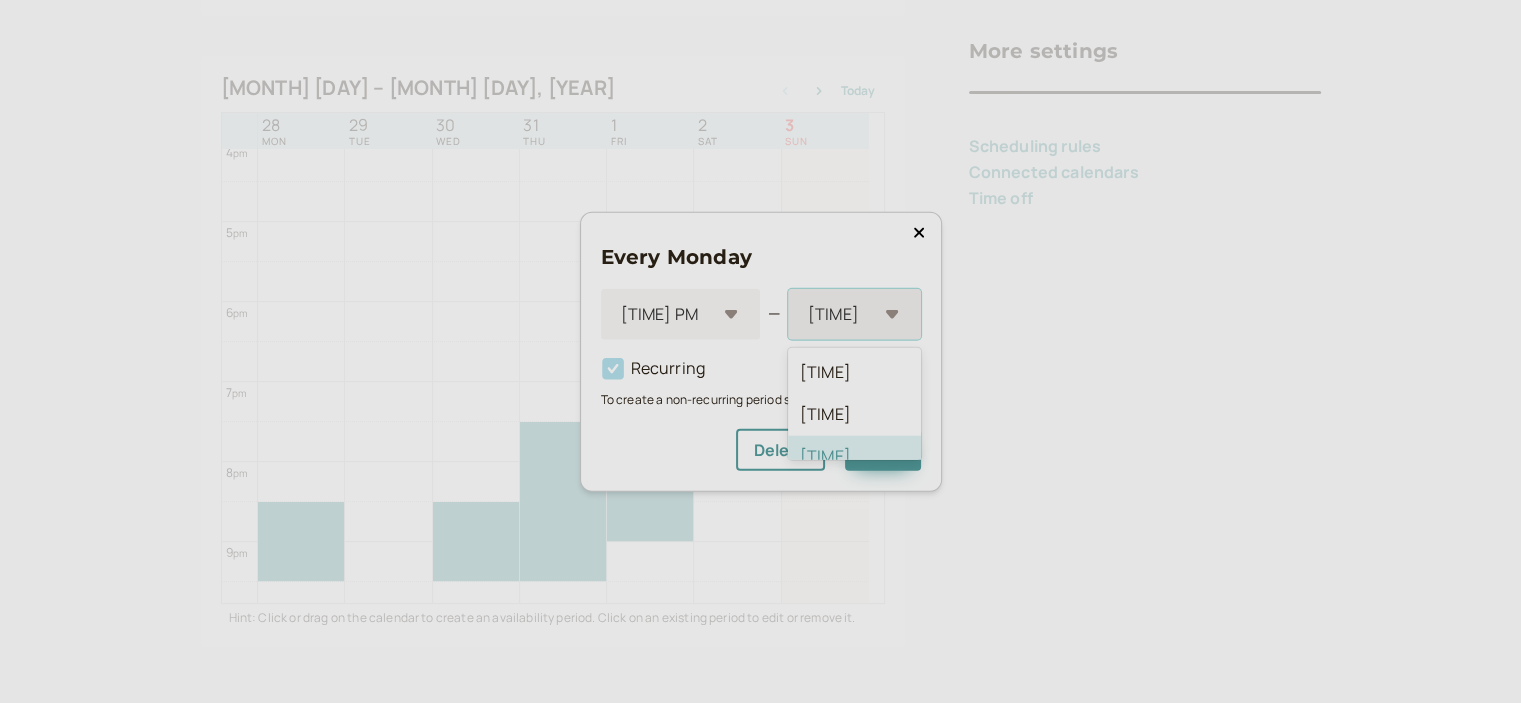 click on "[TIME]" at bounding box center (854, 314) 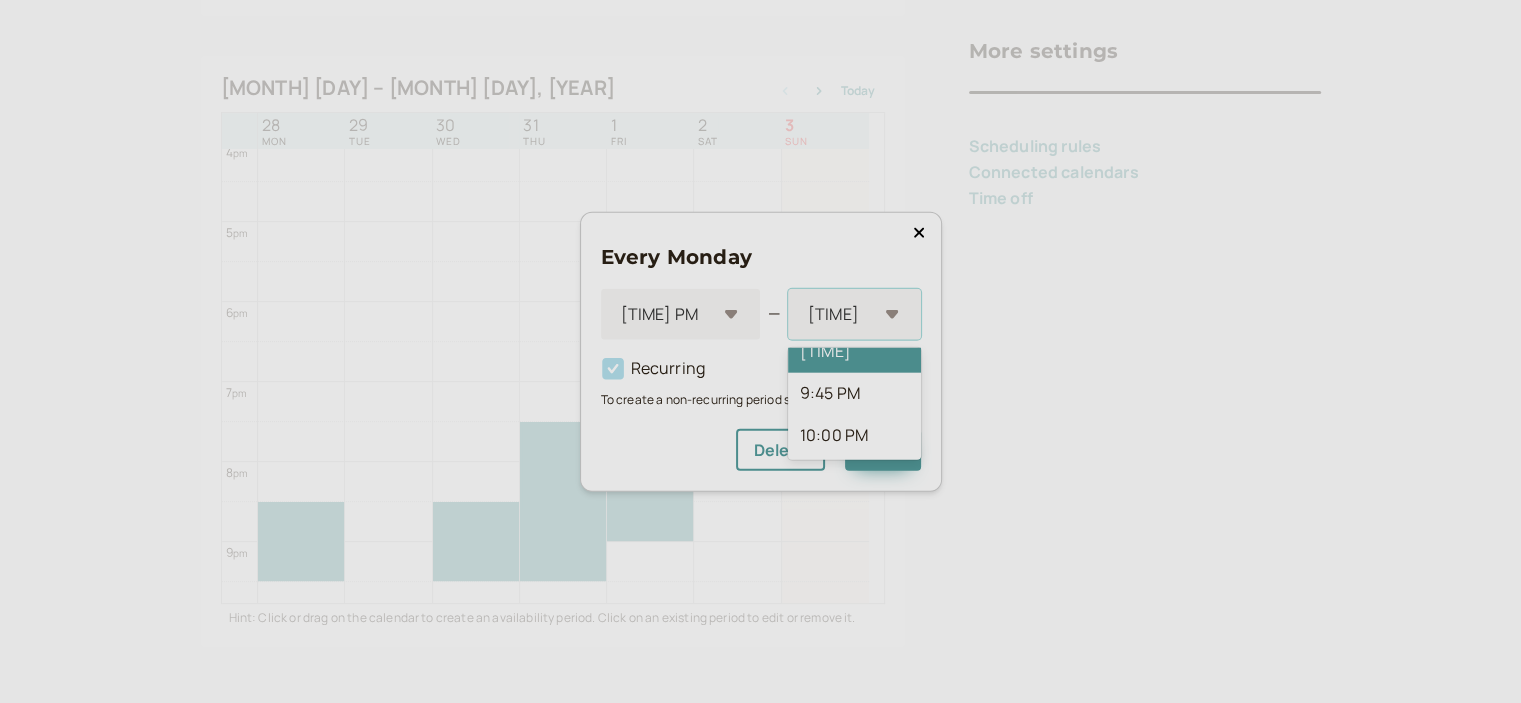 scroll, scrollTop: 148, scrollLeft: 0, axis: vertical 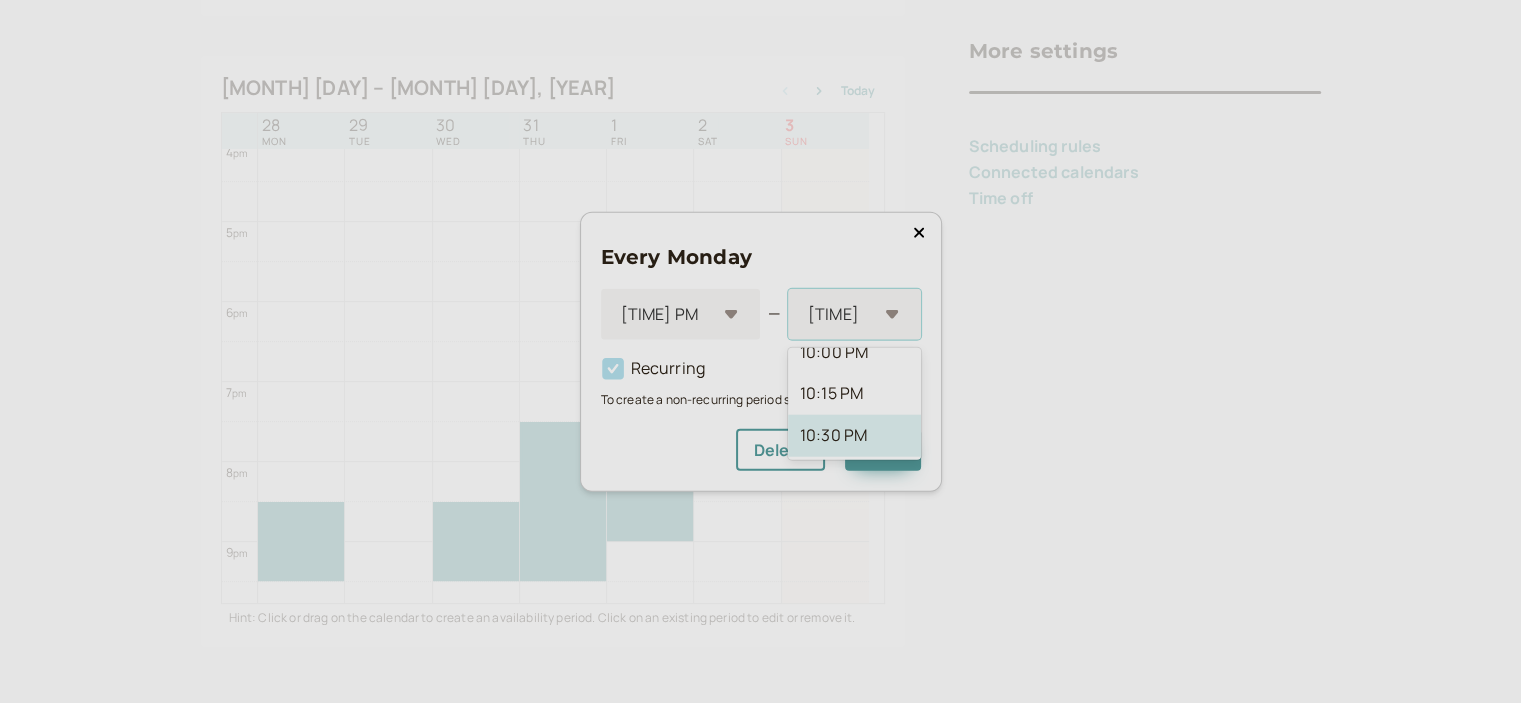 click on "10:30 PM" at bounding box center [854, 436] 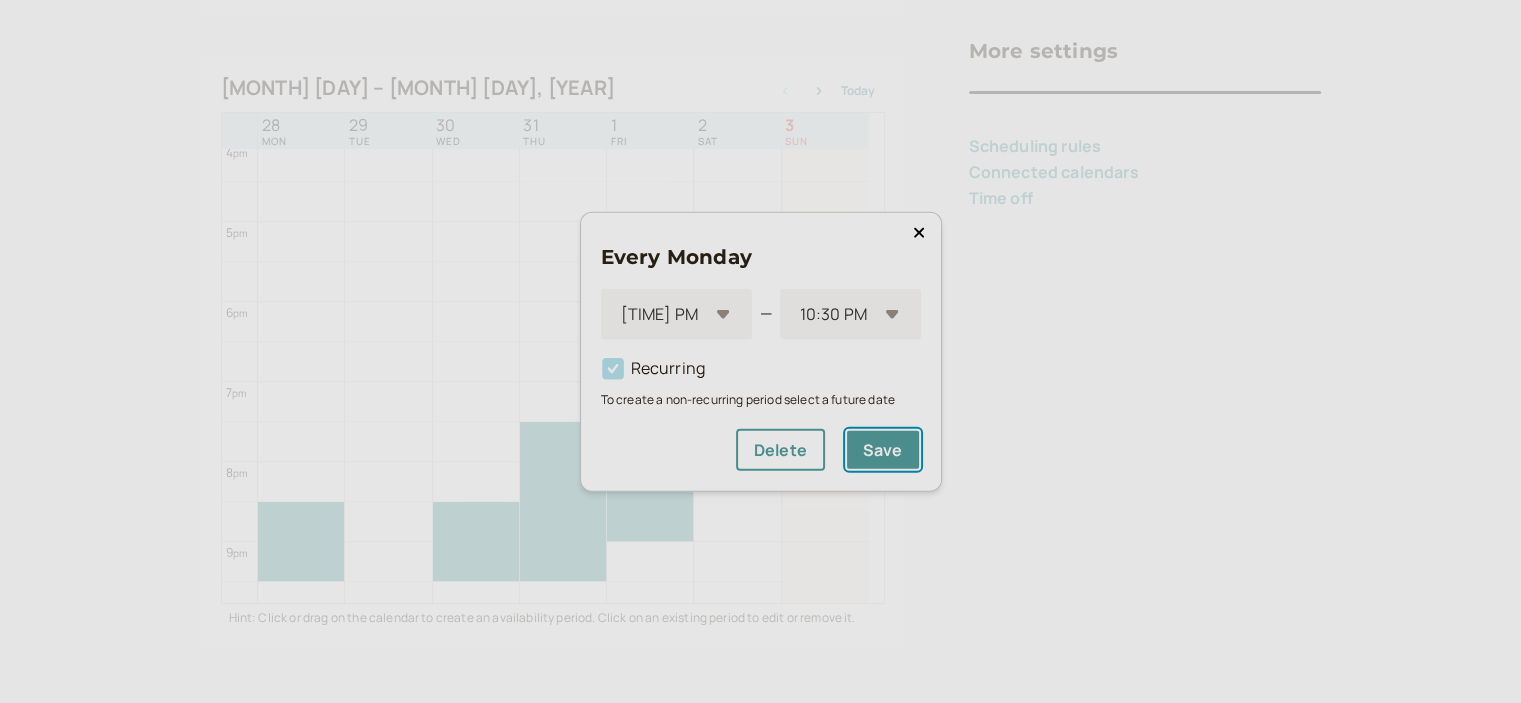 click on "Save" at bounding box center (883, 450) 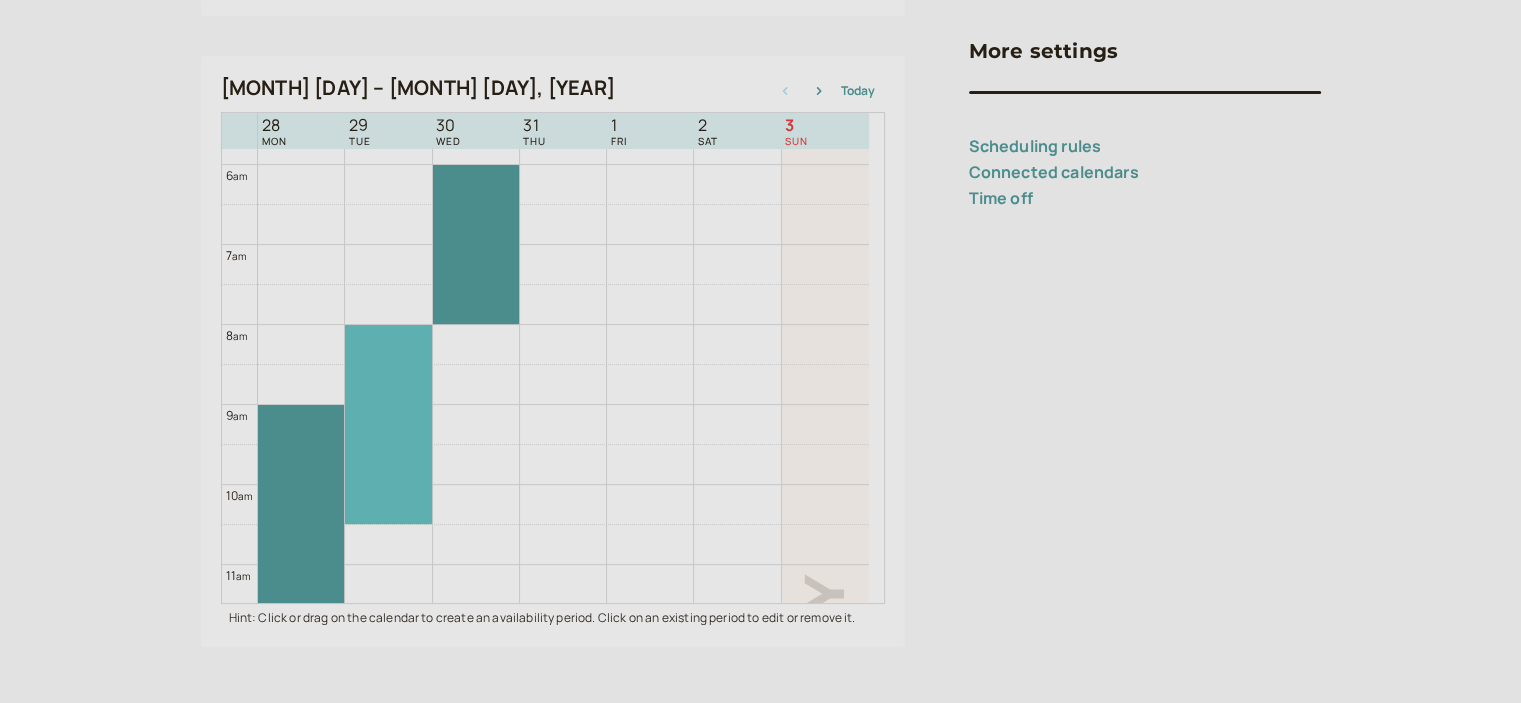 scroll, scrollTop: 465, scrollLeft: 0, axis: vertical 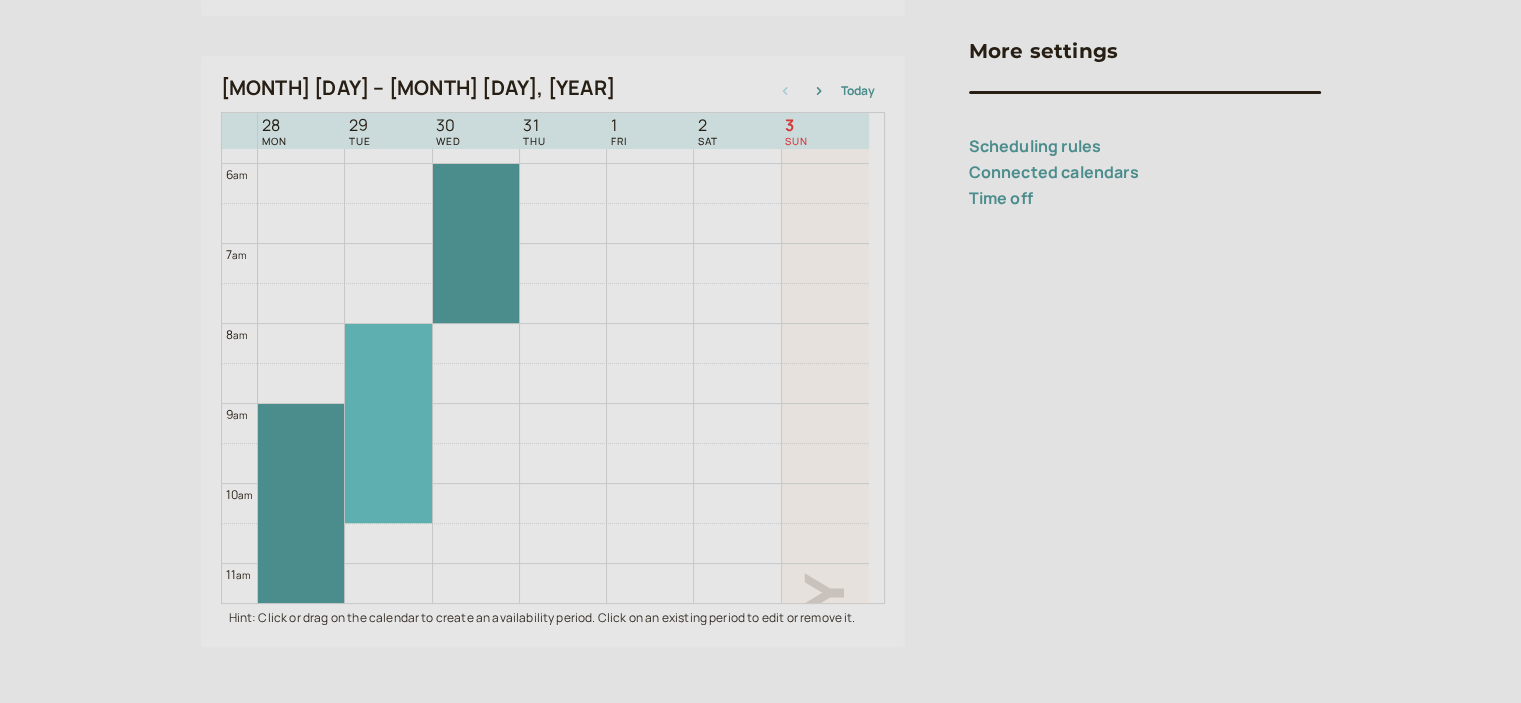 click at bounding box center (388, 423) 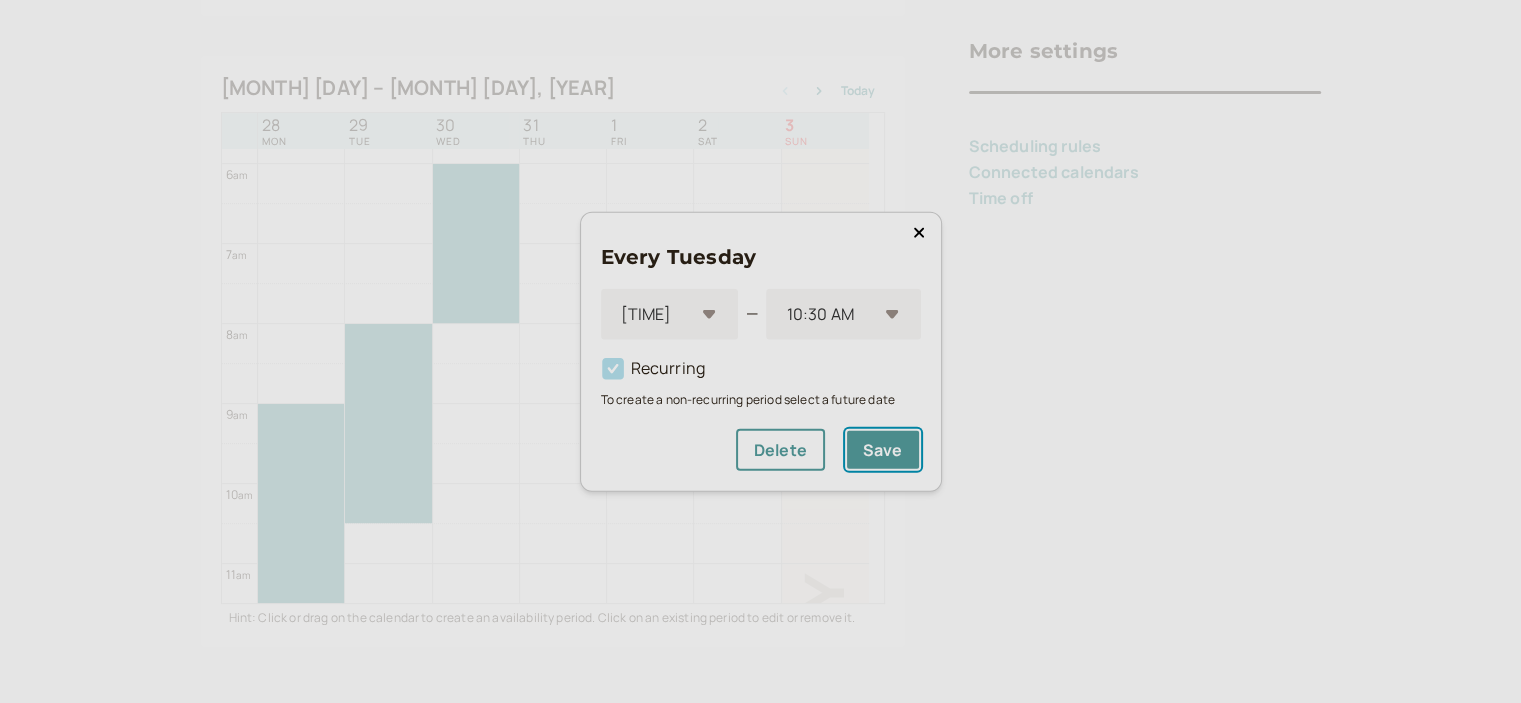 click on "Save" at bounding box center [883, 450] 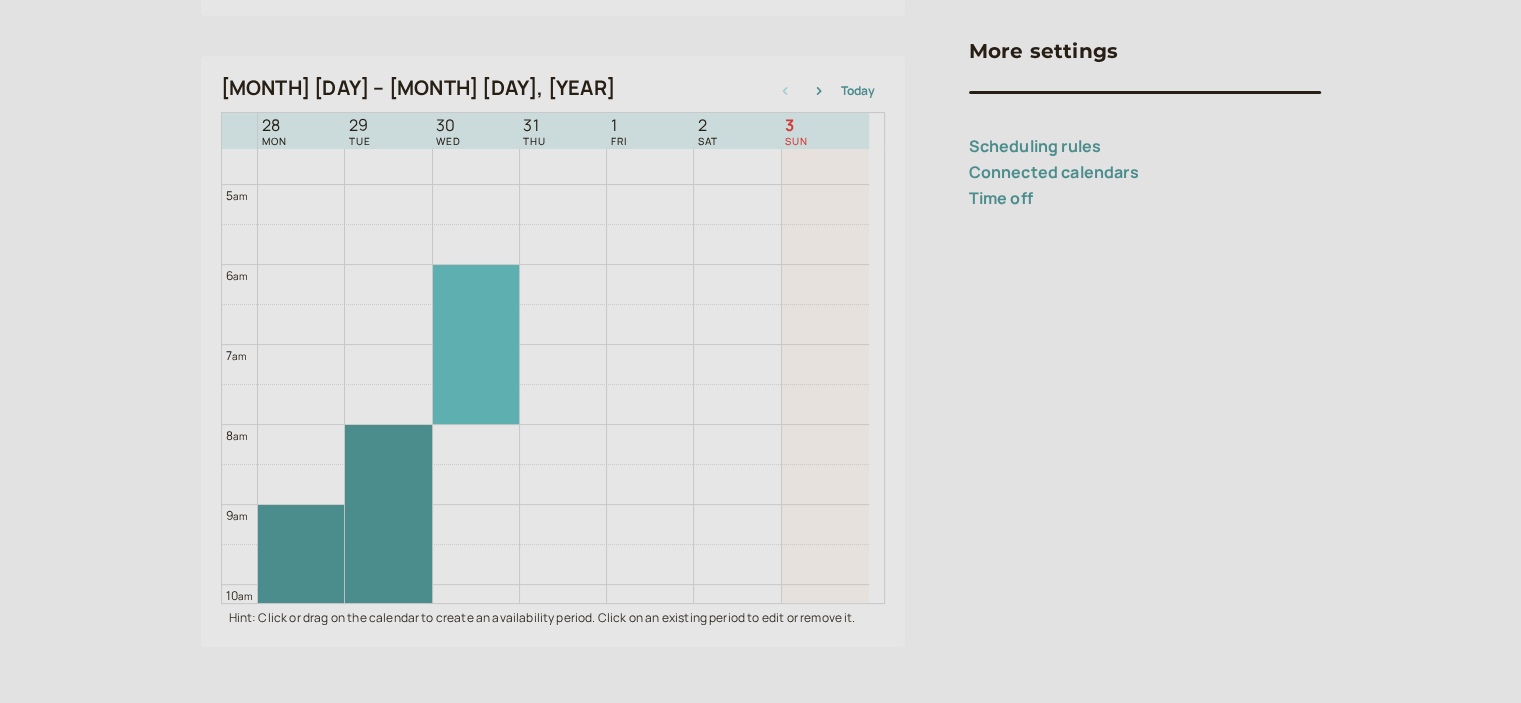 scroll, scrollTop: 365, scrollLeft: 0, axis: vertical 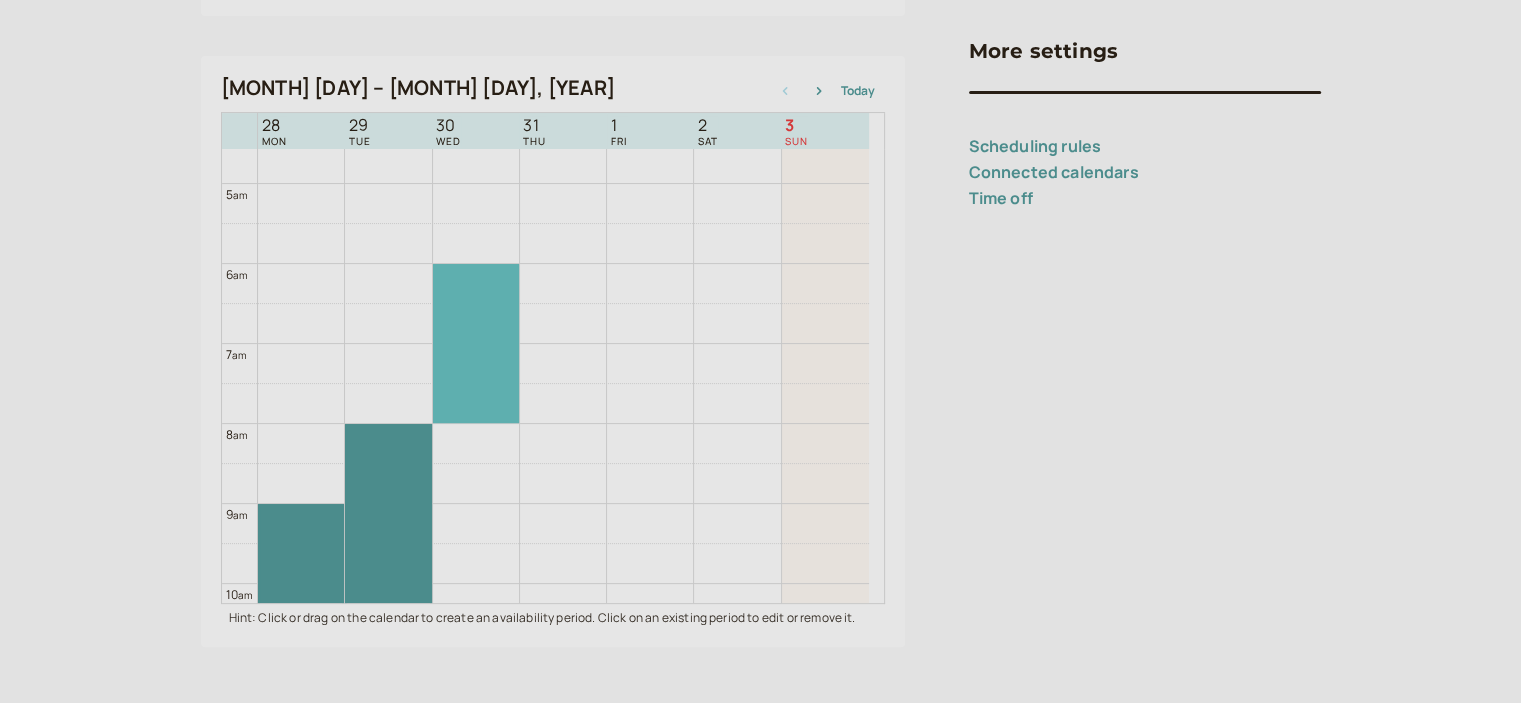 click at bounding box center [476, 343] 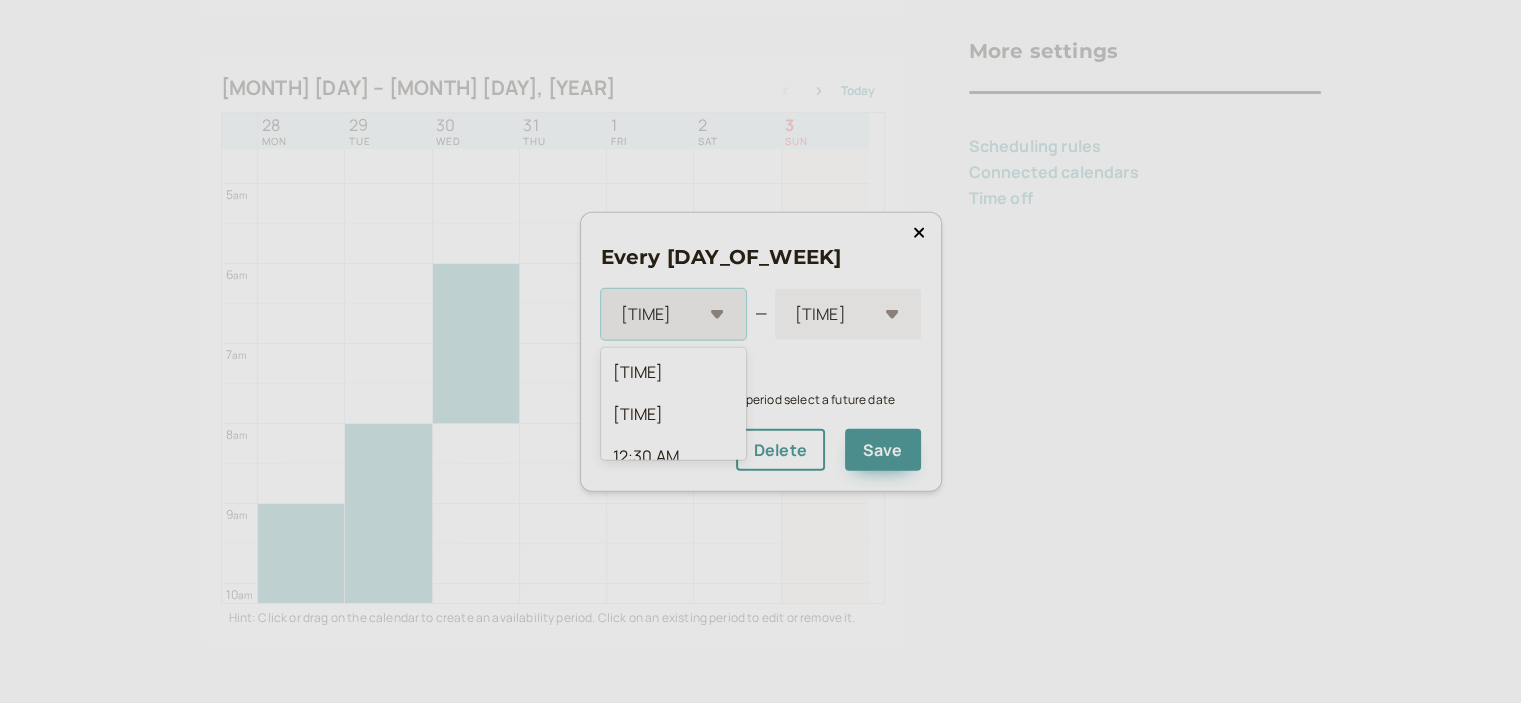 click on "[TIME]" at bounding box center [674, 314] 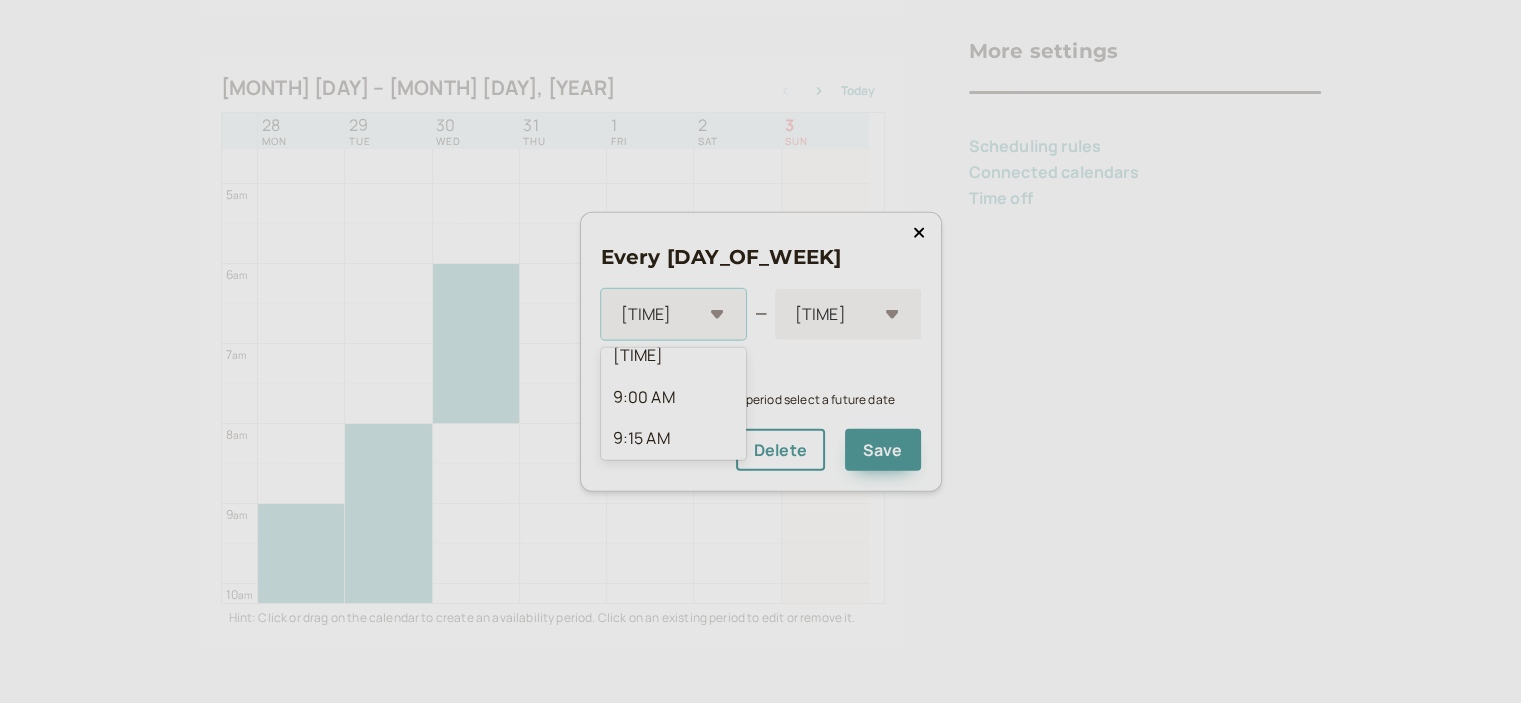 scroll, scrollTop: 1488, scrollLeft: 0, axis: vertical 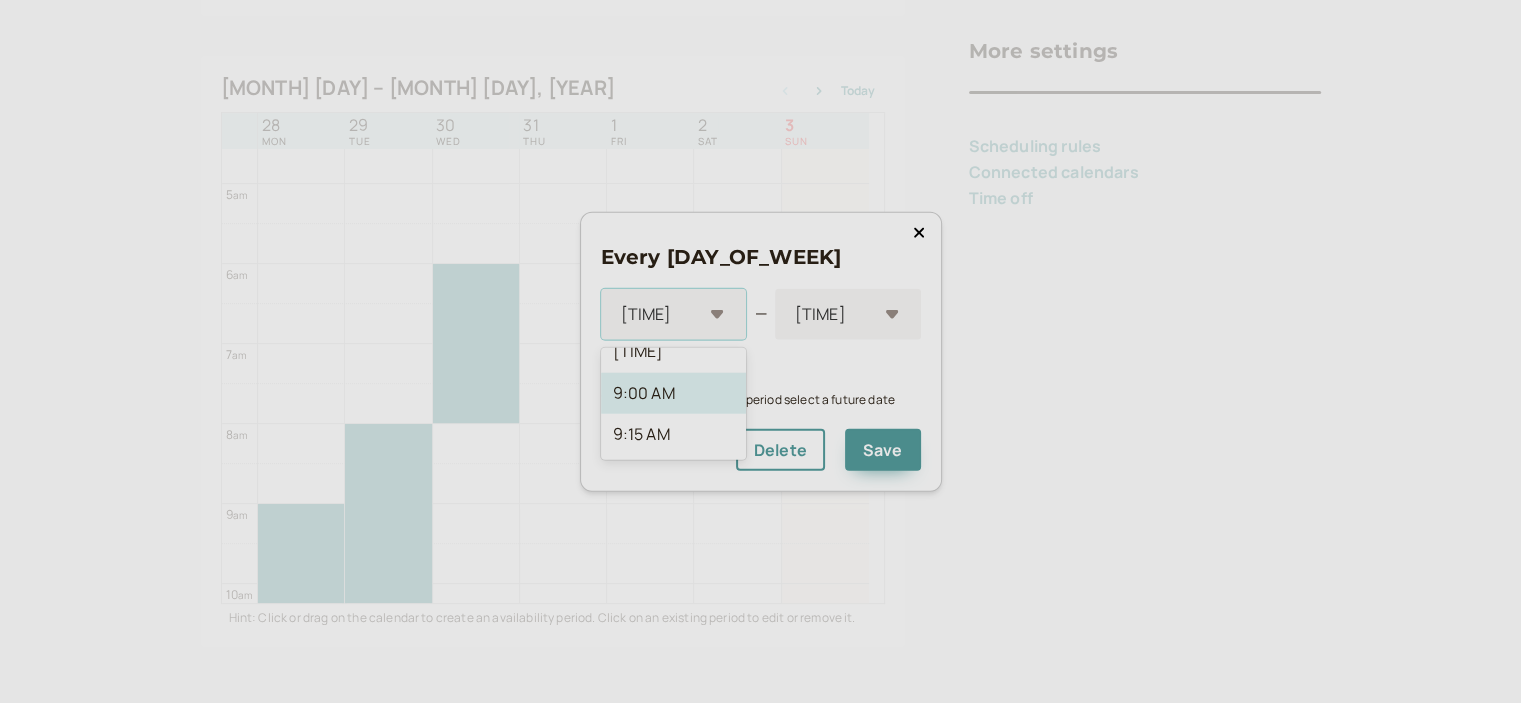 click on "9:00 AM" at bounding box center [674, 393] 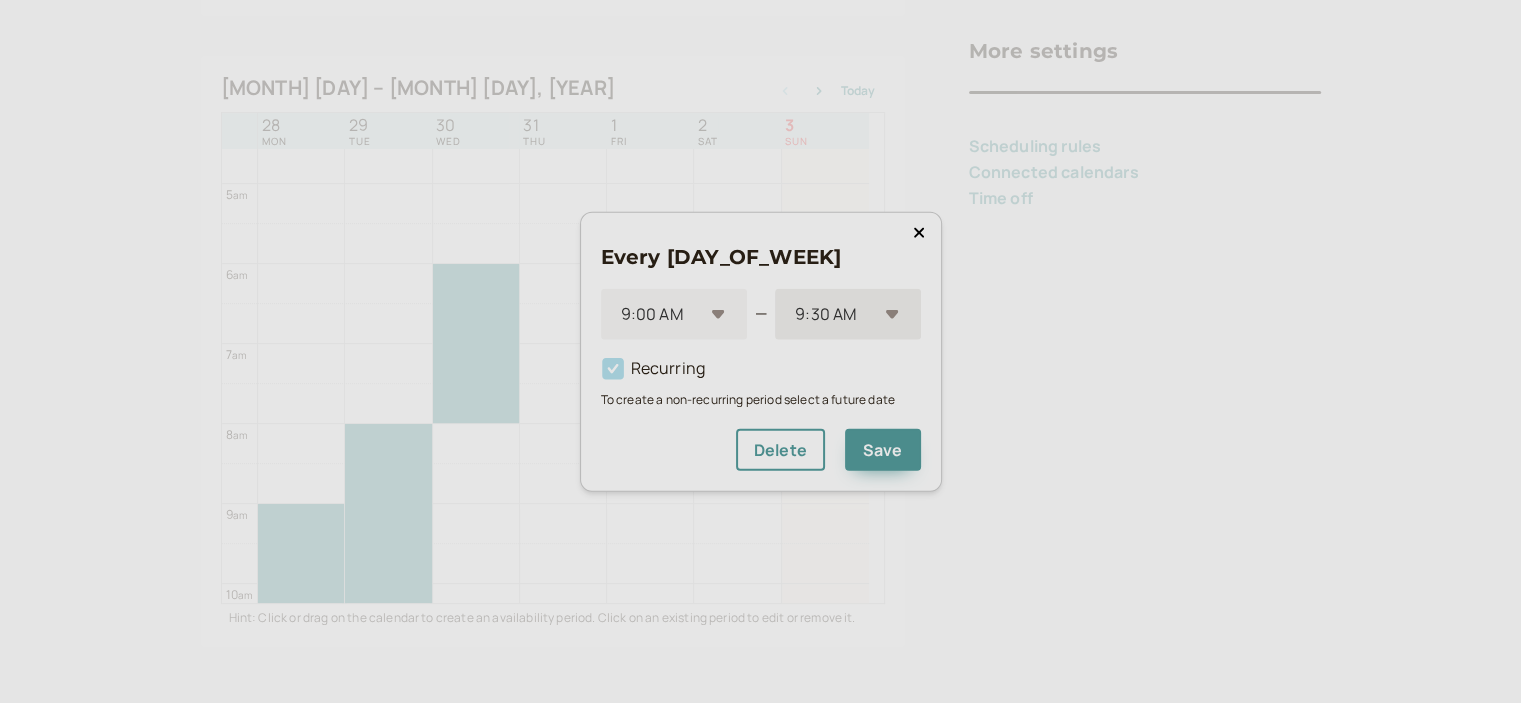 click on "9:30 AM" at bounding box center [847, 314] 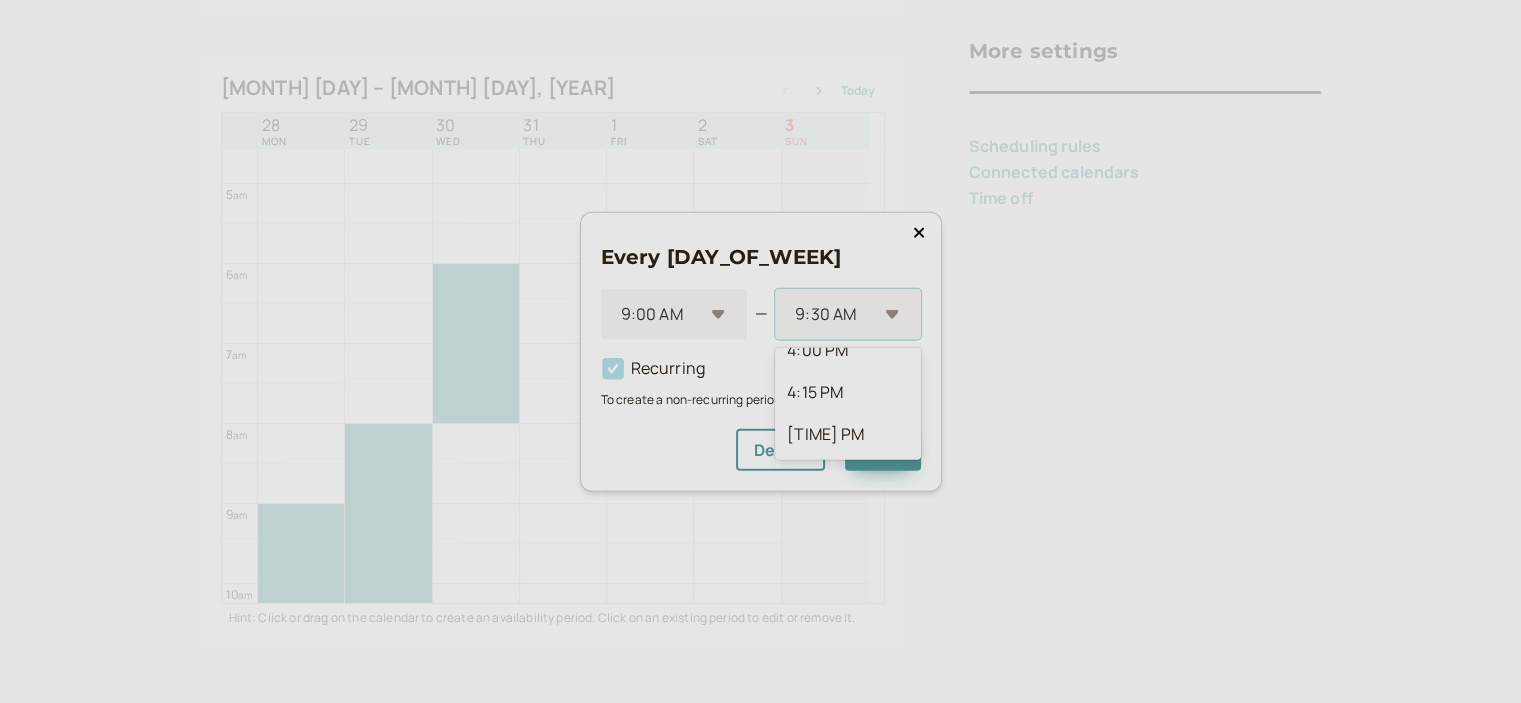 scroll, scrollTop: 1240, scrollLeft: 0, axis: vertical 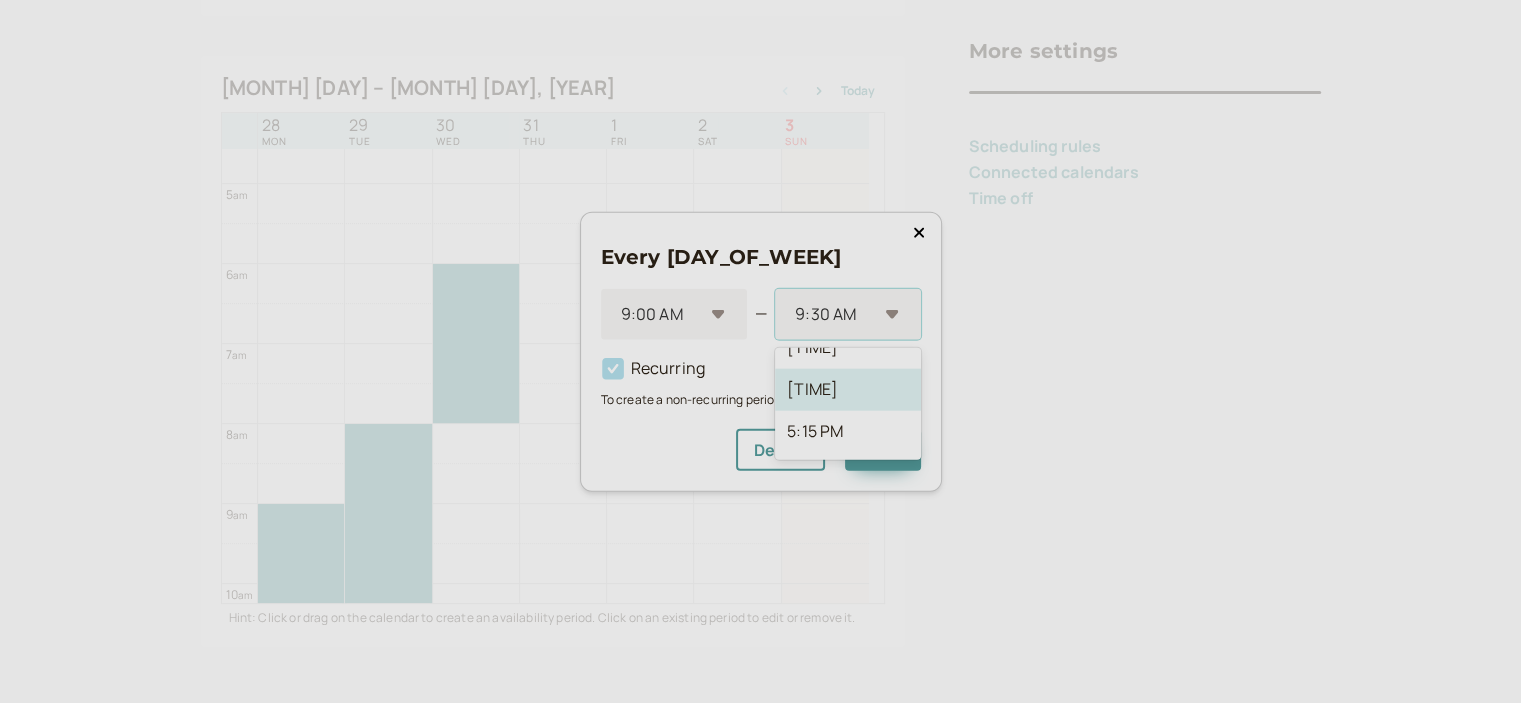 click on "[TIME]" at bounding box center (847, 390) 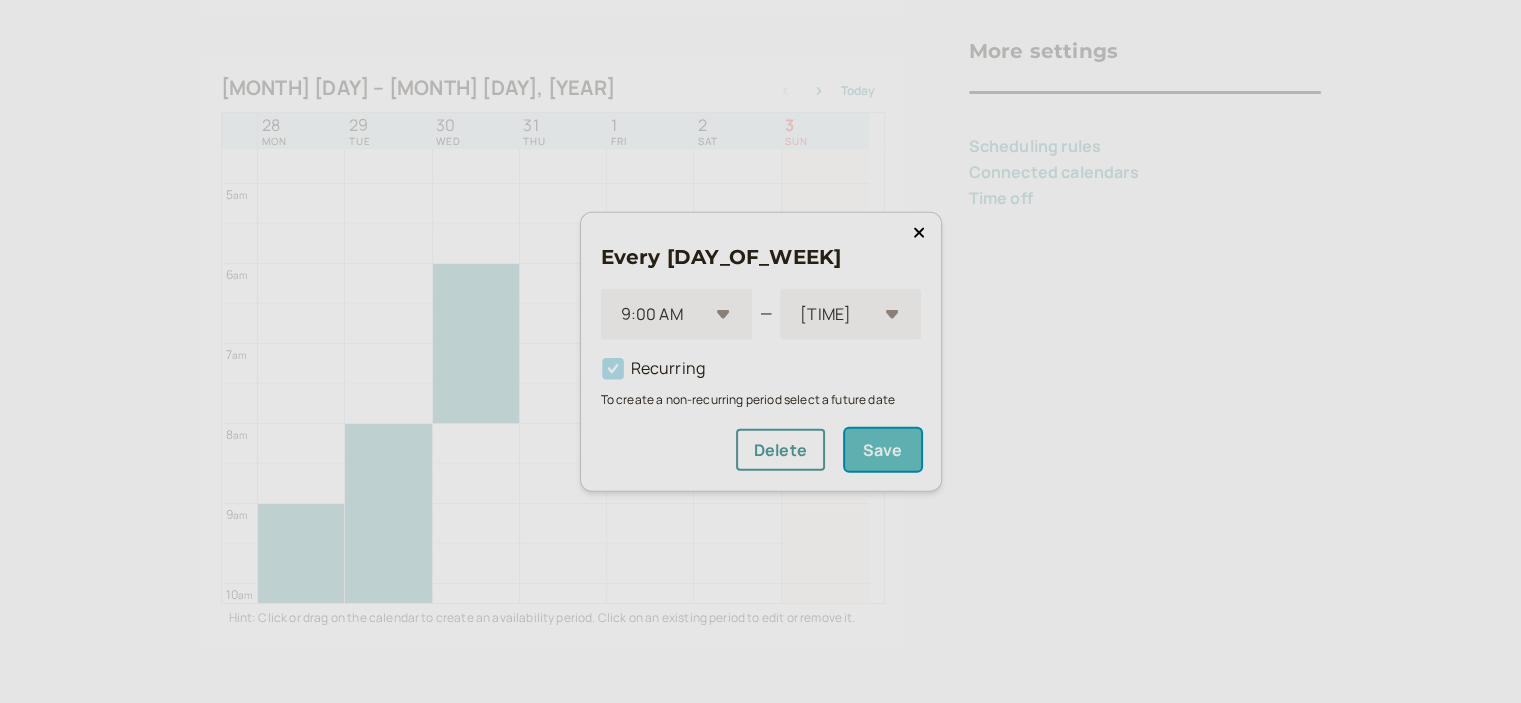 click on "Save" at bounding box center (883, 450) 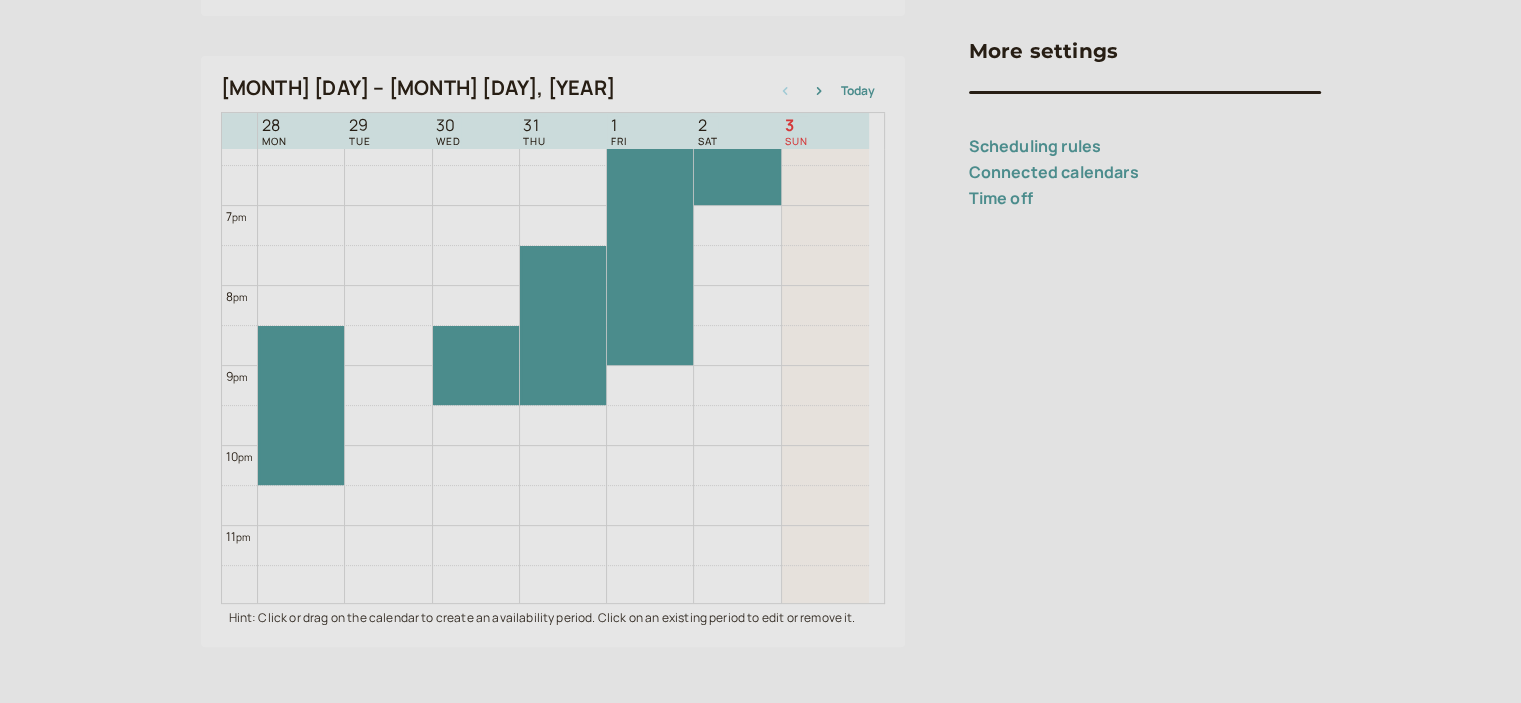 scroll, scrollTop: 1465, scrollLeft: 0, axis: vertical 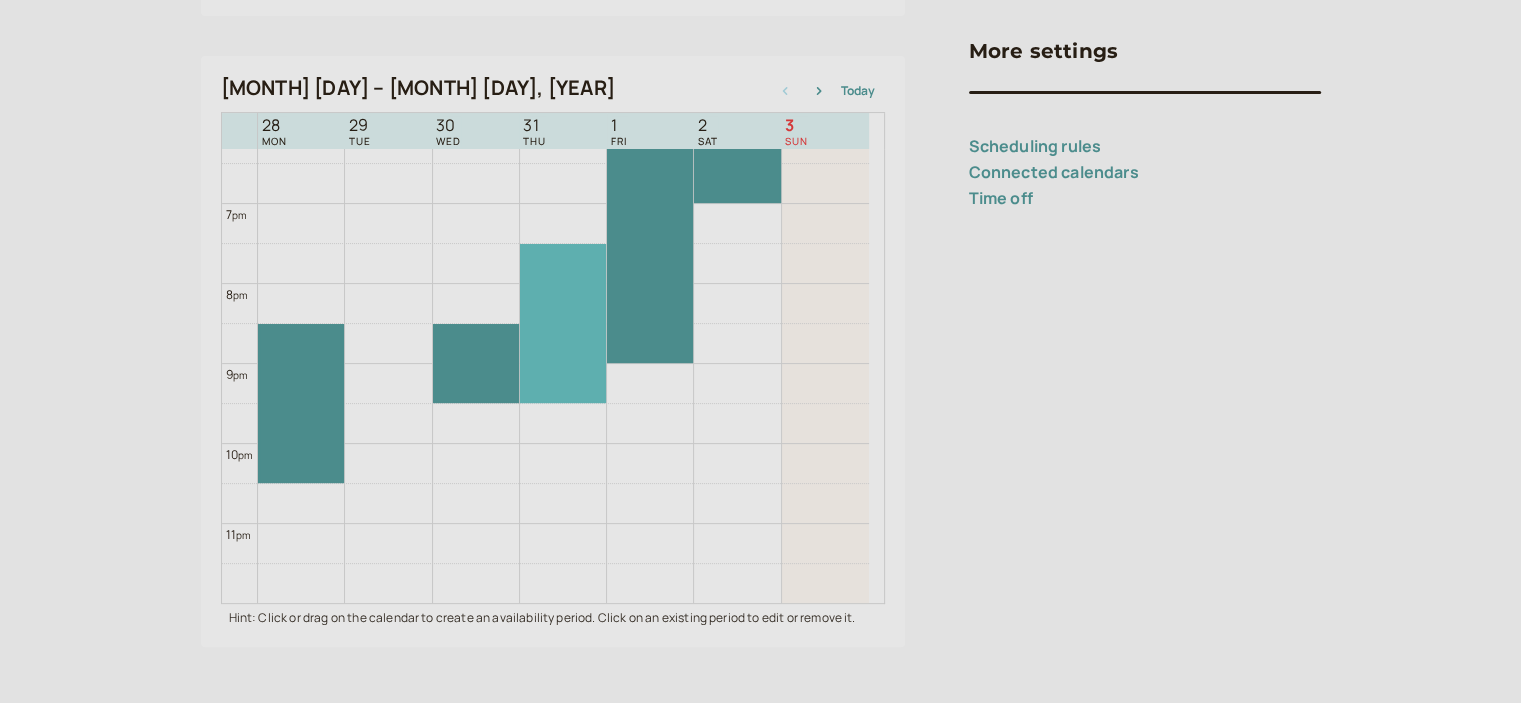 click at bounding box center [563, 323] 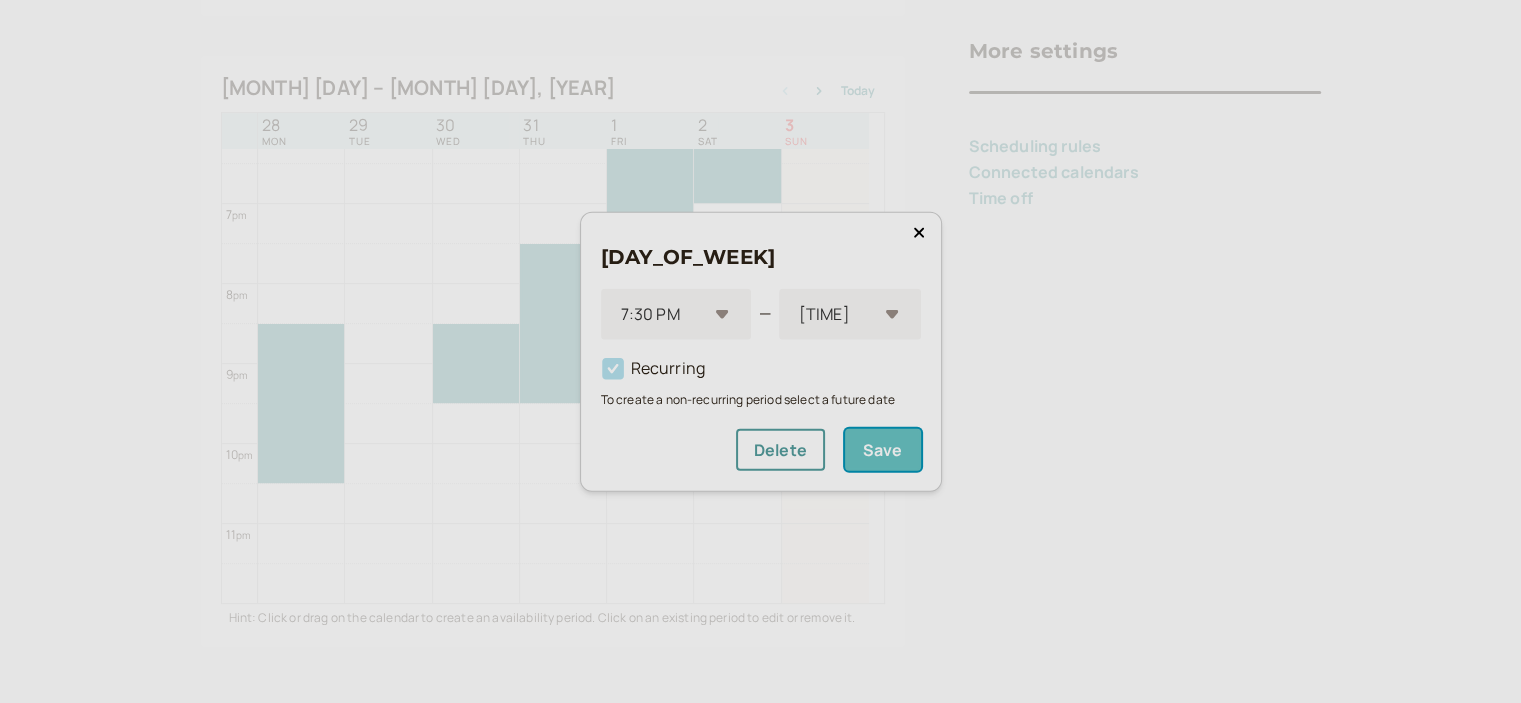 click on "Save" at bounding box center (883, 450) 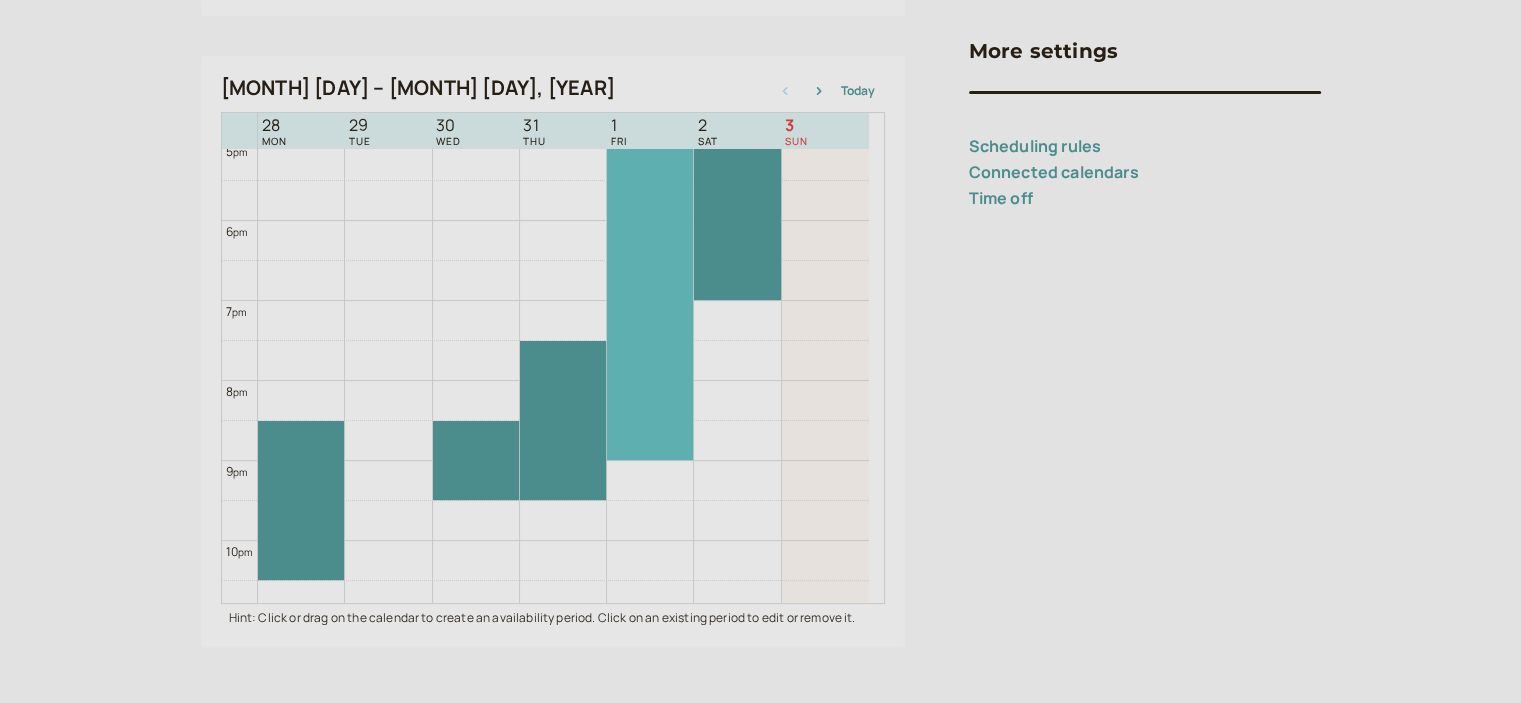 click at bounding box center [650, 300] 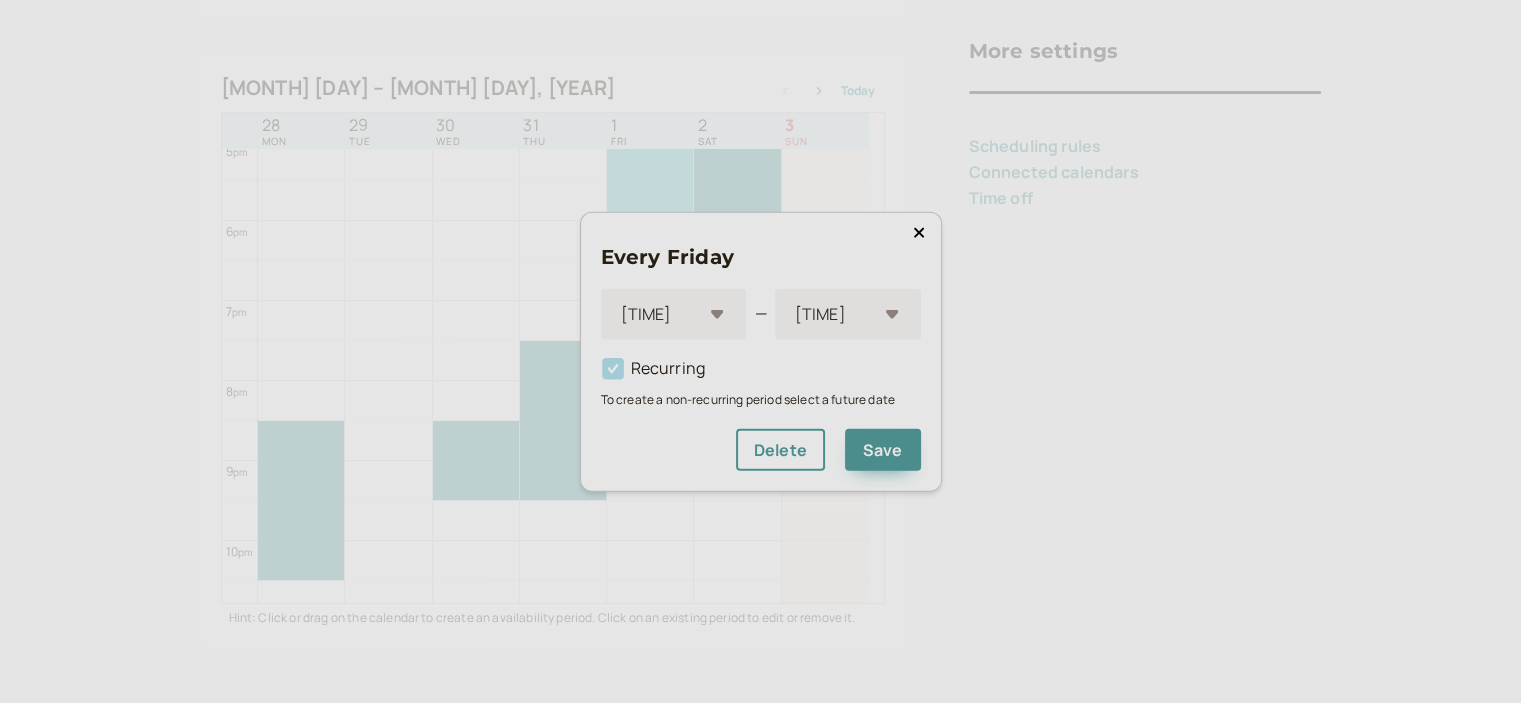 scroll, scrollTop: 1367, scrollLeft: 0, axis: vertical 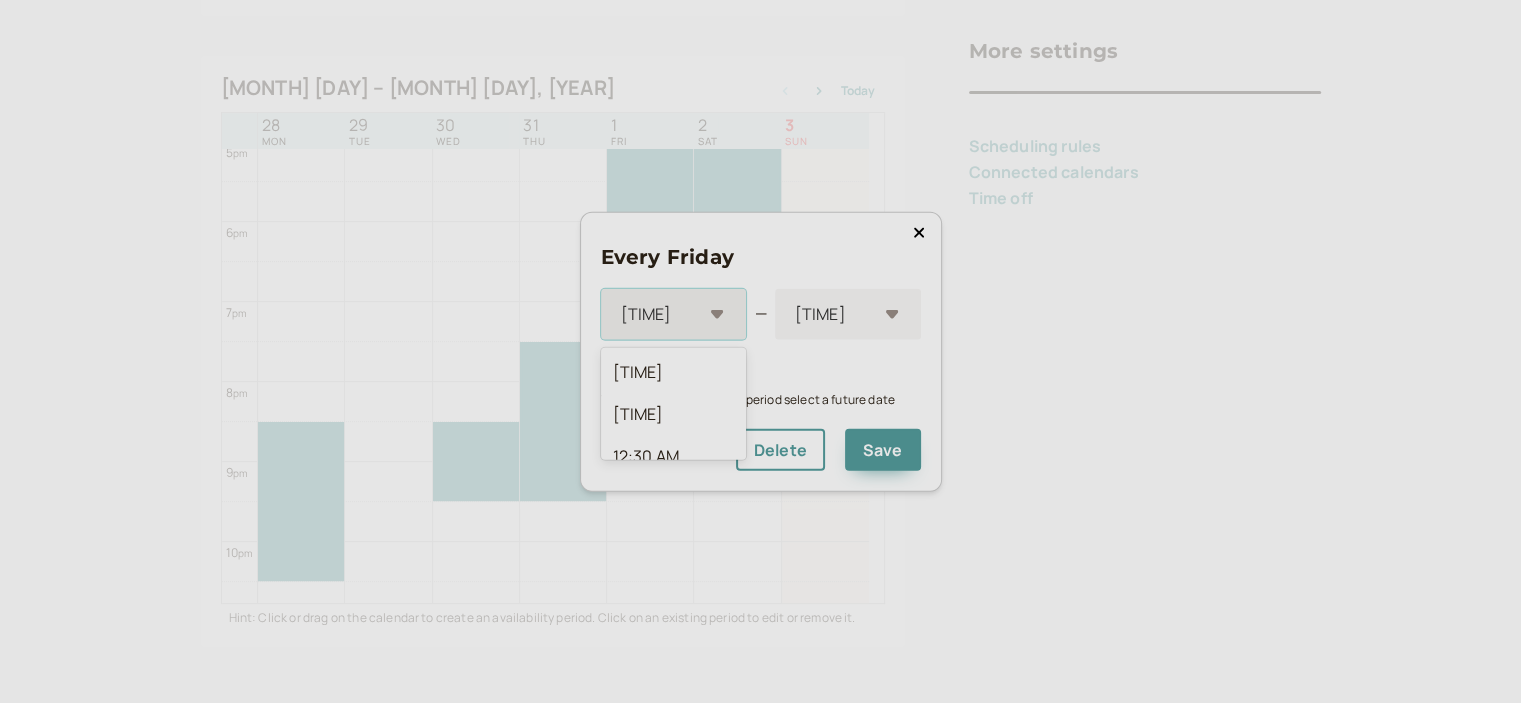 click on "[TIME]" at bounding box center [674, 314] 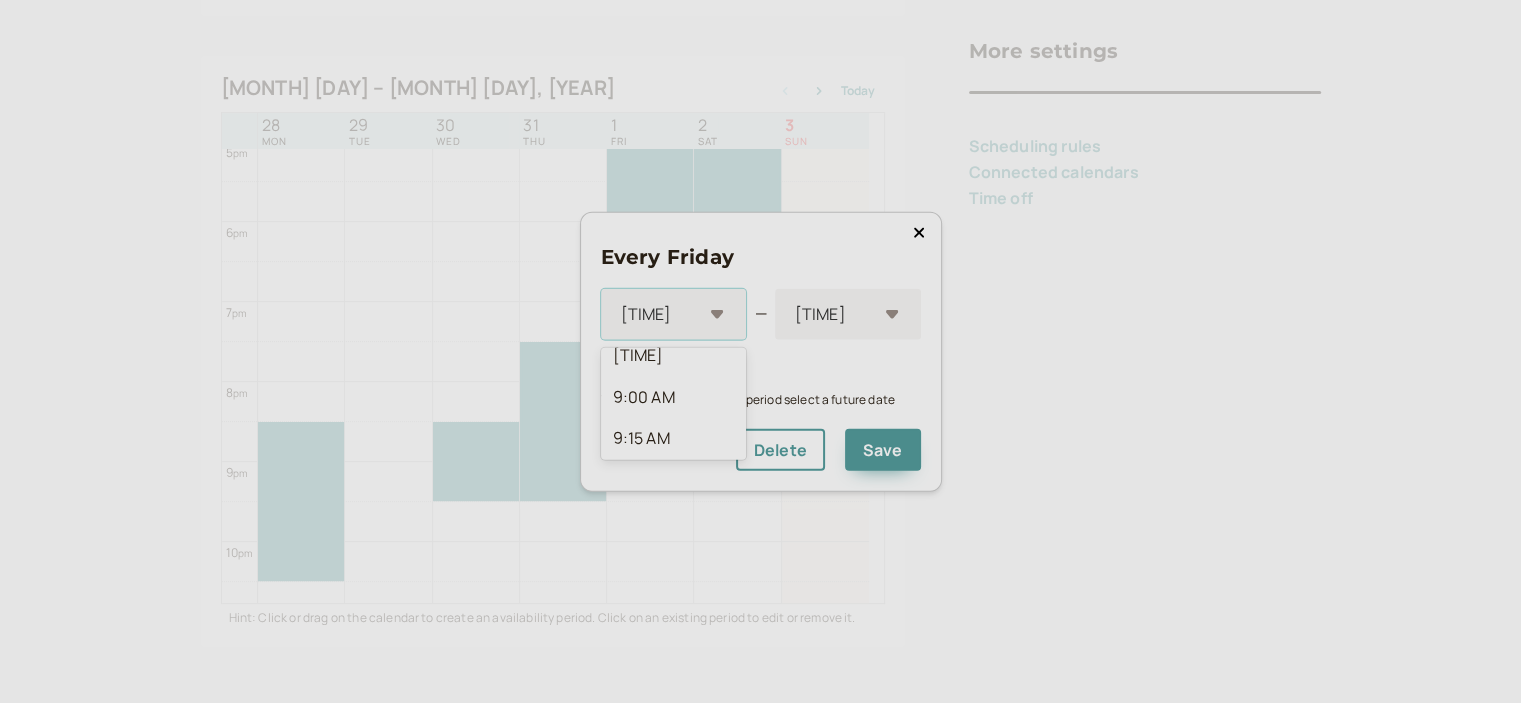 scroll, scrollTop: 1477, scrollLeft: 0, axis: vertical 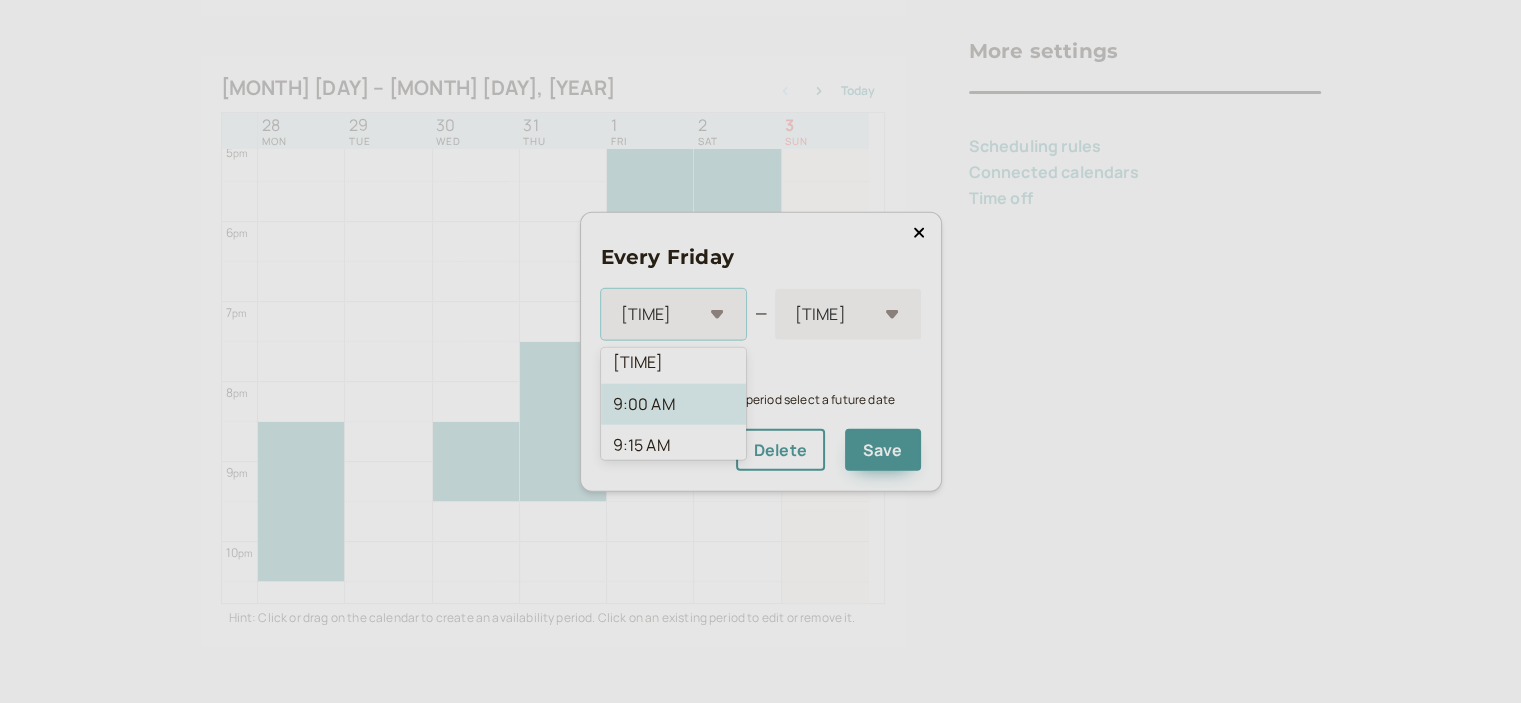 click on "9:00 AM" at bounding box center [674, 404] 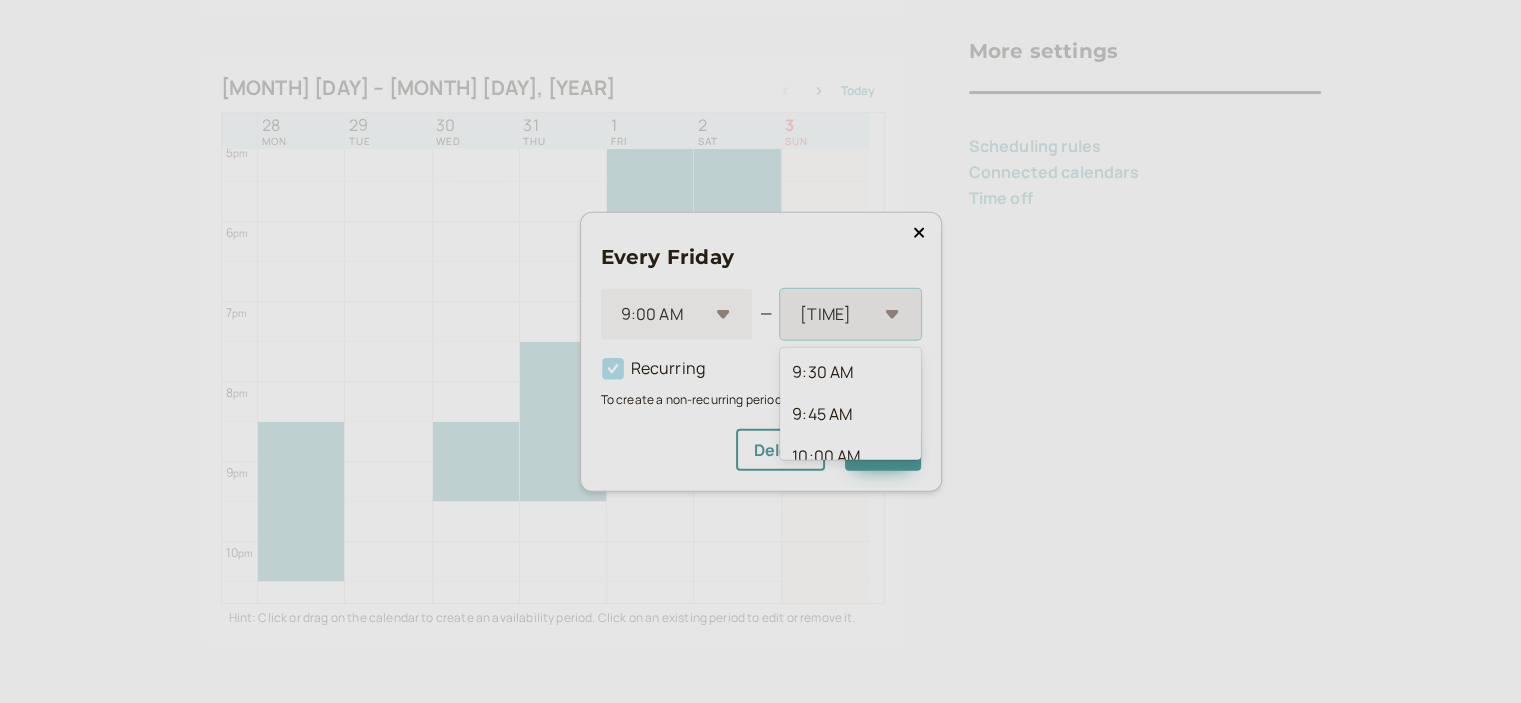 click on "[TIME]" at bounding box center (850, 314) 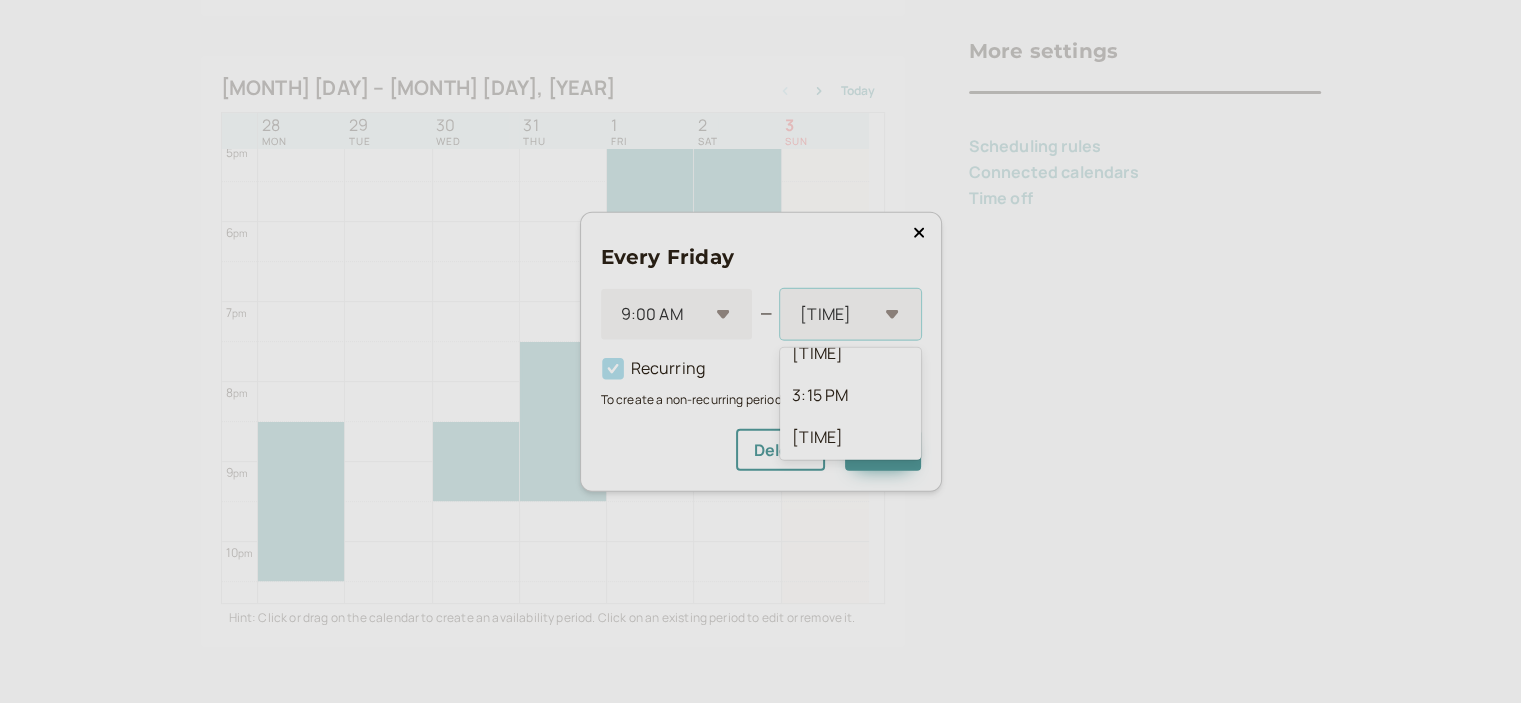 scroll, scrollTop: 901, scrollLeft: 0, axis: vertical 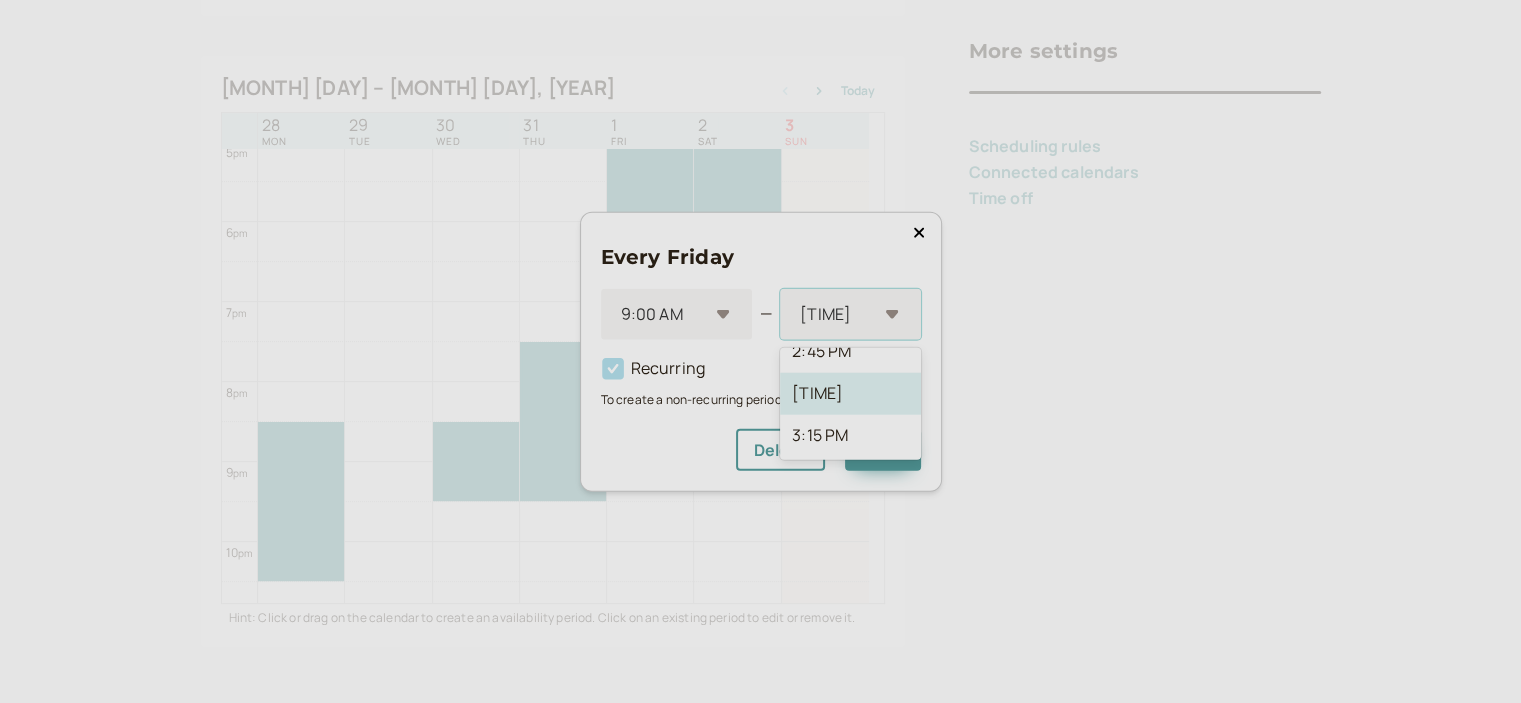 click on "[TIME]" at bounding box center [850, 393] 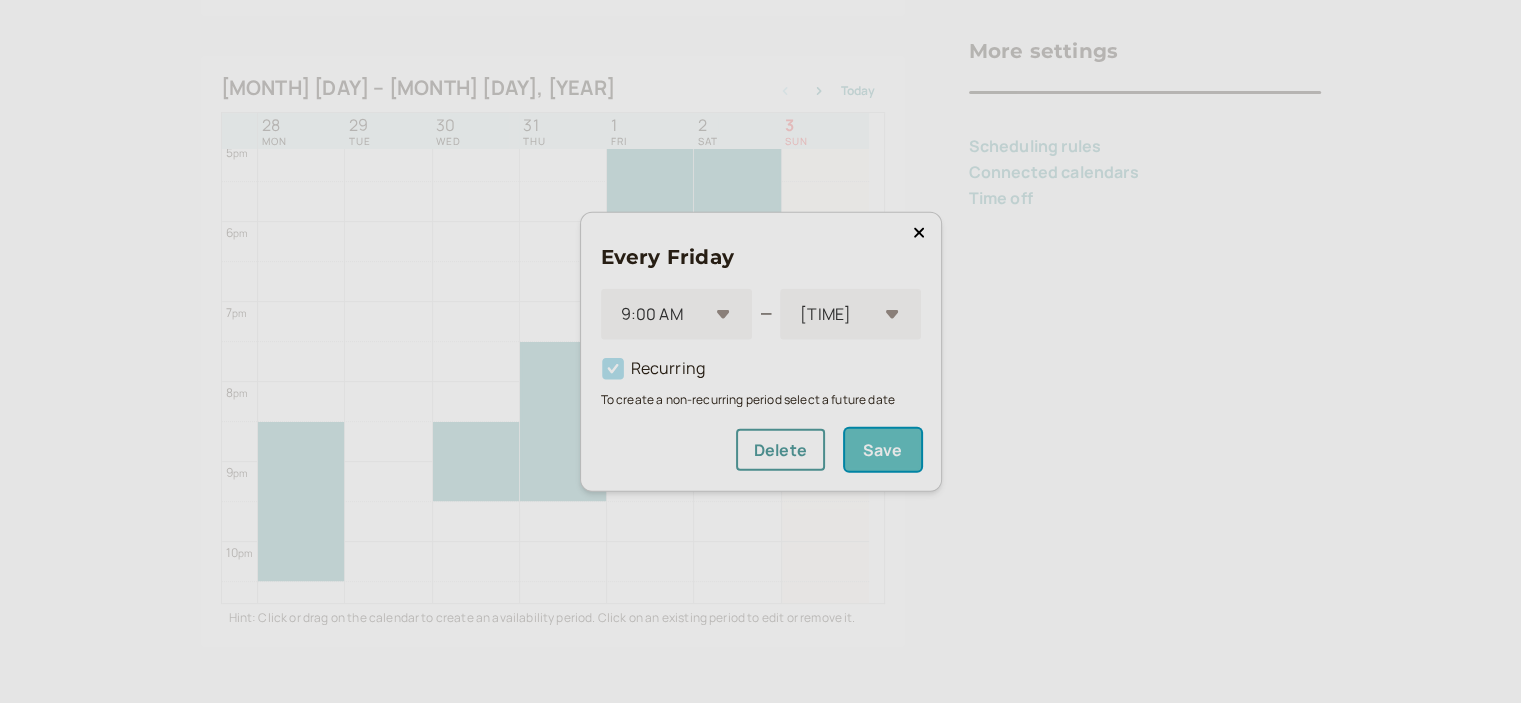 click on "Save" at bounding box center [883, 450] 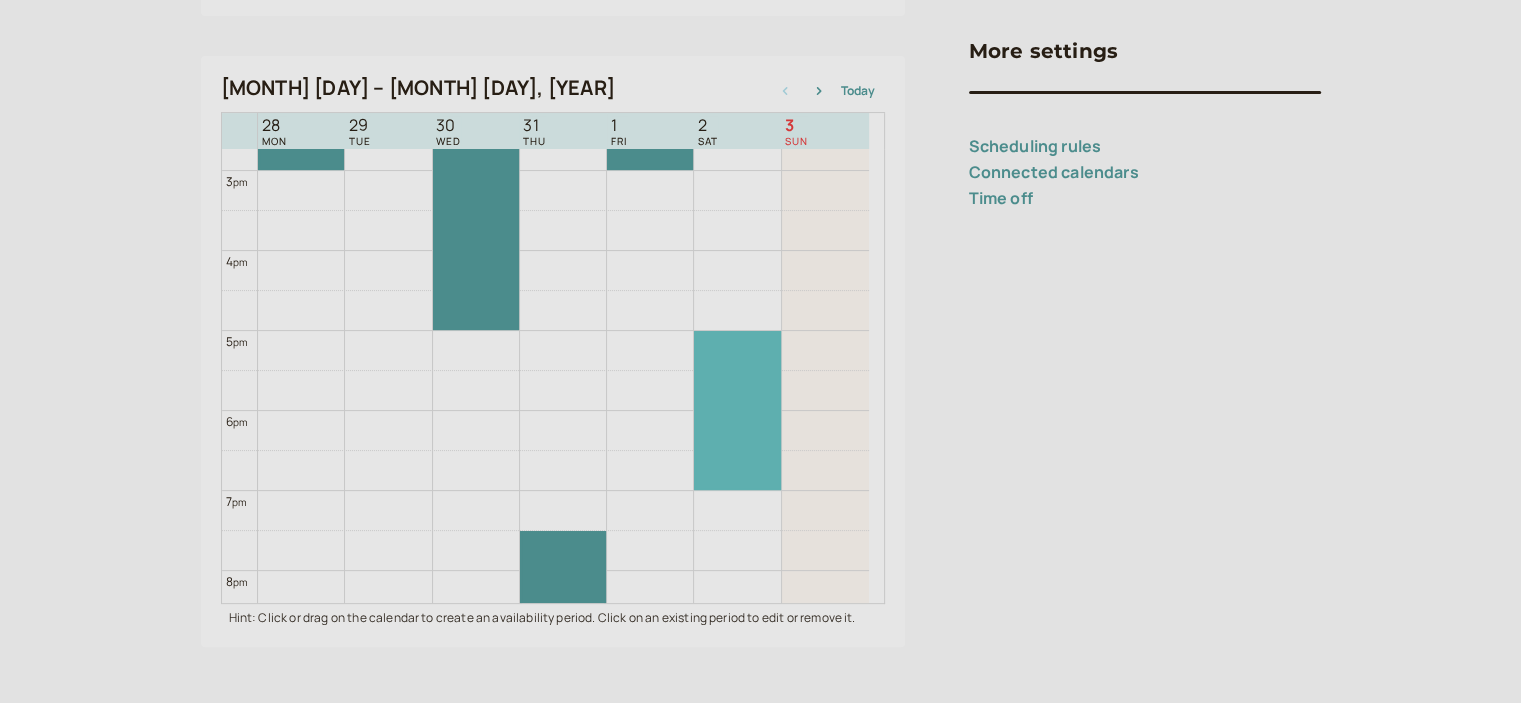 scroll, scrollTop: 1177, scrollLeft: 0, axis: vertical 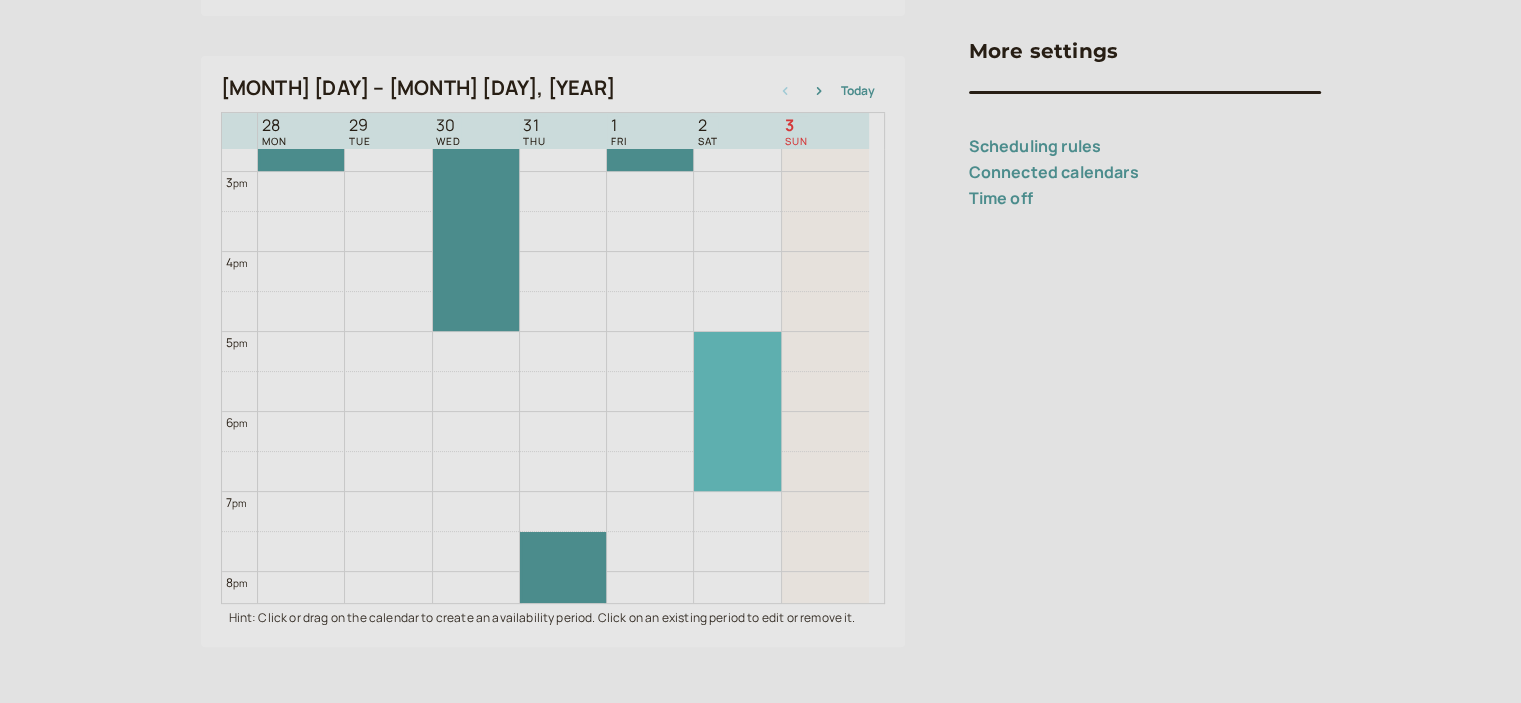 click at bounding box center (737, 411) 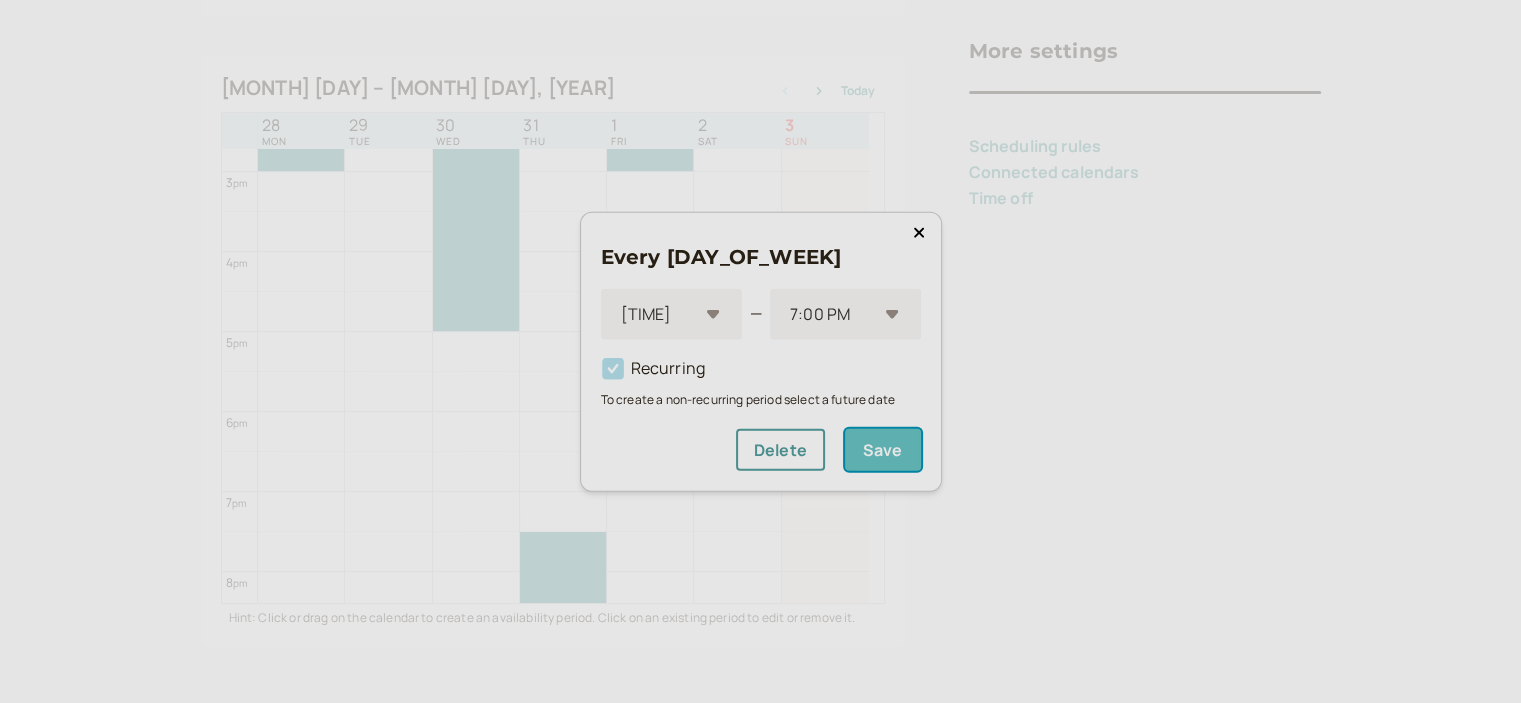 click on "Save" at bounding box center (883, 450) 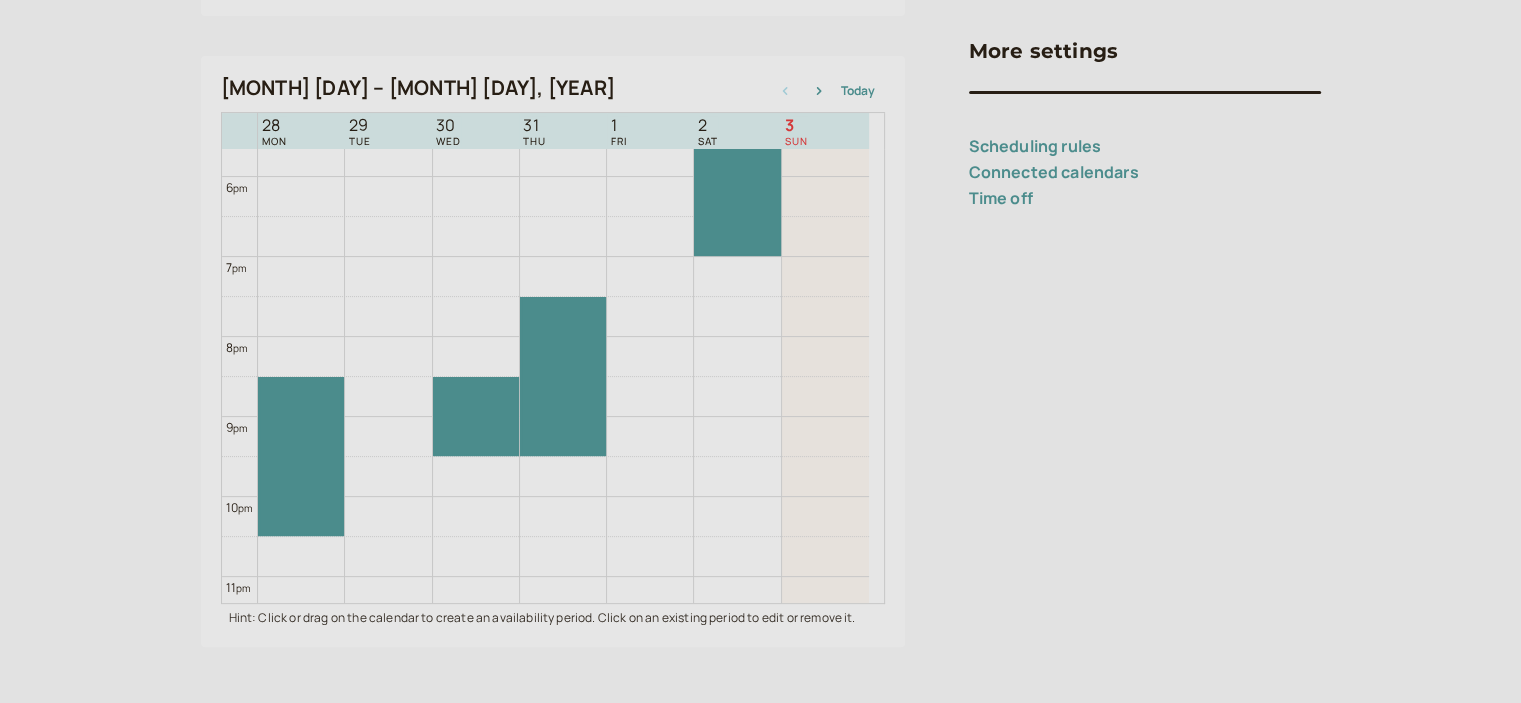 scroll, scrollTop: 1465, scrollLeft: 0, axis: vertical 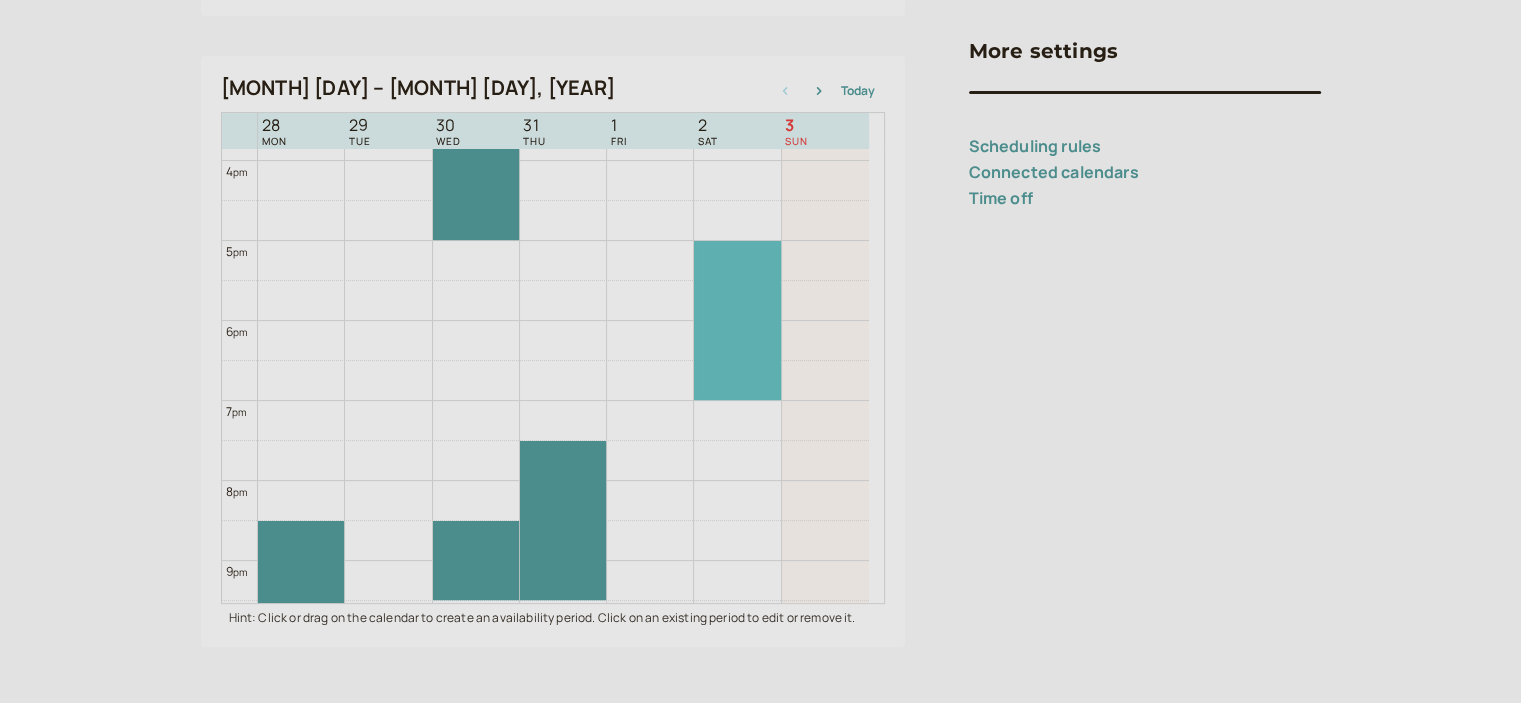 click at bounding box center (737, 320) 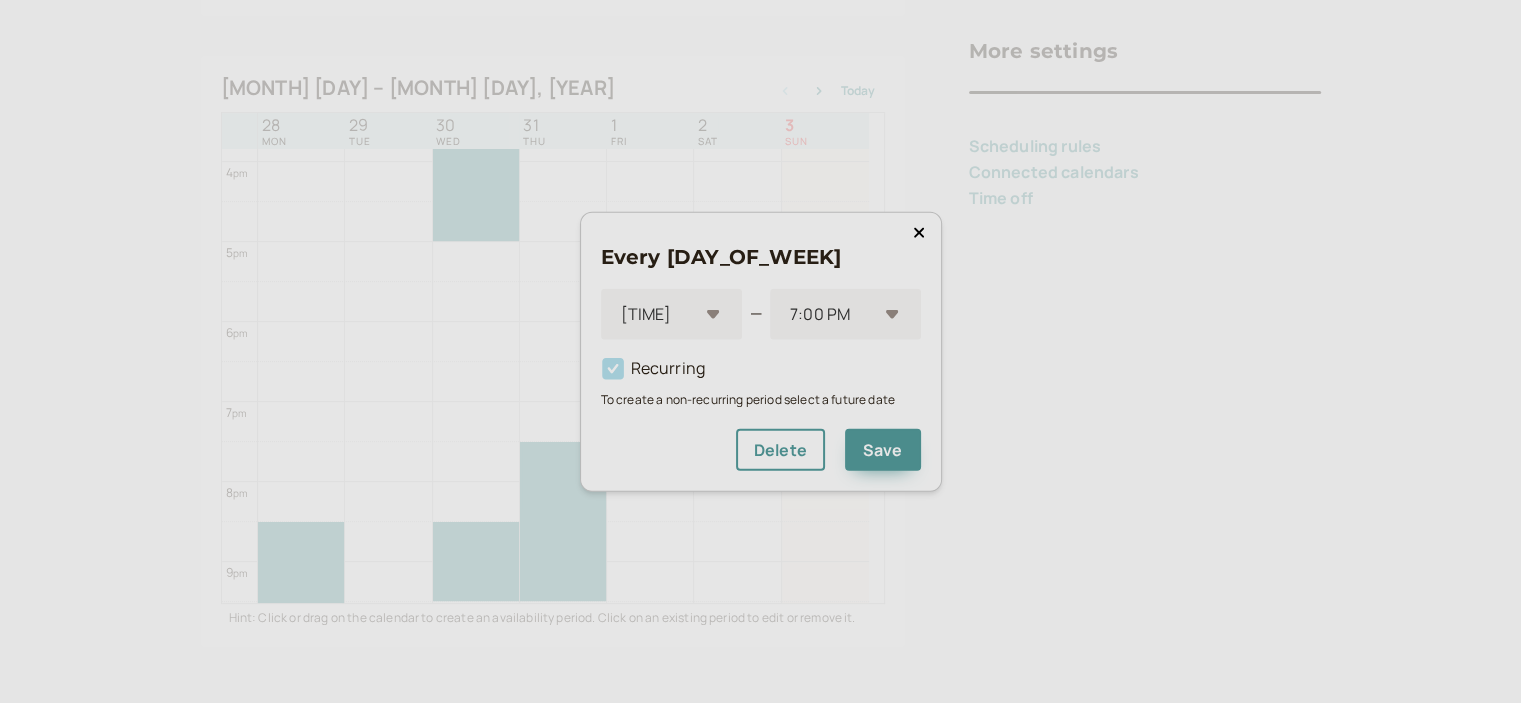 scroll, scrollTop: 1266, scrollLeft: 0, axis: vertical 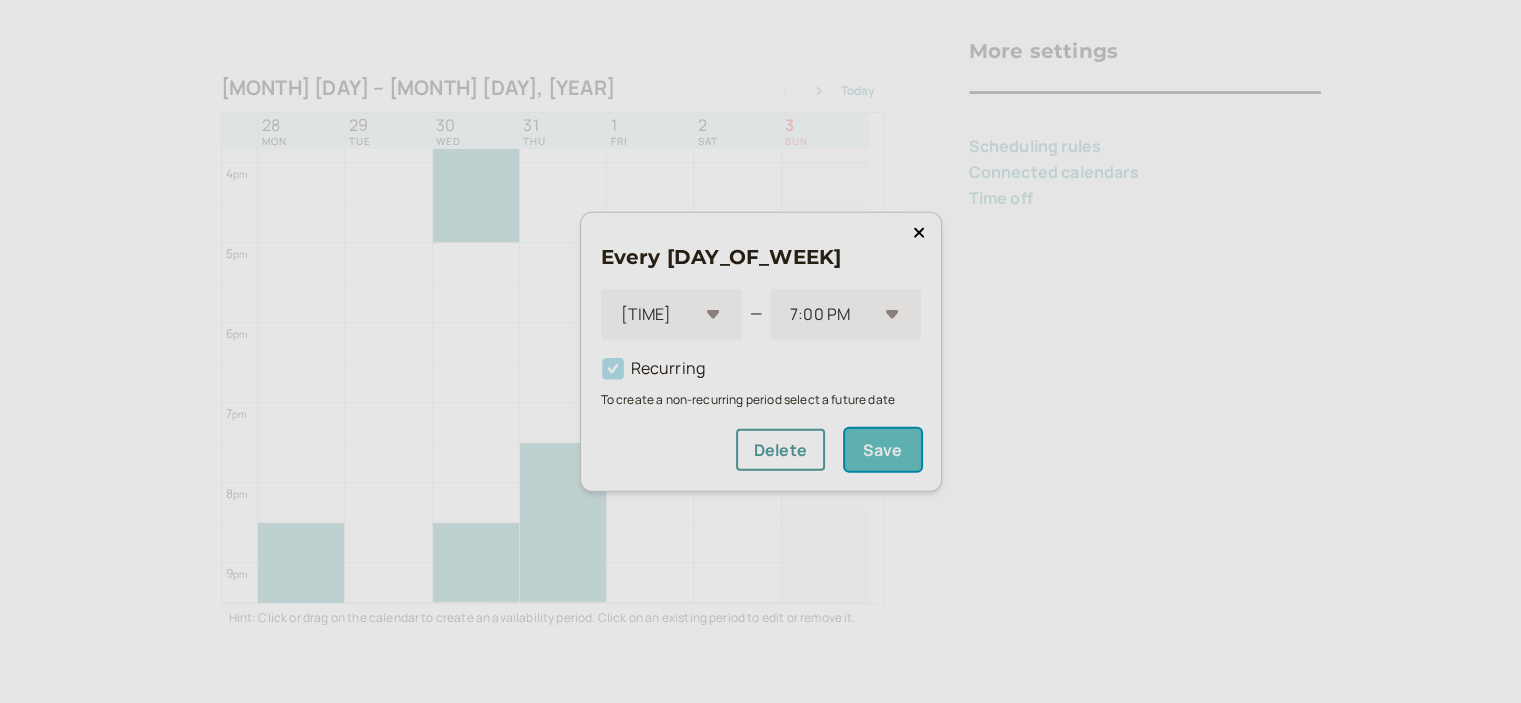 click on "Save" at bounding box center [883, 450] 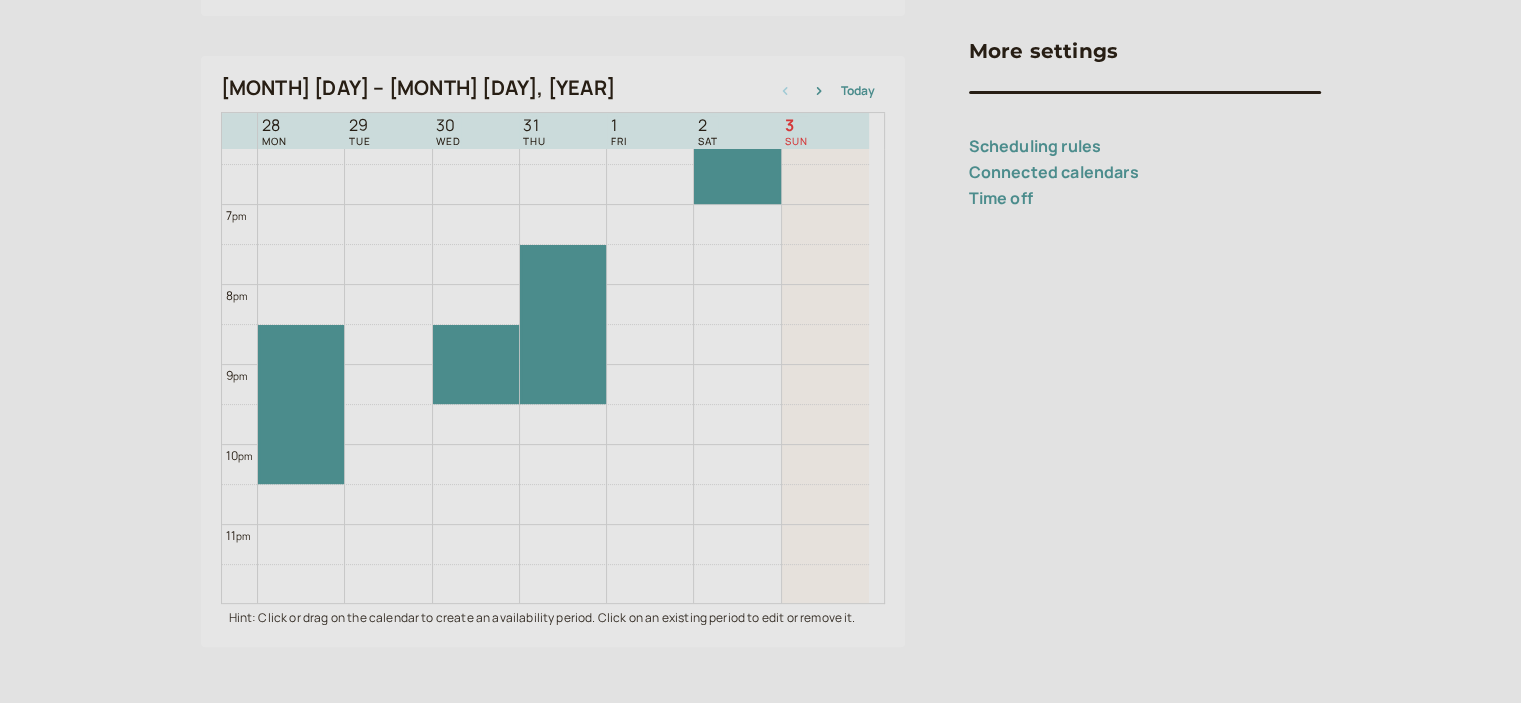 scroll, scrollTop: 1465, scrollLeft: 0, axis: vertical 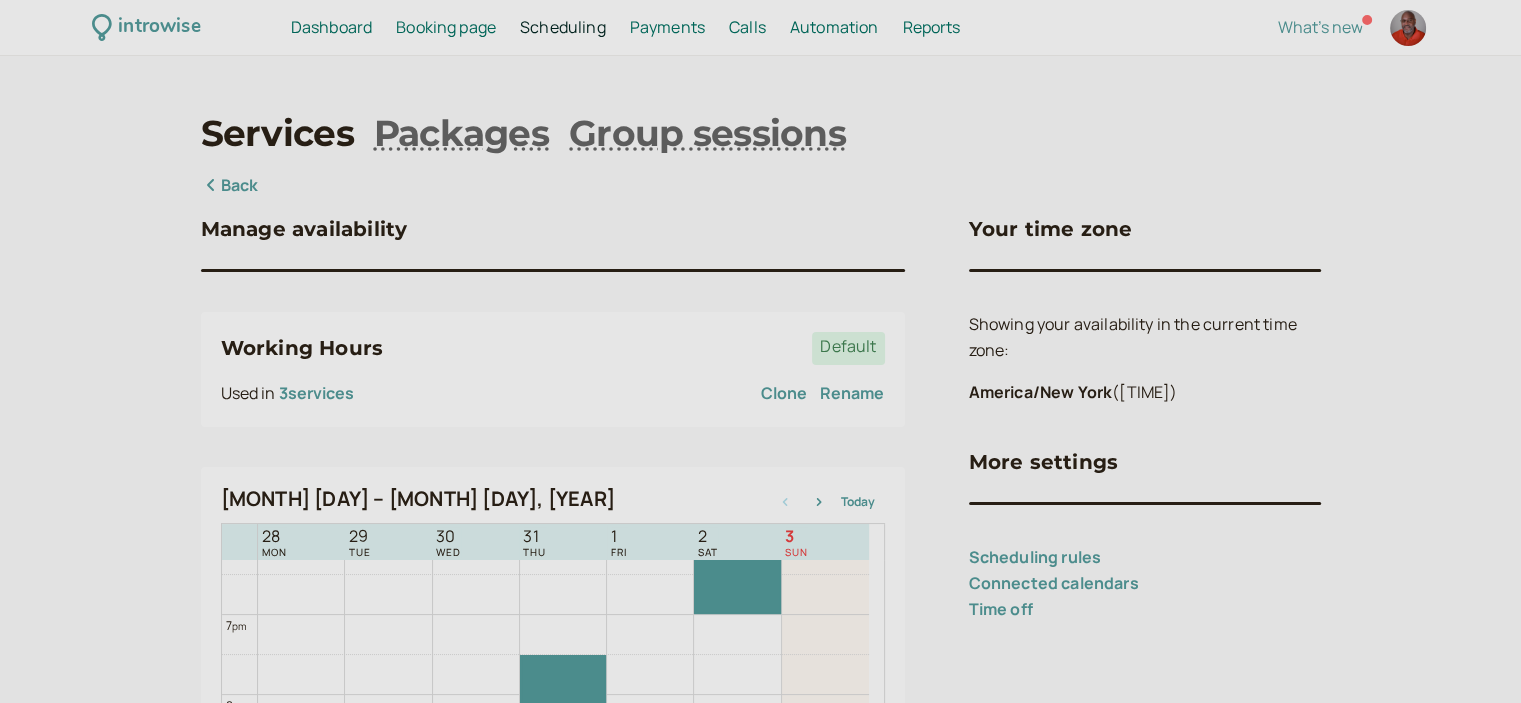 click on "Payments" at bounding box center (667, 27) 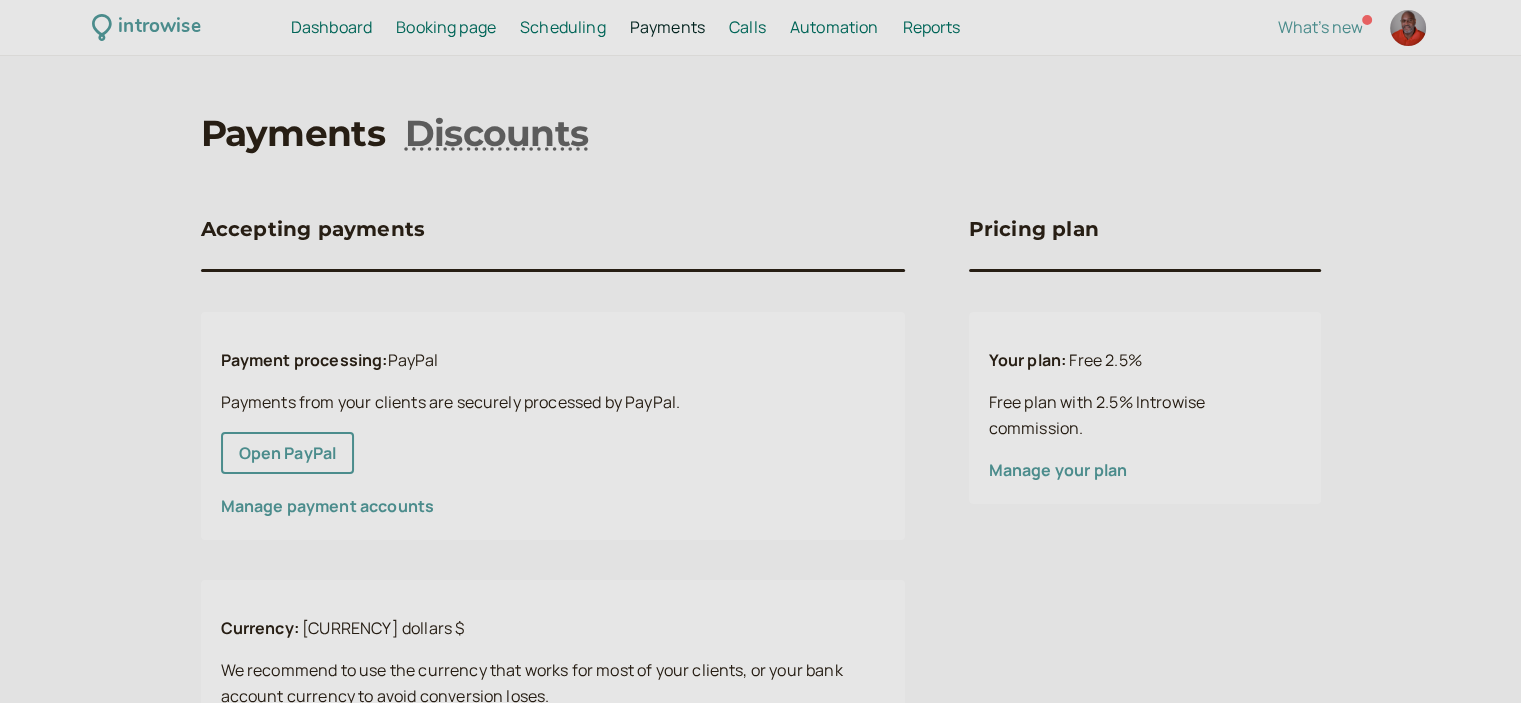 click on "Manage payment accounts" at bounding box center (328, 506) 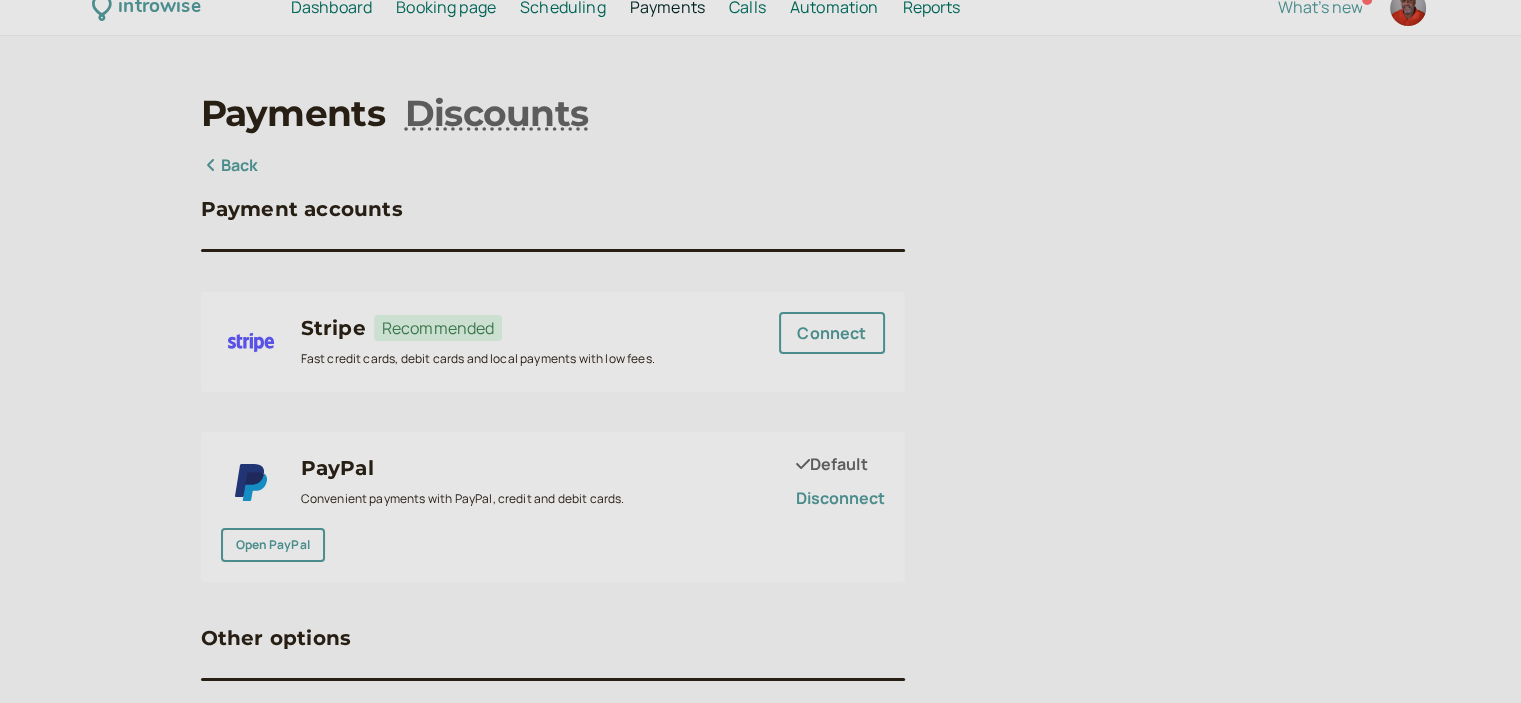 scroll, scrollTop: 0, scrollLeft: 0, axis: both 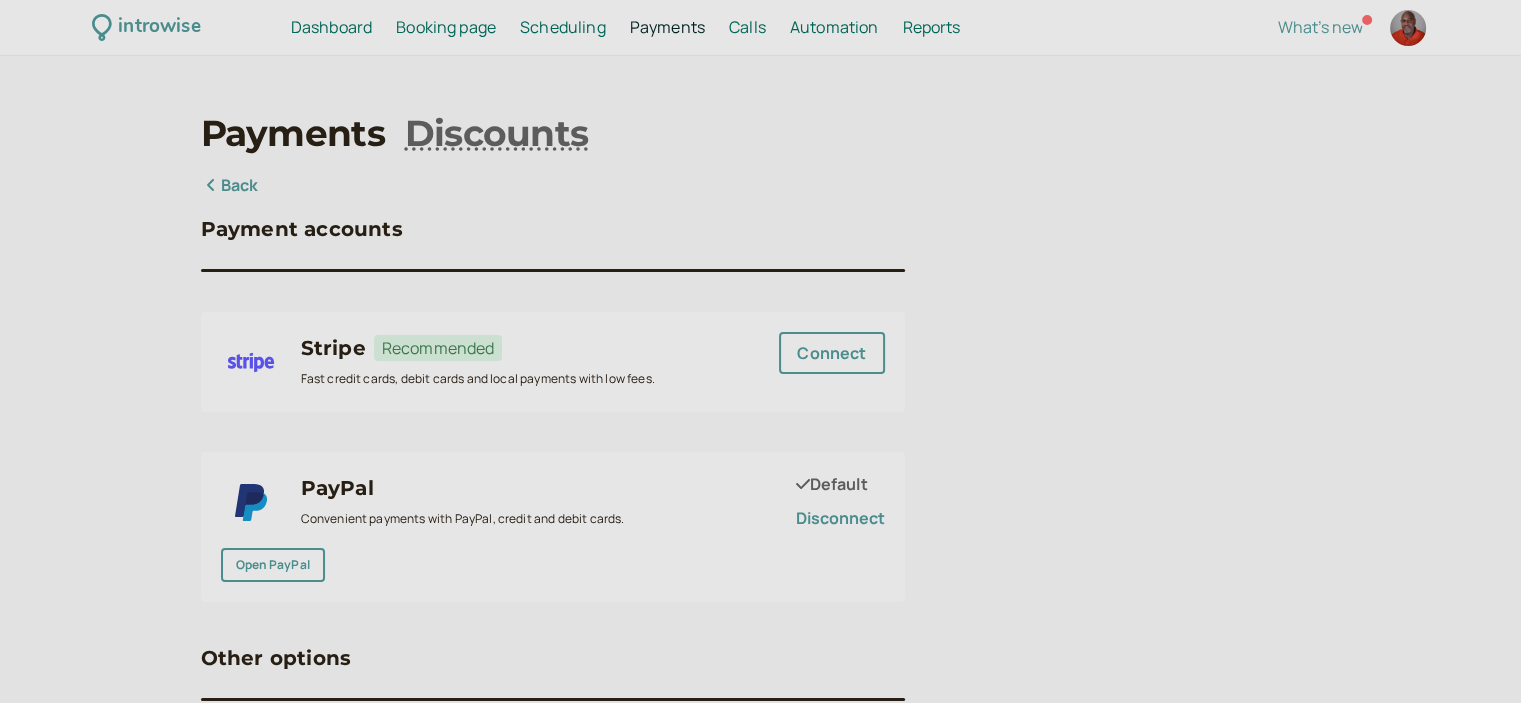 click 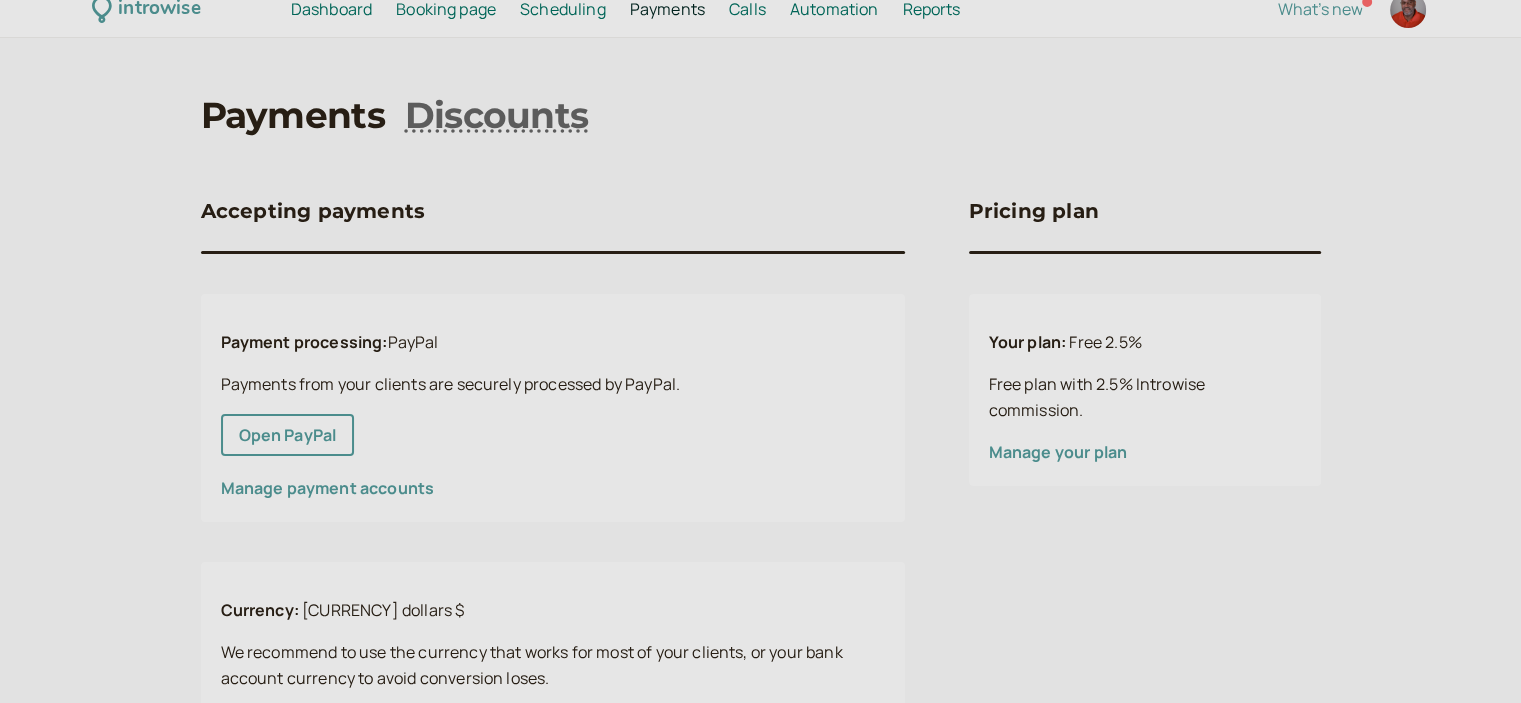 scroll, scrollTop: 0, scrollLeft: 0, axis: both 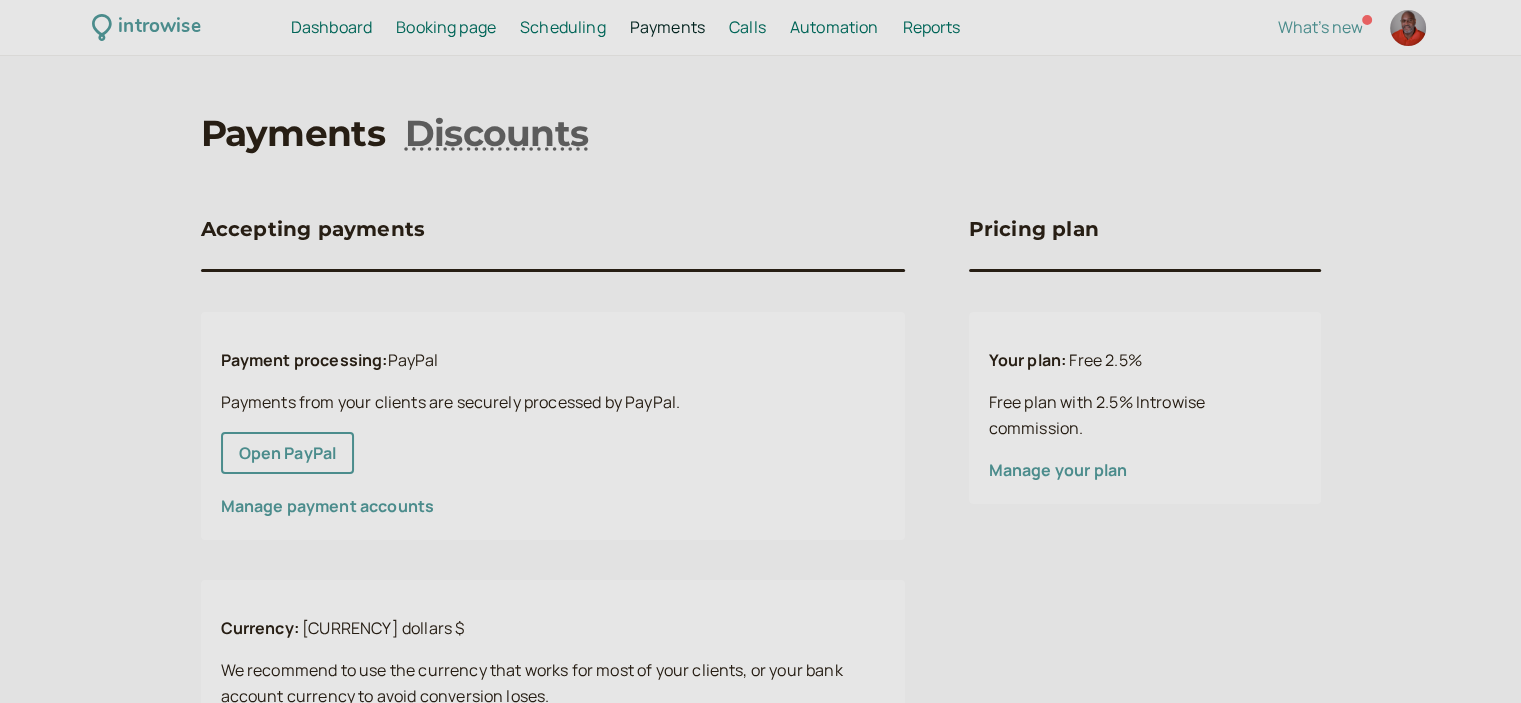click on "Scheduling" at bounding box center (563, 27) 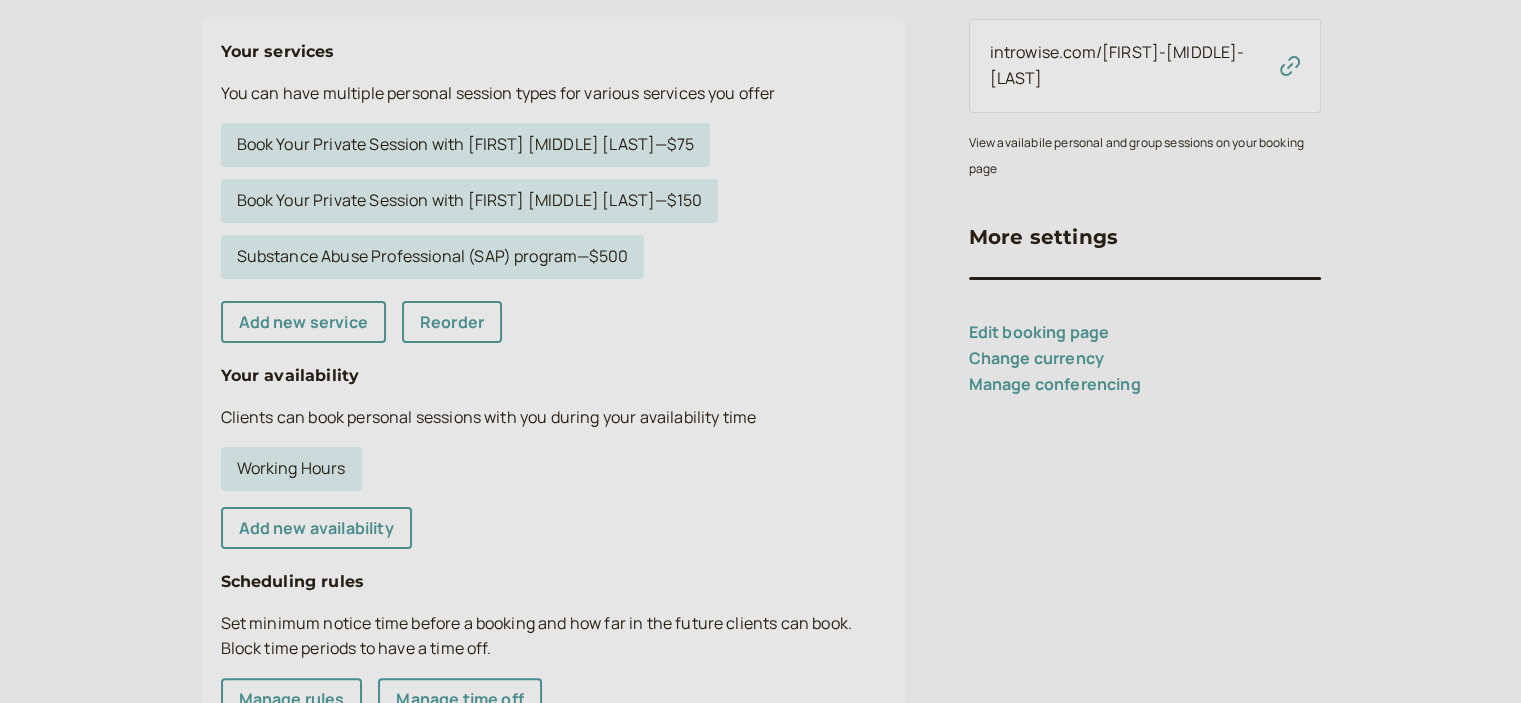 scroll, scrollTop: 294, scrollLeft: 0, axis: vertical 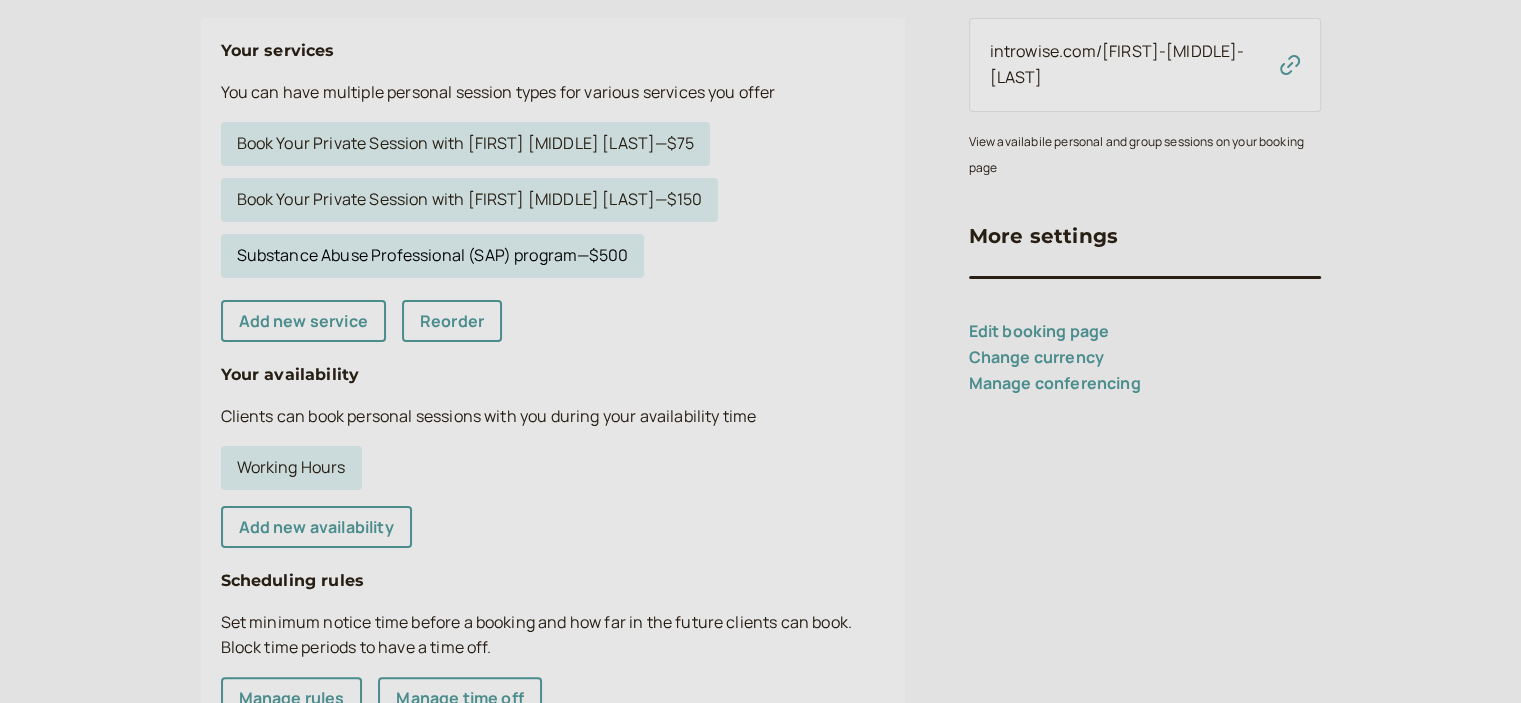 click on "Substance Abuse Professional (SAP) program  —  $500" at bounding box center [433, 256] 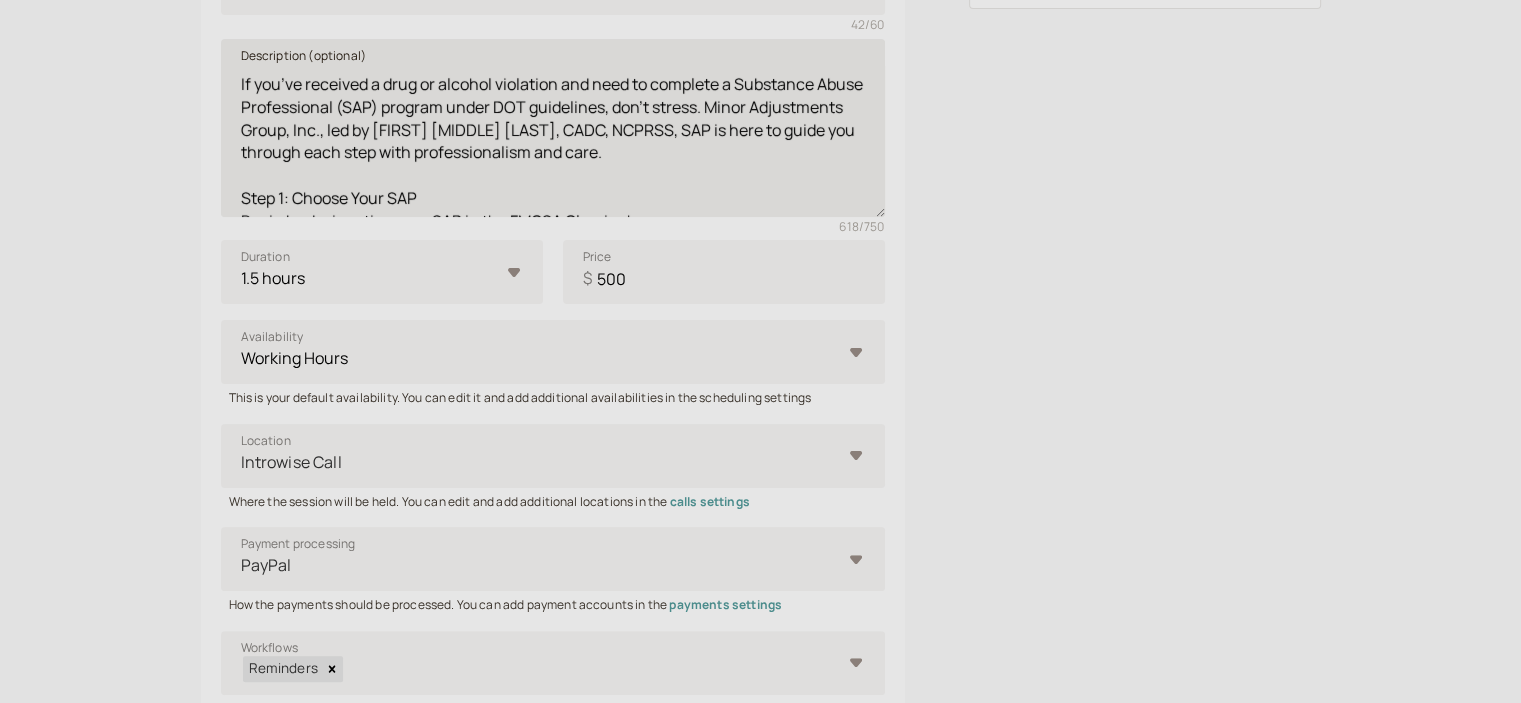 scroll, scrollTop: 398, scrollLeft: 0, axis: vertical 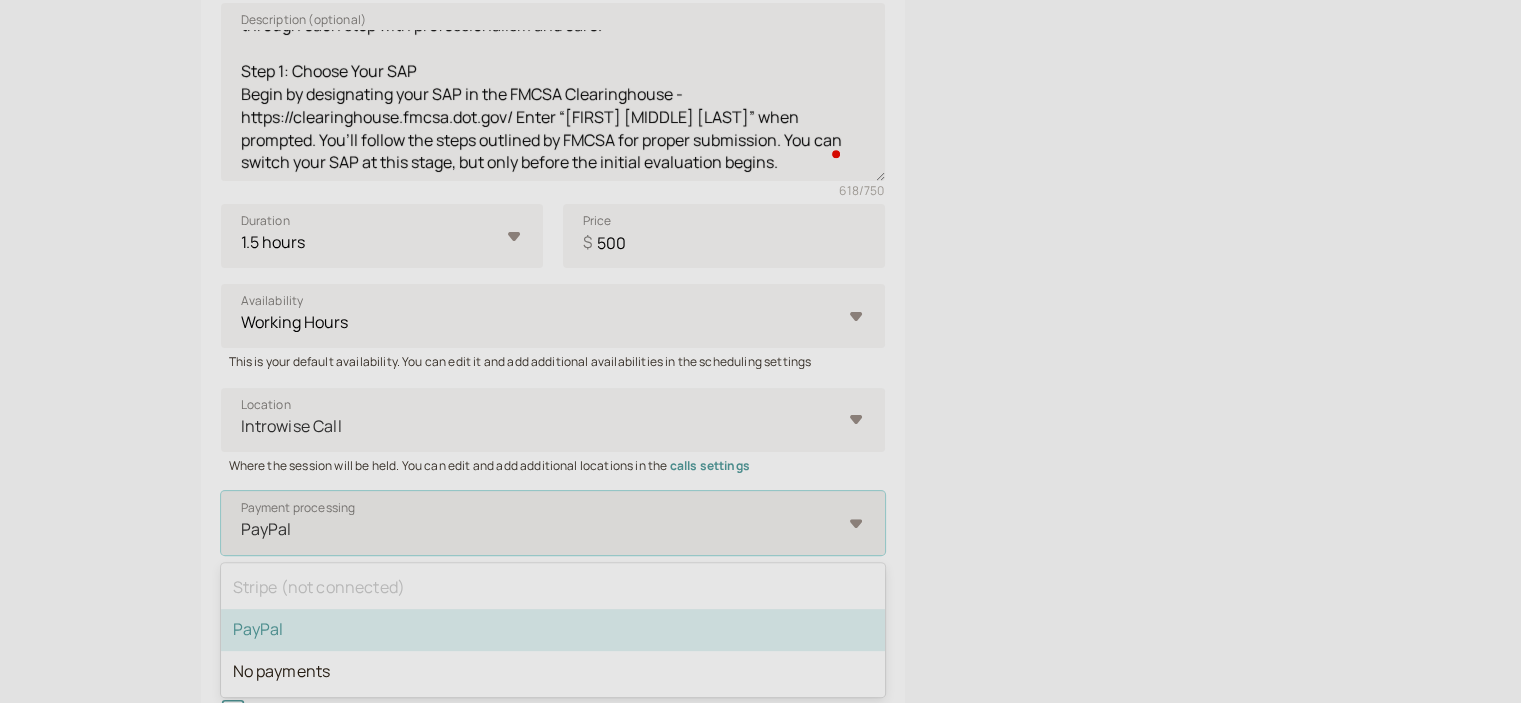 click on "PayPal" at bounding box center (553, 523) 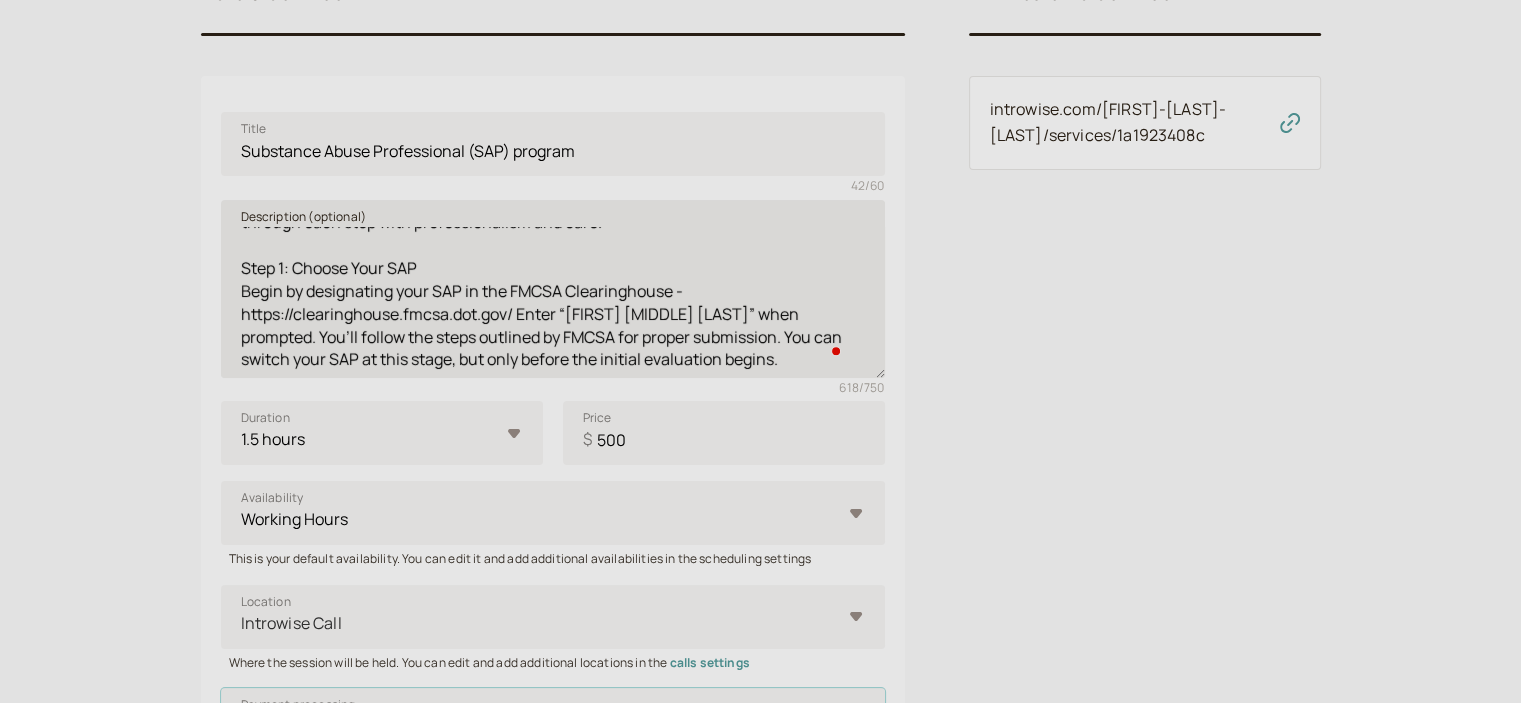 scroll, scrollTop: 236, scrollLeft: 0, axis: vertical 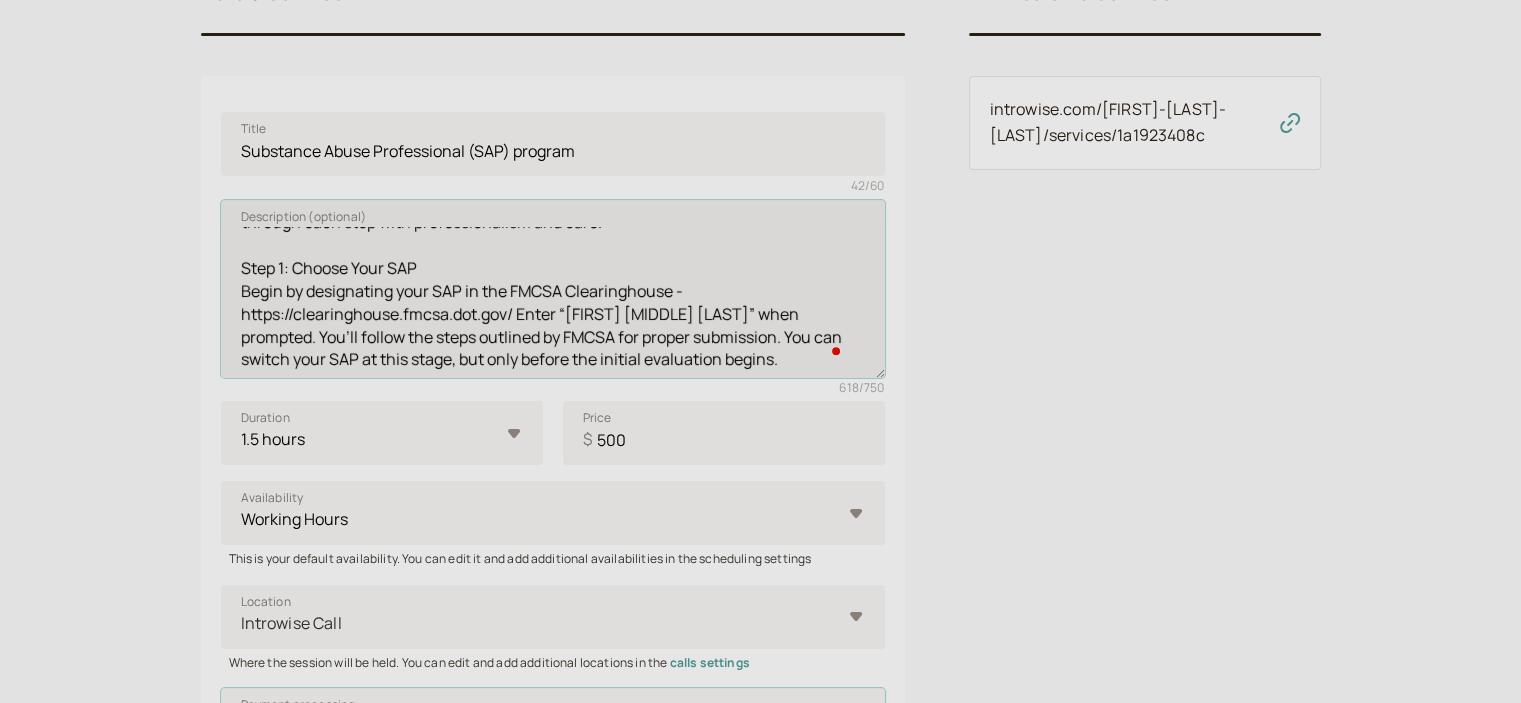 click on "If you’ve received a drug or alcohol violation and need to complete a Substance Abuse Professional (SAP) program under DOT guidelines, don’t stress. Minor Adjustments Group, Inc., led by [FIRST] [MIDDLE] [LAST], CADC, NCPRSS, SAP is here to guide you through each step with professionalism and care.
Step 1: Choose Your SAP
Begin by designating your SAP in the FMCSA Clearinghouse - https://clearinghouse.fmcsa.dot.gov/ Enter “[FIRST] [MIDDLE] [LAST]” when prompted. You’ll follow the steps outlined by FMCSA for proper submission. You can switch your SAP at this stage, but only before the initial evaluation begins." at bounding box center (553, 289) 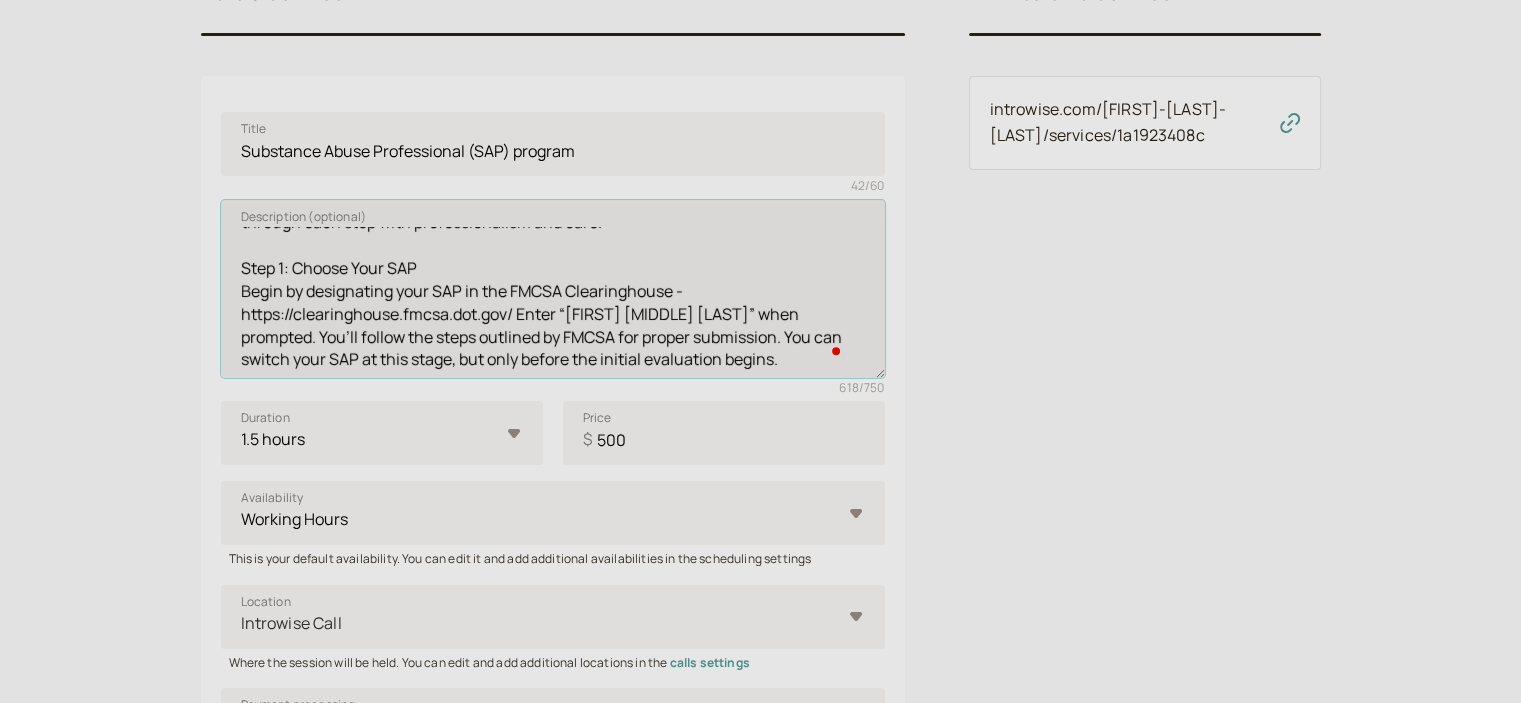 click on "If you’ve received a drug or alcohol violation and need to complete a Substance Abuse Professional (SAP) program under DOT guidelines, don’t stress. Minor Adjustments Group, Inc., led by [FIRST] [MIDDLE] [LAST], CADC, NCPRSS, SAP is here to guide you through each step with professionalism and care.
Step 1: Choose Your SAP
Begin by designating your SAP in the FMCSA Clearinghouse - https://clearinghouse.fmcsa.dot.gov/ Enter “[FIRST] [MIDDLE] [LAST]” when prompted. You’ll follow the steps outlined by FMCSA for proper submission. You can switch your SAP at this stage, but only before the initial evaluation begins." at bounding box center [553, 289] 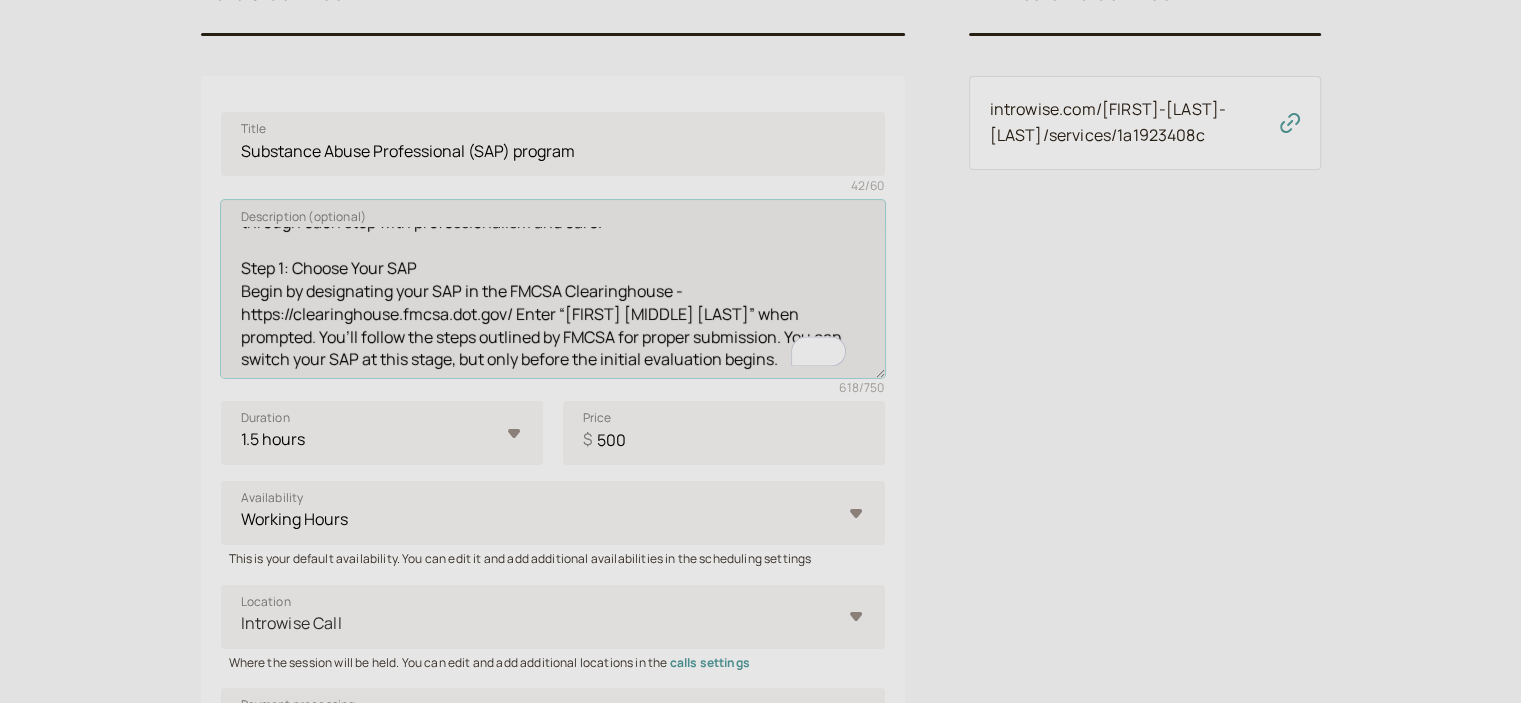paste on "We accept all major credit cards for your convenience." 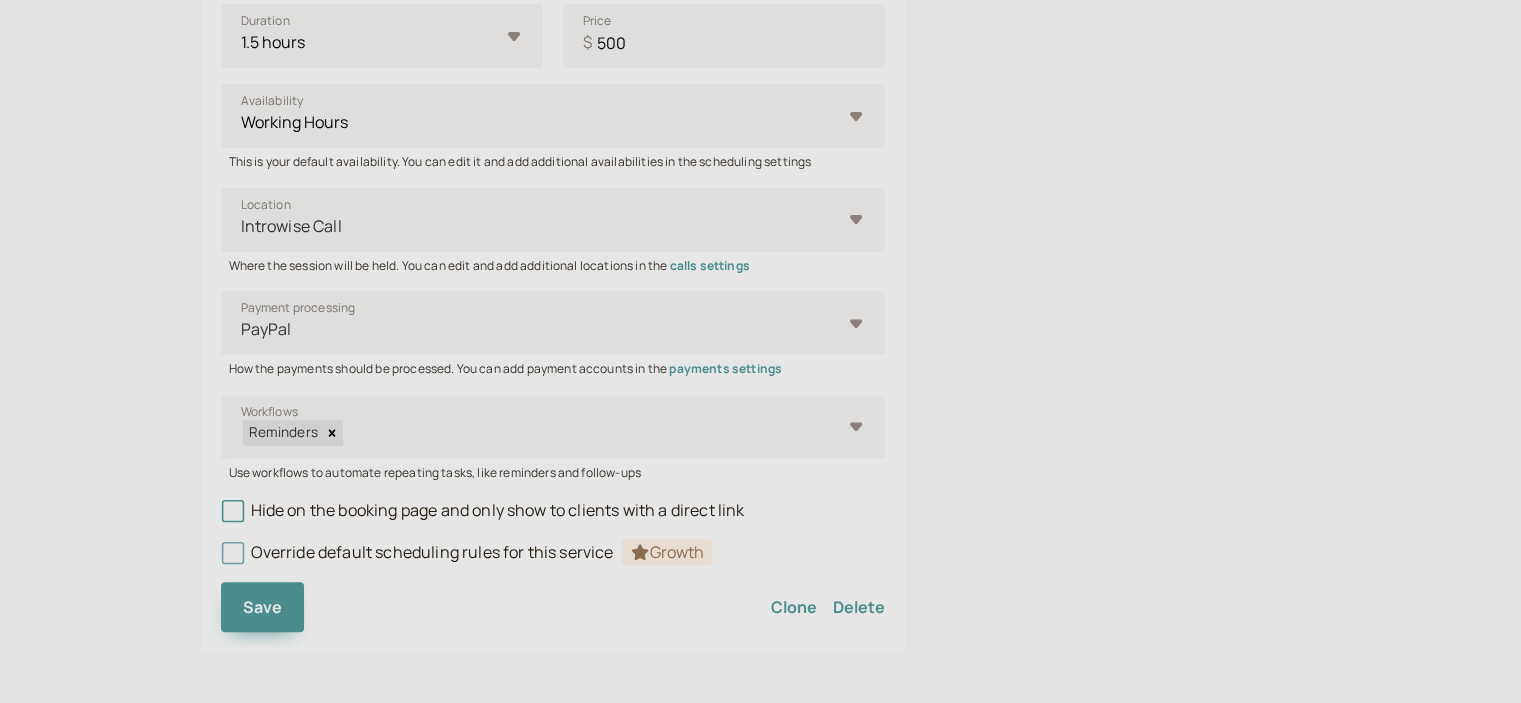 scroll, scrollTop: 635, scrollLeft: 0, axis: vertical 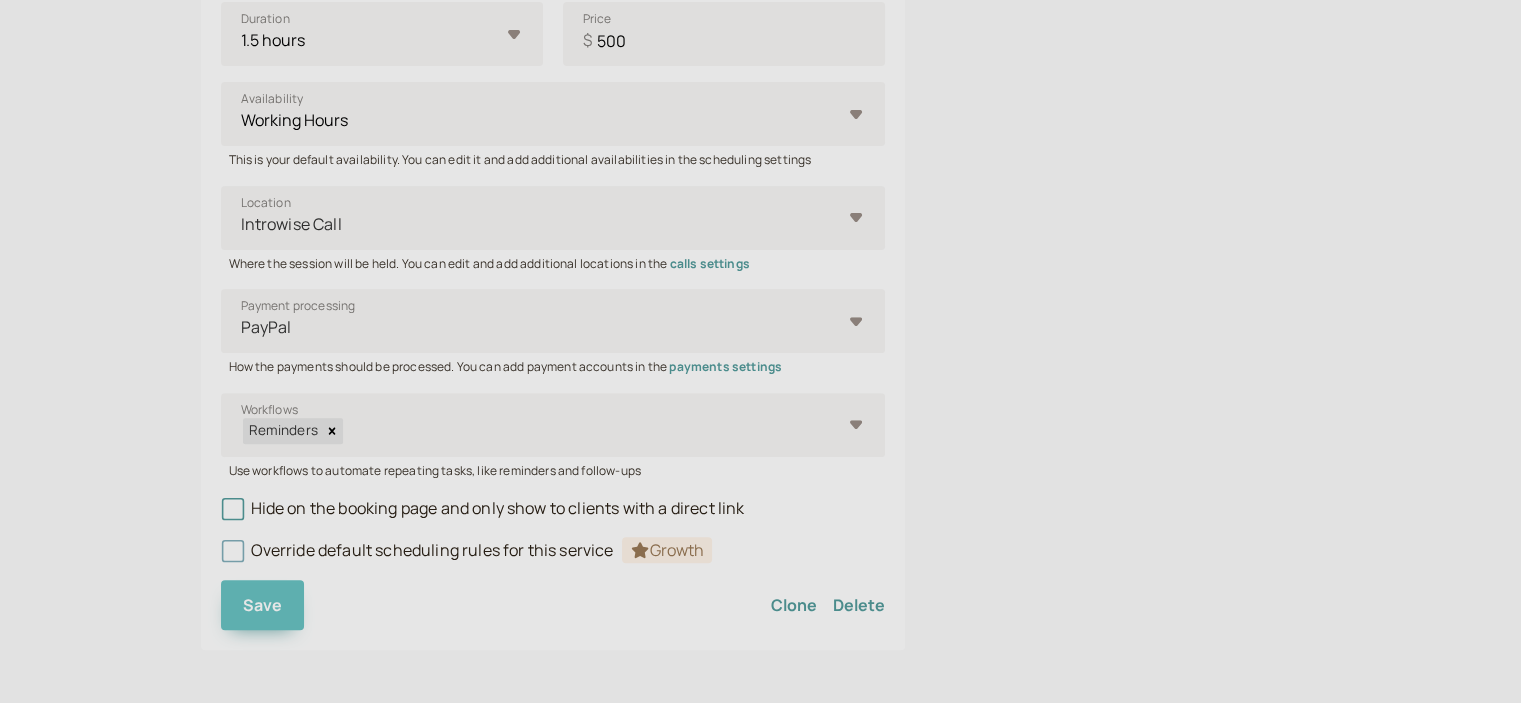 type on "If you’ve received a drug or alcohol violation and need to complete a Substance Abuse Professional (SAP) program under DOT guidelines, don’t stress. Minor Adjustments Group, Inc., led by [FIRST] [MIDDLE] [LAST], CADC, NCPRSS, SAP is here to guide you through each step with professionalism and care.
Step 1: Choose Your SAP
Begin by designating your SAP in the FMCSA Clearinghouse - https://clearinghouse.fmcsa.dot.gov/ Enter “[FIRST] [MIDDLE] [LAST]” when prompted. You’ll follow the steps outlined by FMCSA for proper submission. You can switch your SAP at this stage, but only before the initial evaluation begins.
We accept all major credit cards for your convenience." 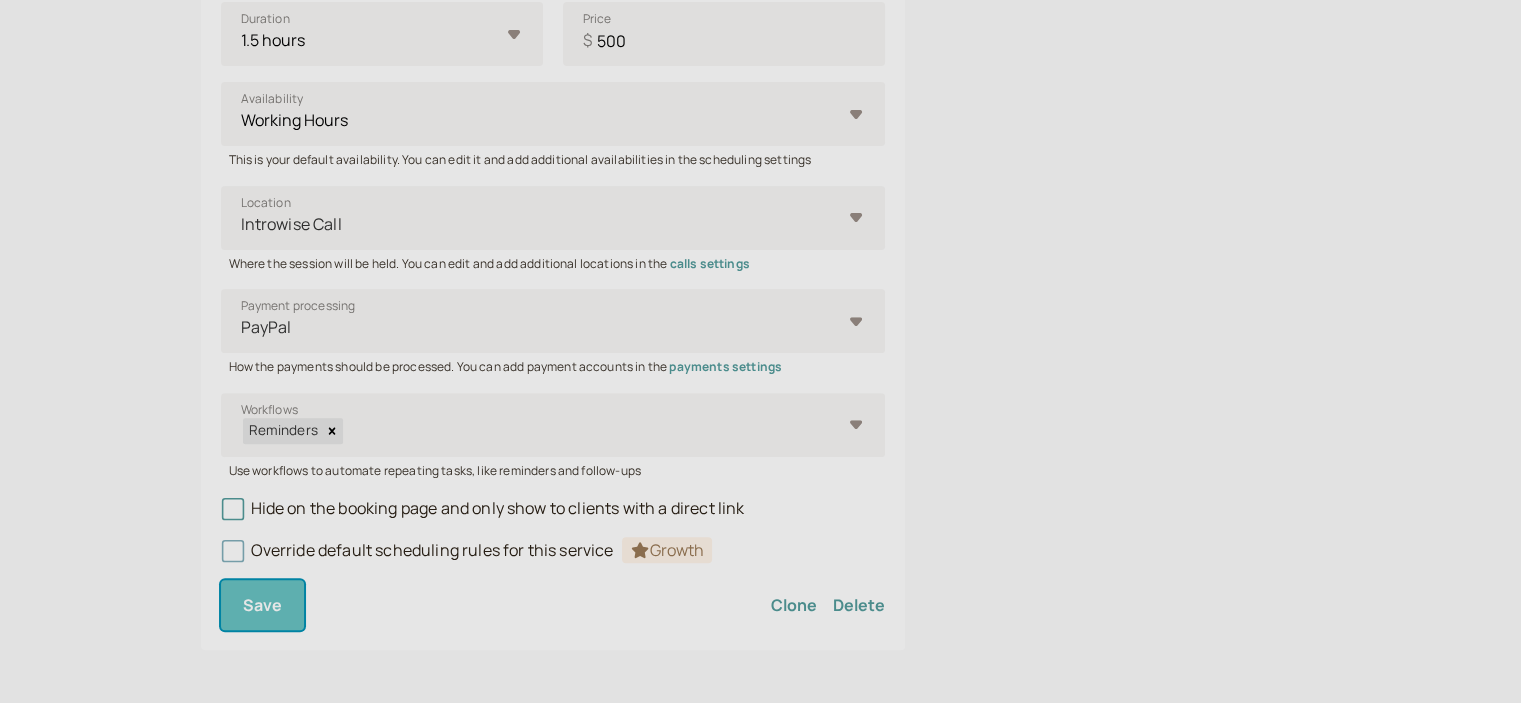 click on "Save" at bounding box center (263, 605) 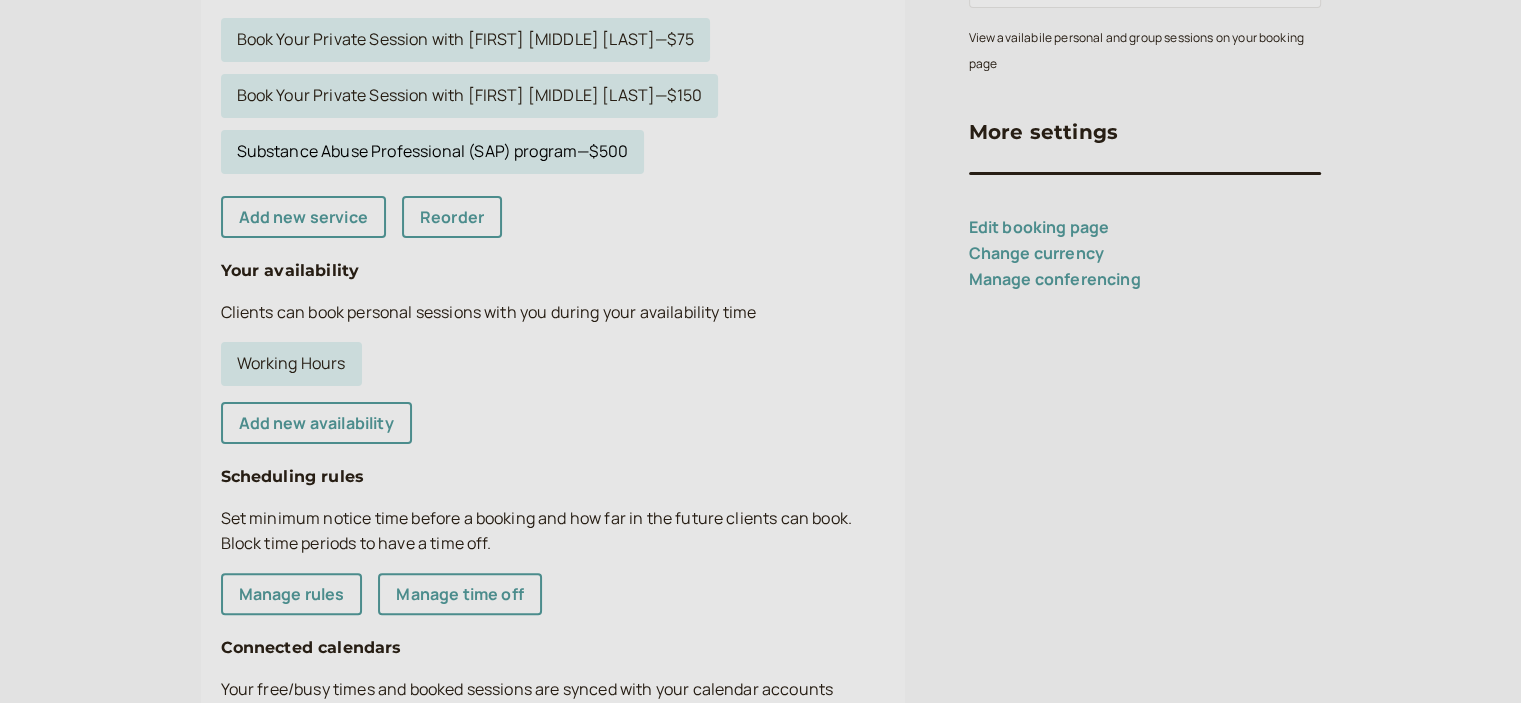 scroll, scrollTop: 399, scrollLeft: 0, axis: vertical 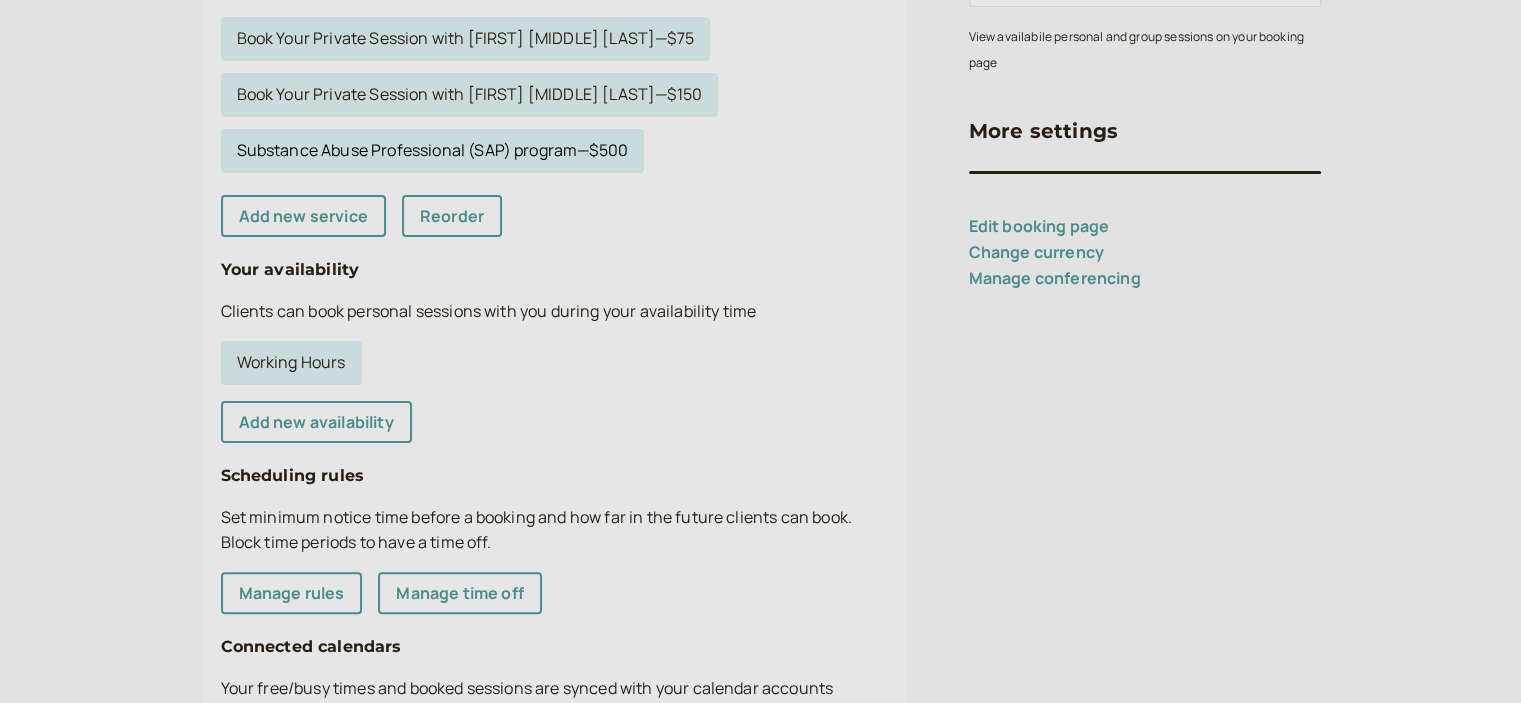 click on "Substance Abuse Professional (SAP) program  —  $500" at bounding box center [433, 151] 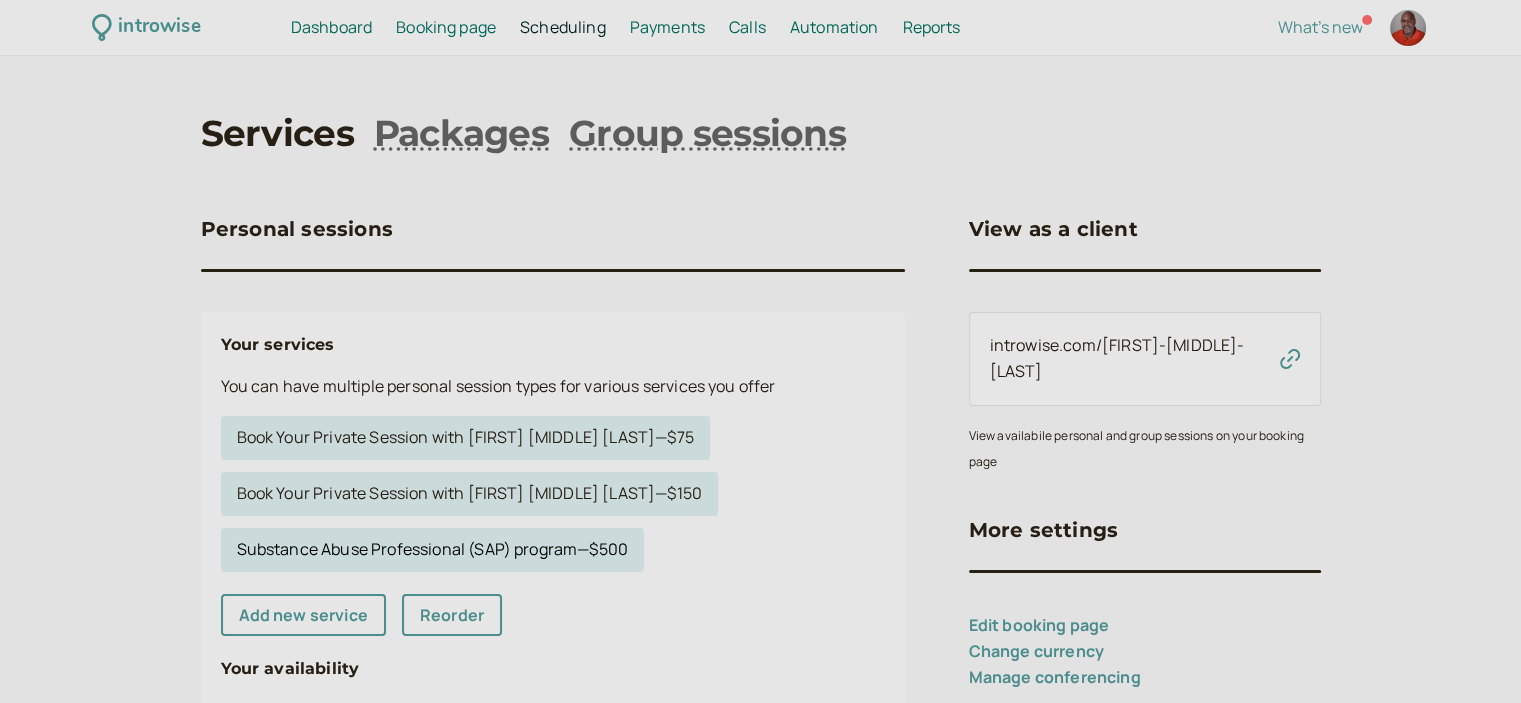 select on "90" 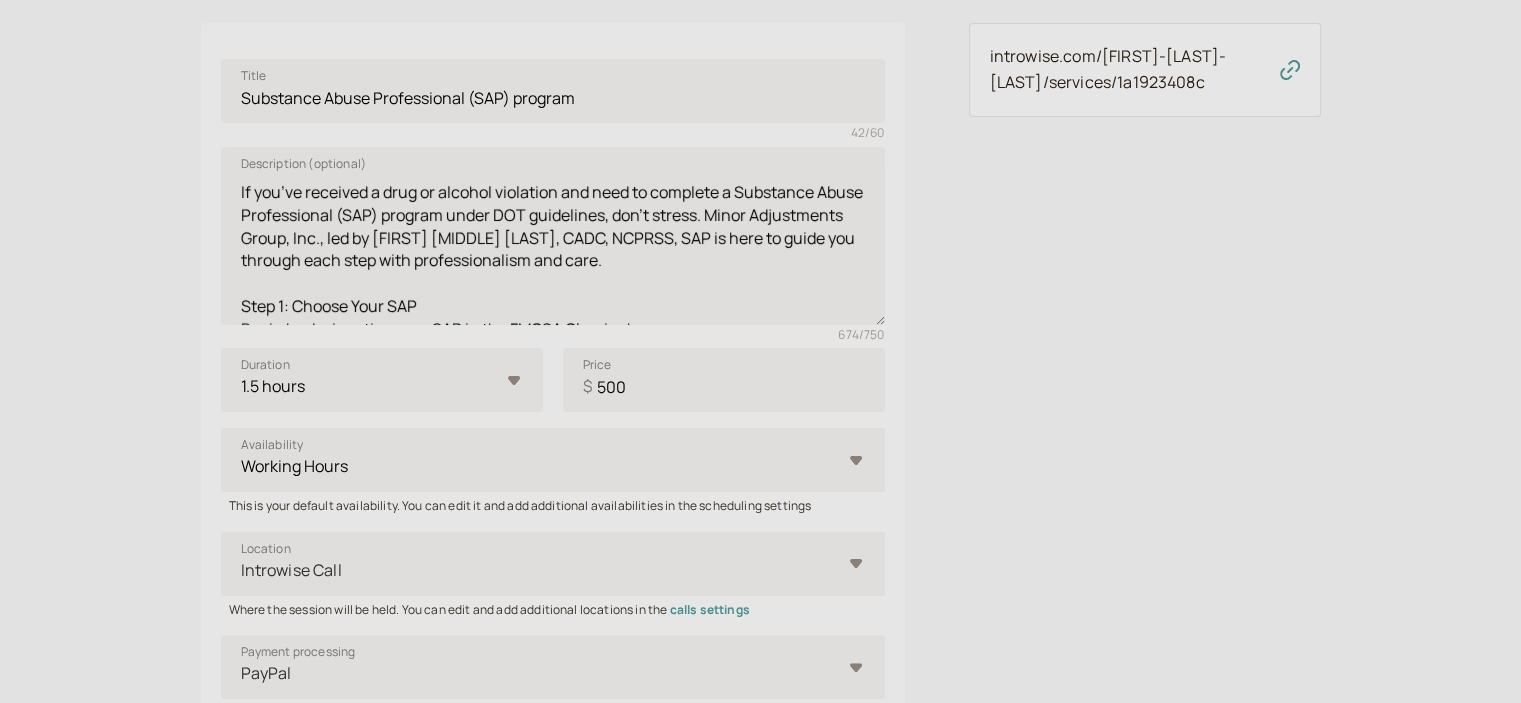 scroll, scrollTop: 284, scrollLeft: 0, axis: vertical 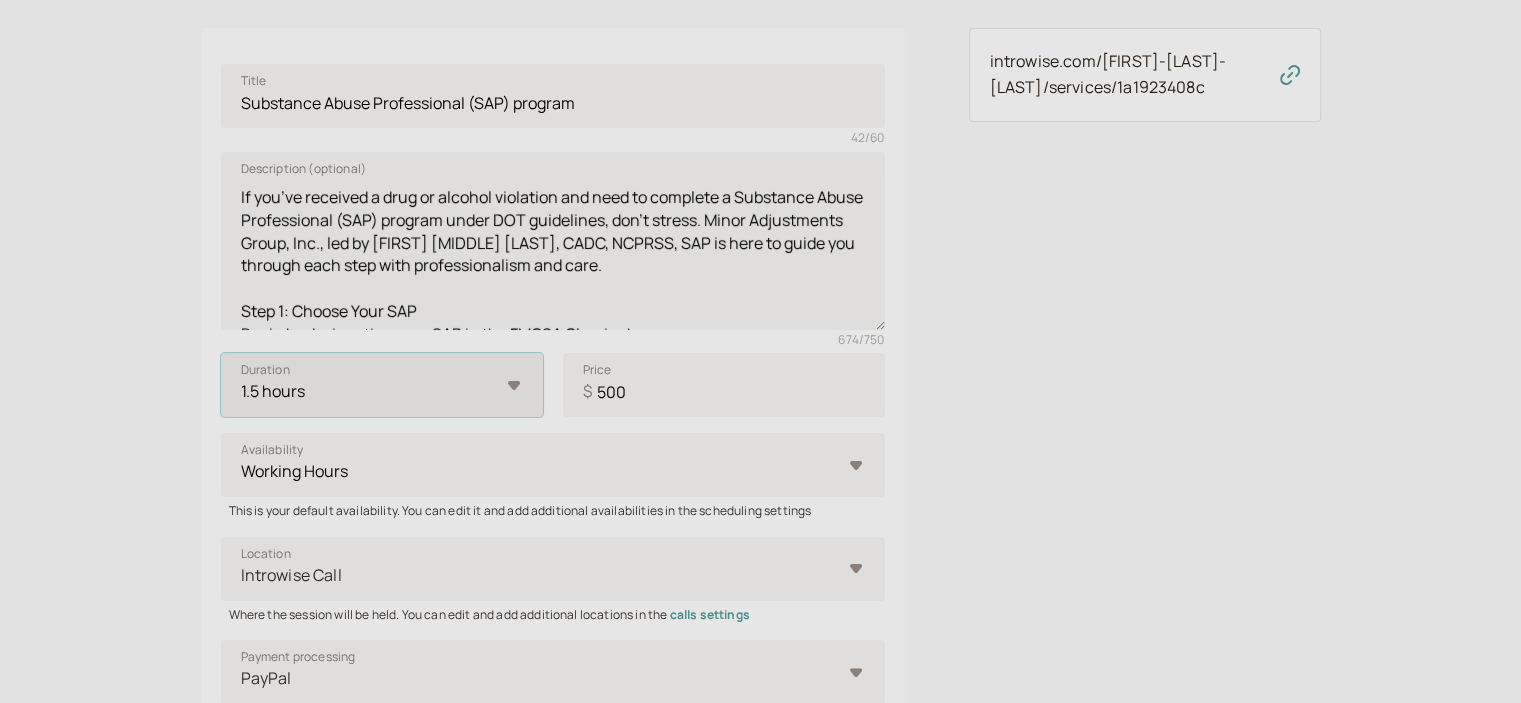 click on "10 mins 15 mins 30 mins 45 mins 1 hour 1.5 hours 2 hours Custom…" at bounding box center (382, 385) 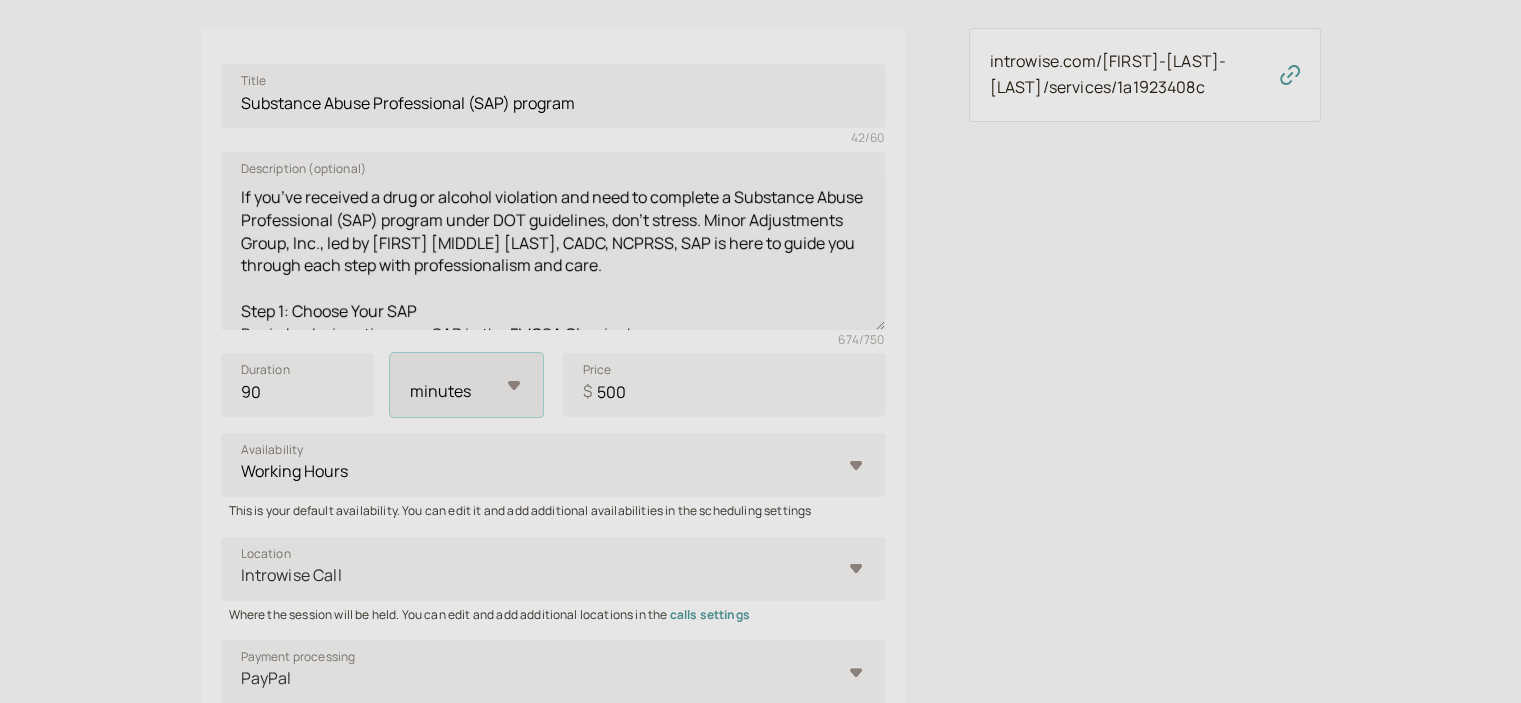 click on "minutes hours" at bounding box center (466, 385) 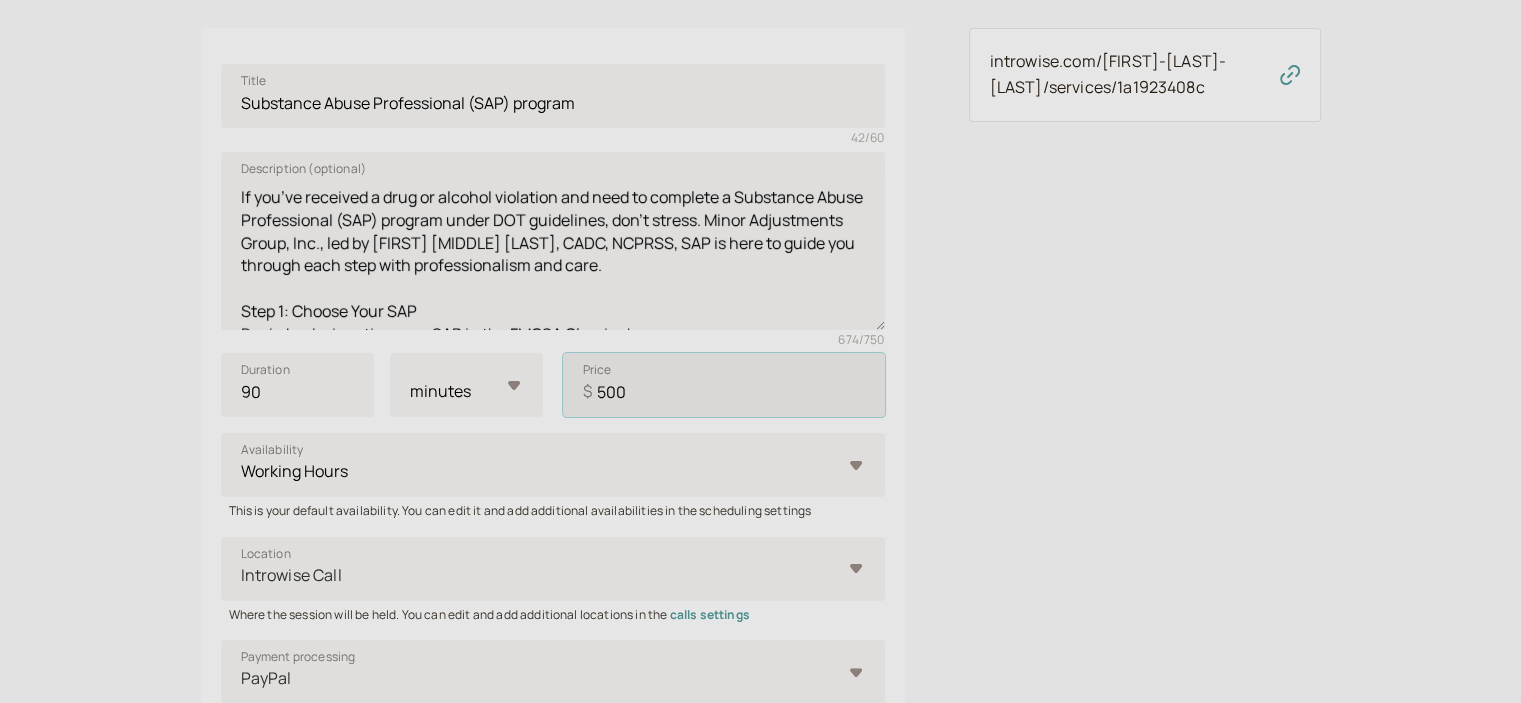 click on "500" at bounding box center (724, 385) 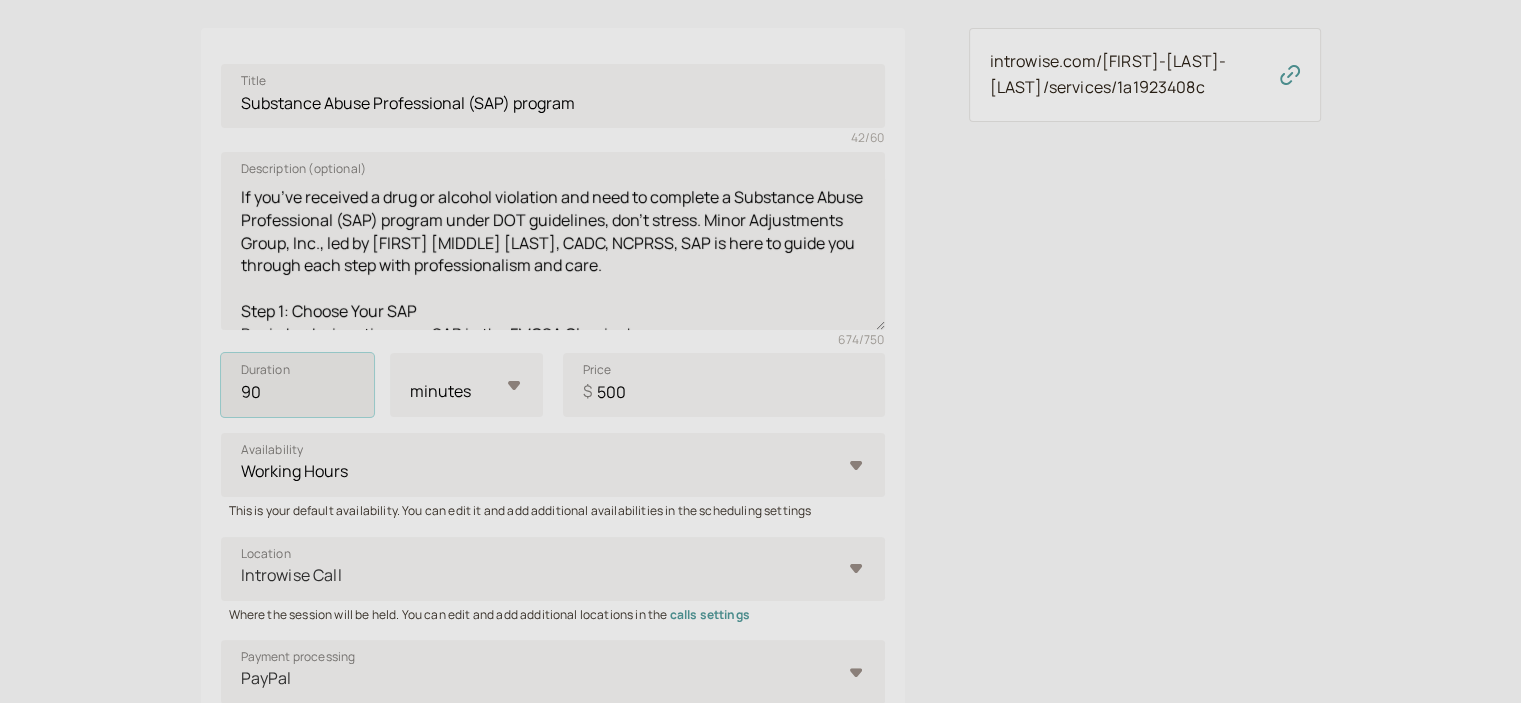 click on "90" at bounding box center [297, 385] 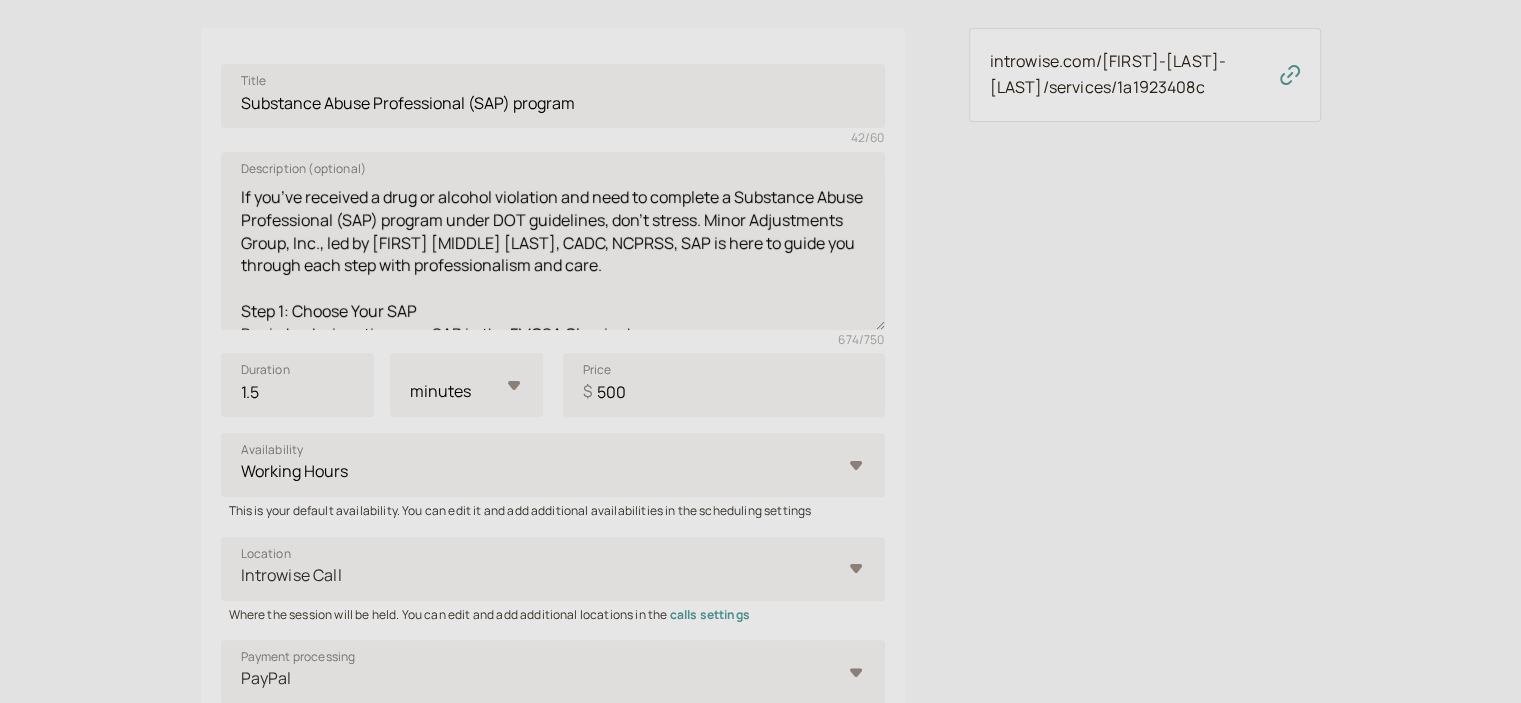 drag, startPoint x: 165, startPoint y: 429, endPoint x: 181, endPoint y: 423, distance: 17.088007 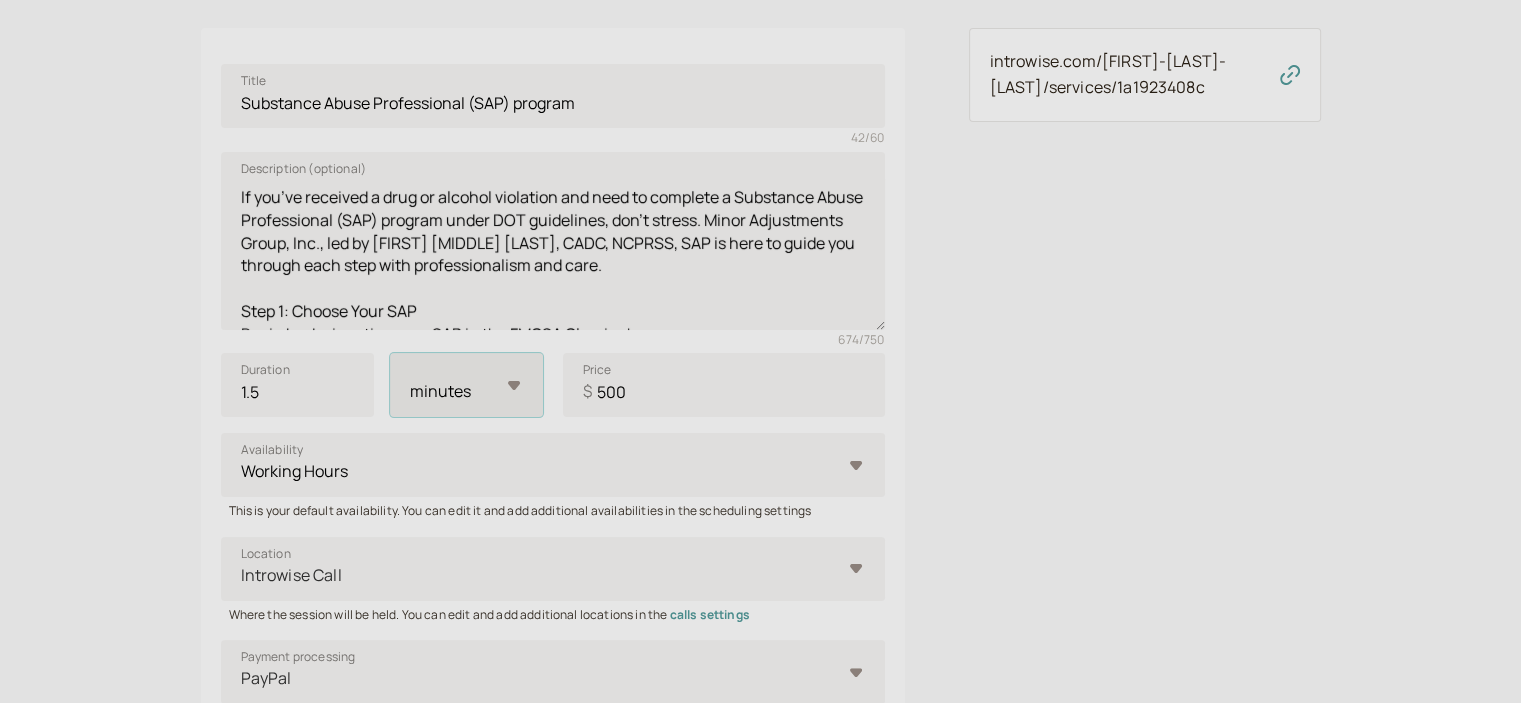 click on "minutes hours" at bounding box center [466, 385] 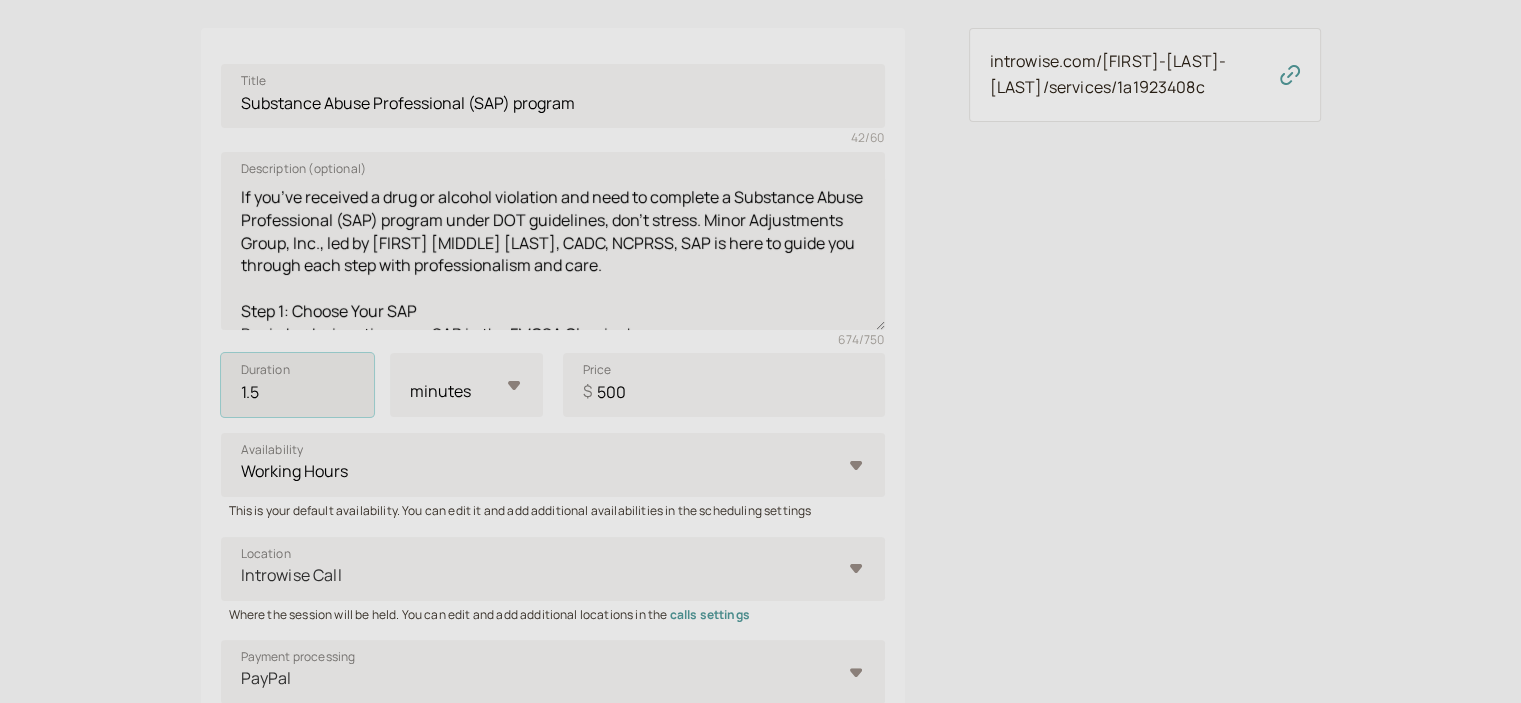 click on "1.5" at bounding box center (297, 385) 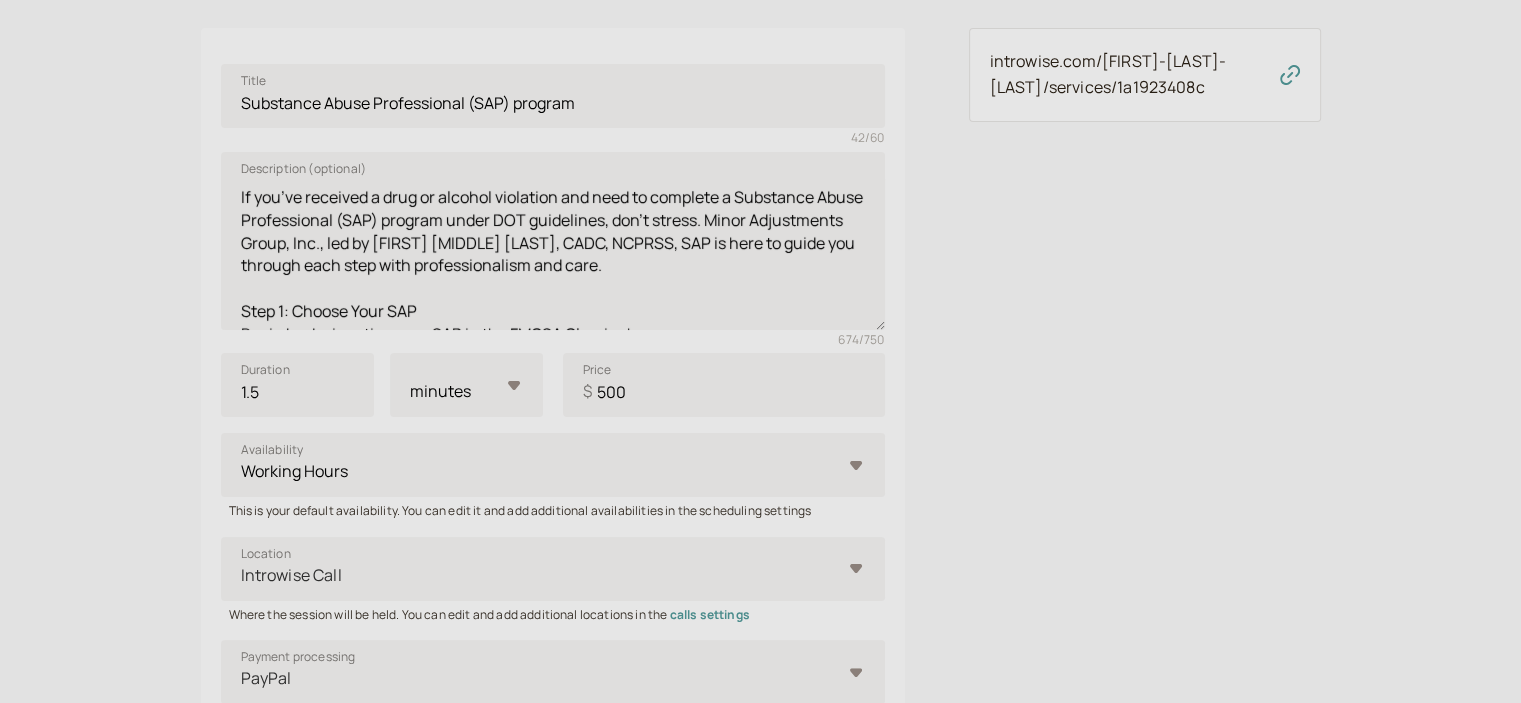 click on "Link to this service introwise.com/[PERSONALISED_LINK]" at bounding box center (1145, 445) 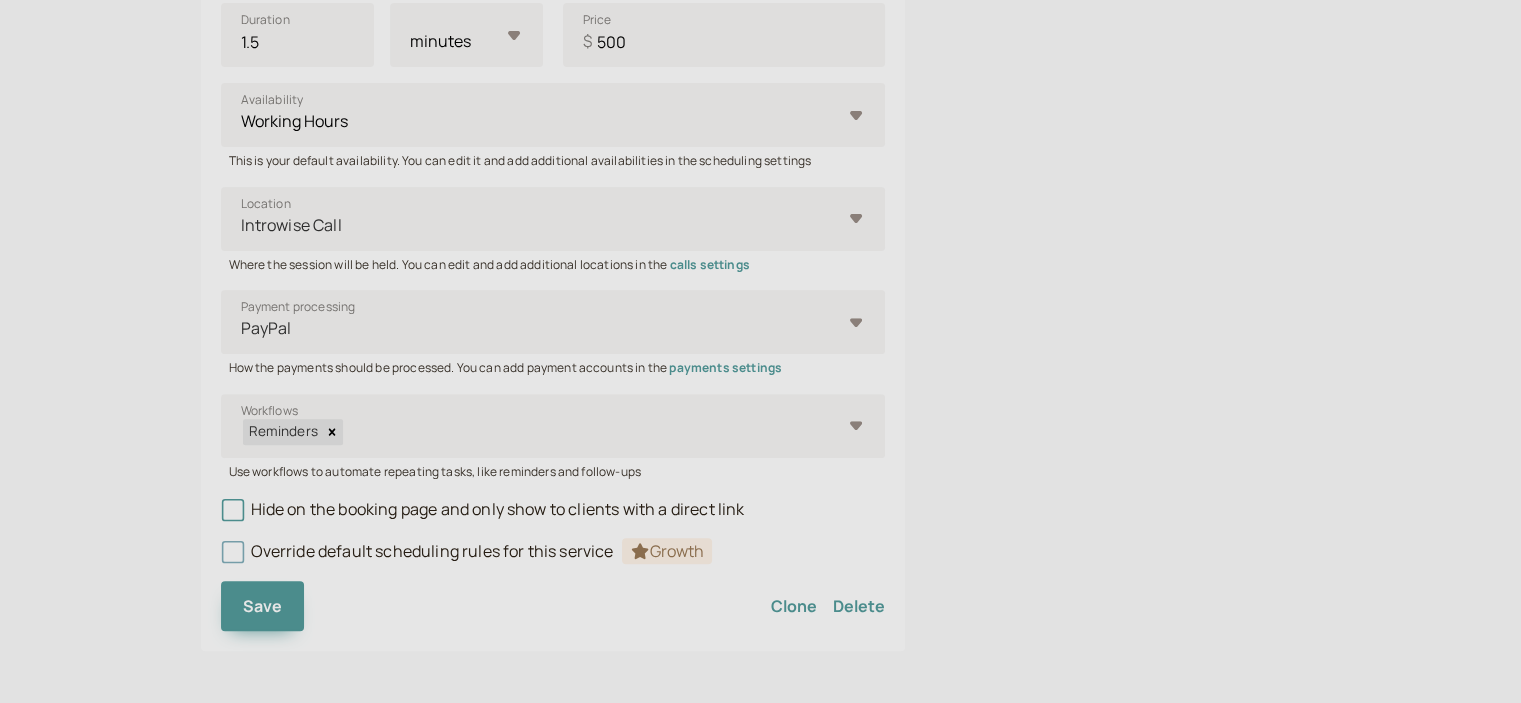 scroll, scrollTop: 636, scrollLeft: 0, axis: vertical 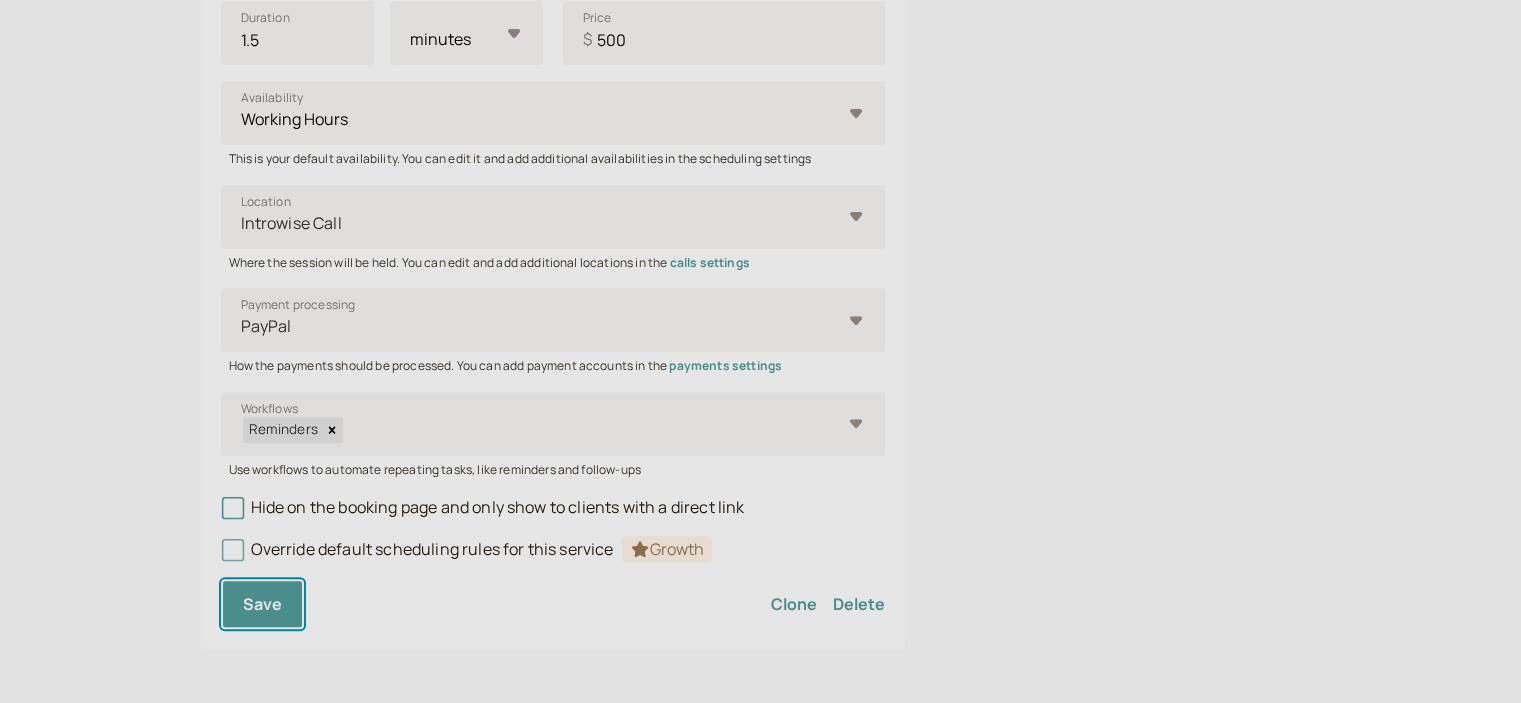 click on "Save" at bounding box center (263, 604) 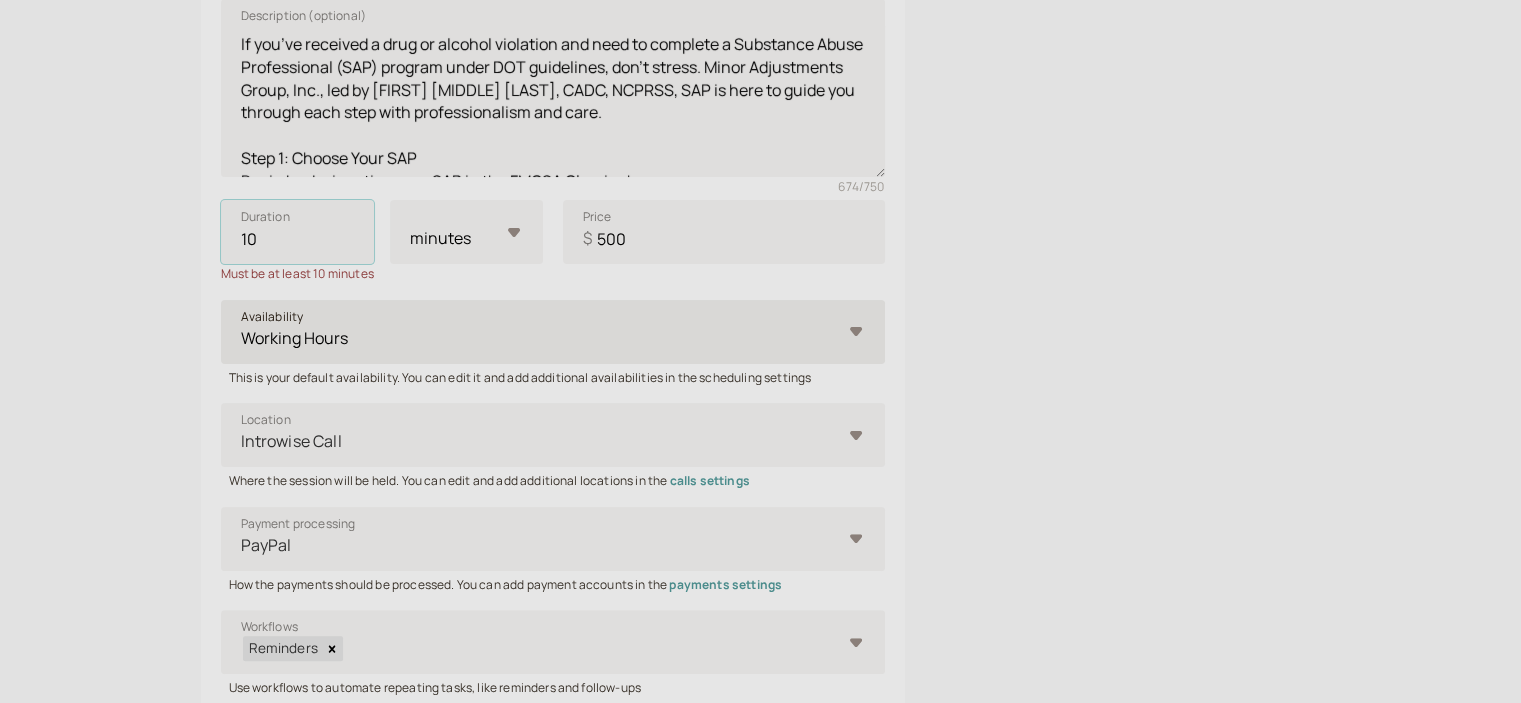 scroll, scrollTop: 436, scrollLeft: 0, axis: vertical 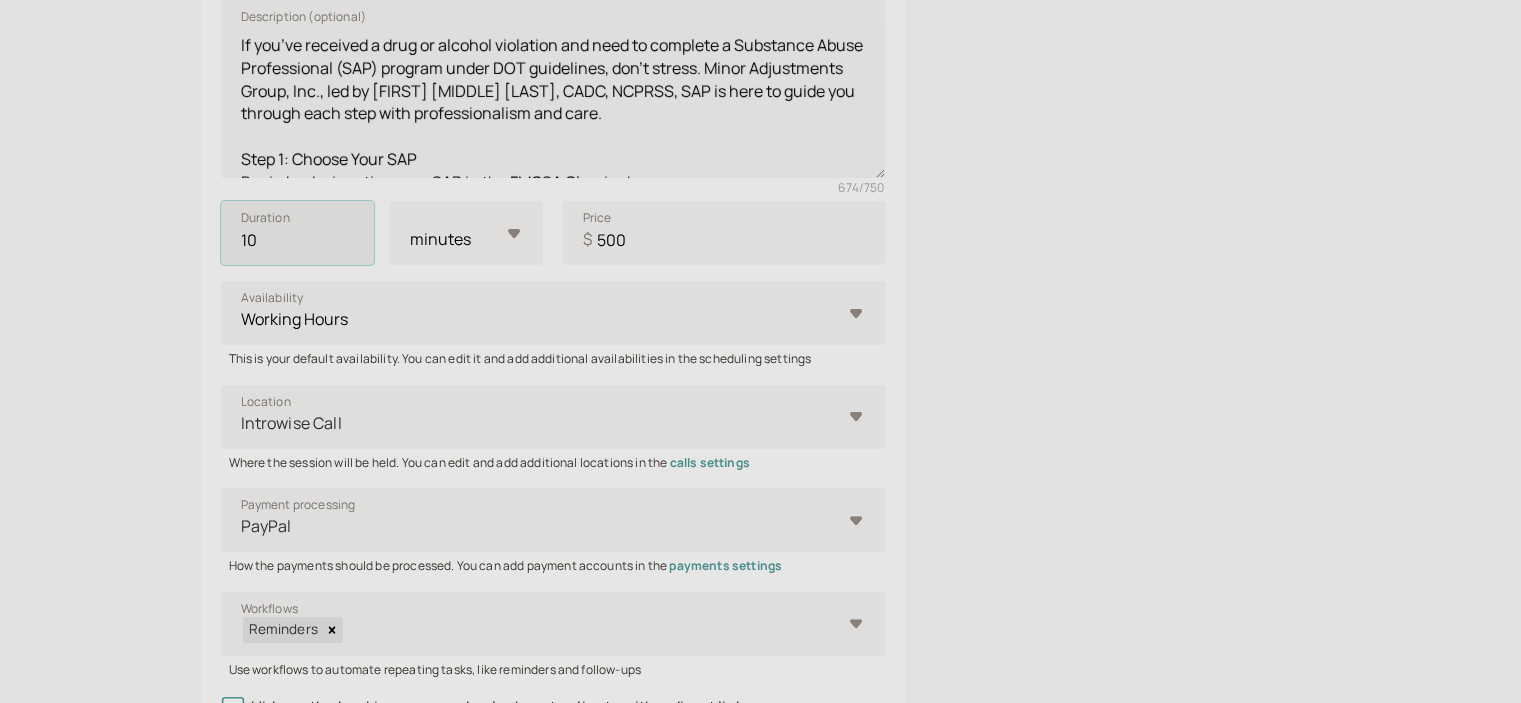 type on "1" 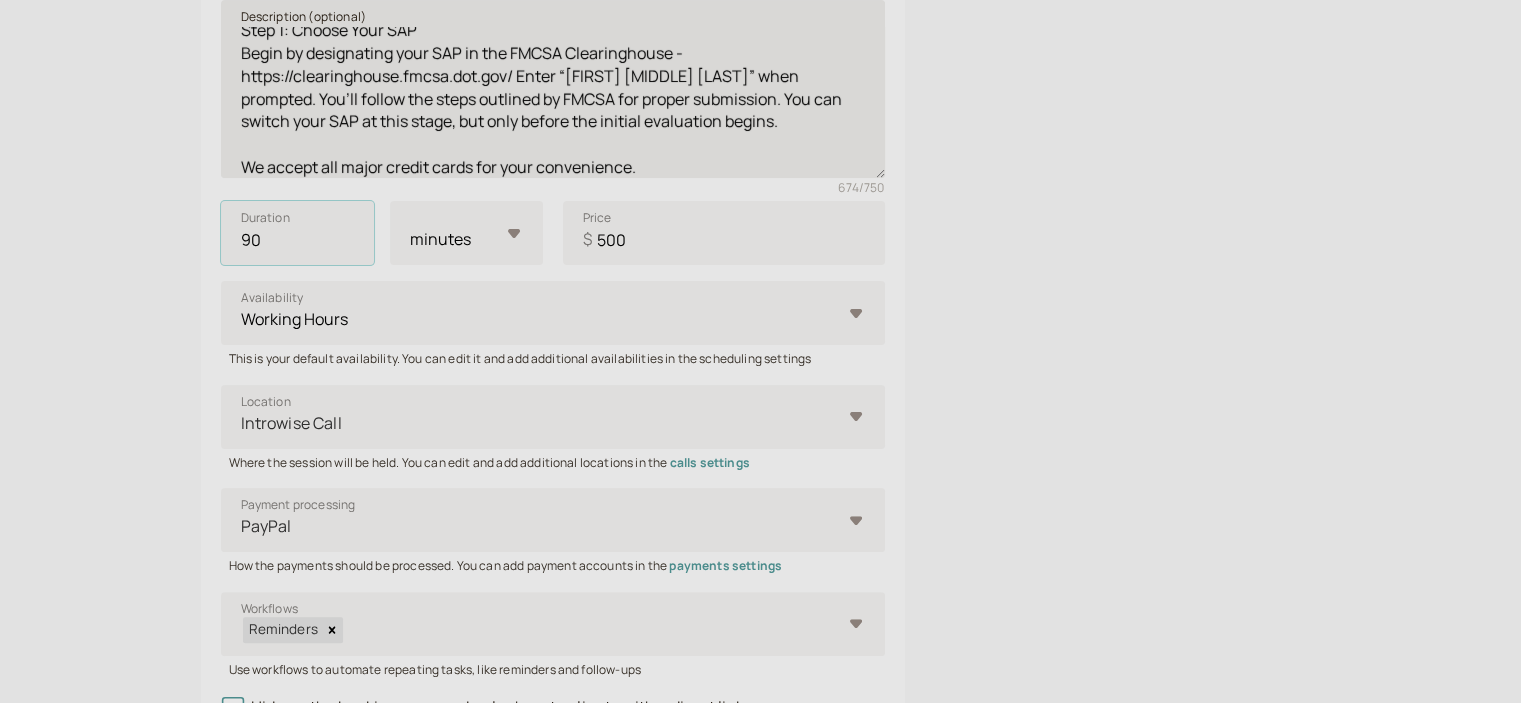 scroll, scrollTop: 136, scrollLeft: 0, axis: vertical 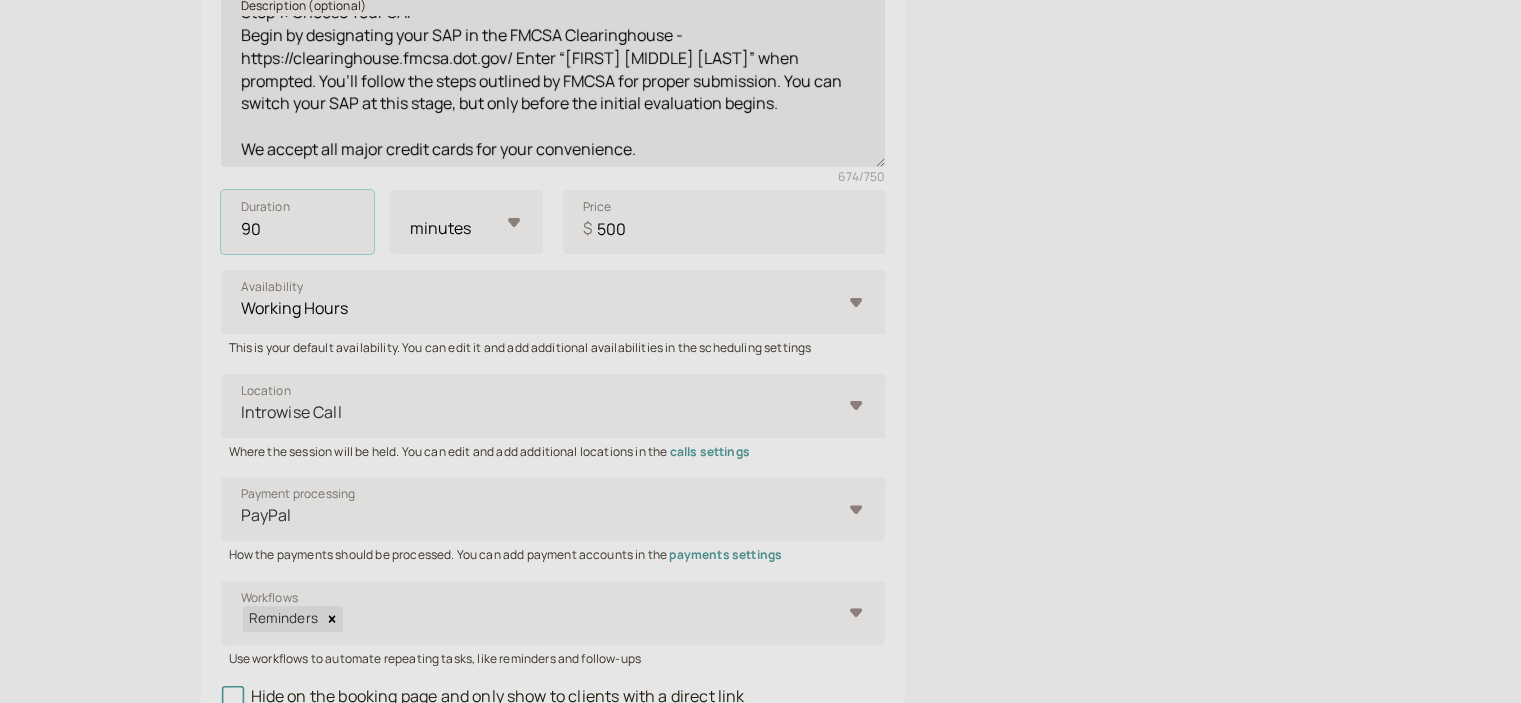 type on "90" 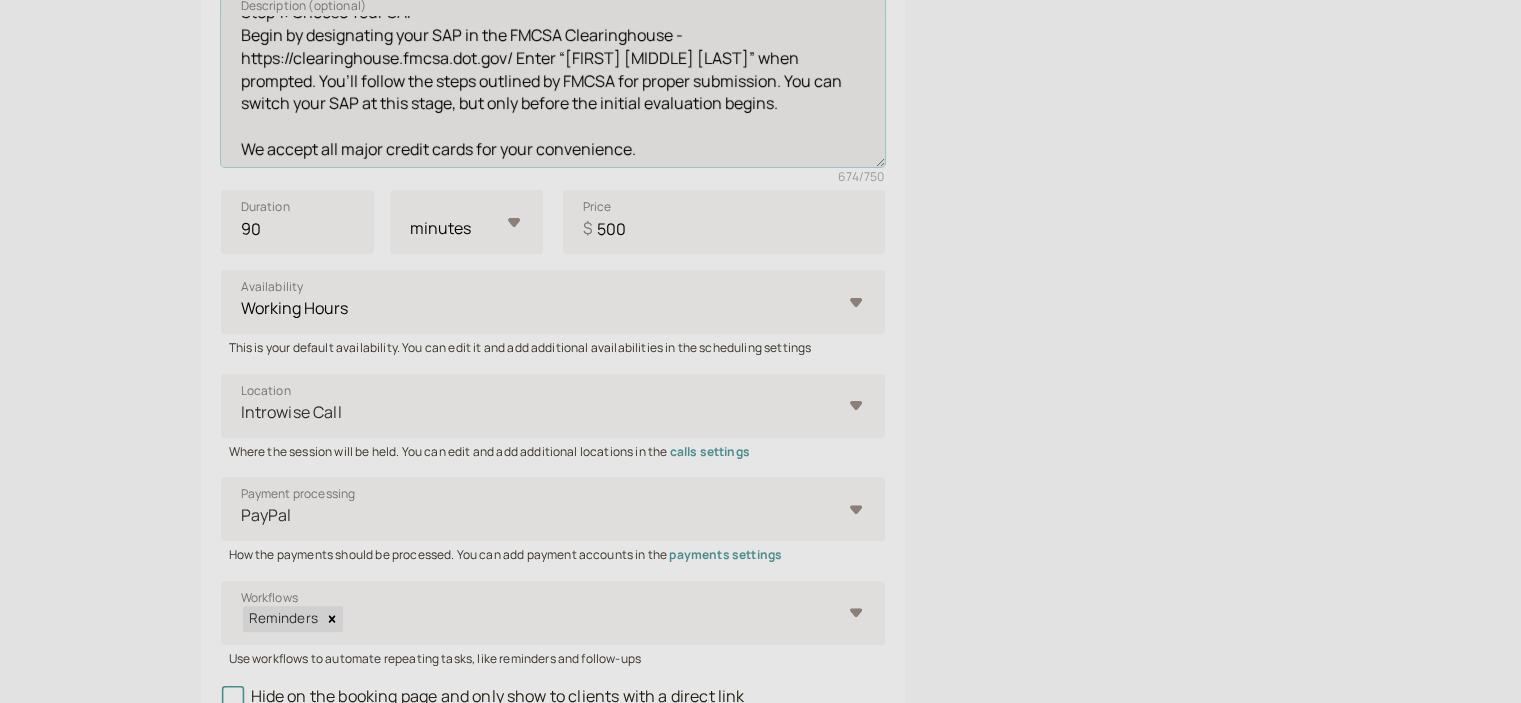 click on "If you’ve received a drug or alcohol violation and need to complete a Substance Abuse Professional (SAP) program under DOT guidelines, don’t stress. Minor Adjustments Group, Inc., led by [FIRST] [MIDDLE] [LAST], CADC, NCPRSS, SAP is here to guide you through each step with professionalism and care.
Step 1: Choose Your SAP
Begin by designating your SAP in the FMCSA Clearinghouse - https://clearinghouse.fmcsa.dot.gov/ Enter “[FIRST] [MIDDLE] [LAST]” when prompted. You’ll follow the steps outlined by FMCSA for proper submission. You can switch your SAP at this stage, but only before the initial evaluation begins.
We accept all major credit cards for your convenience." at bounding box center [553, 78] 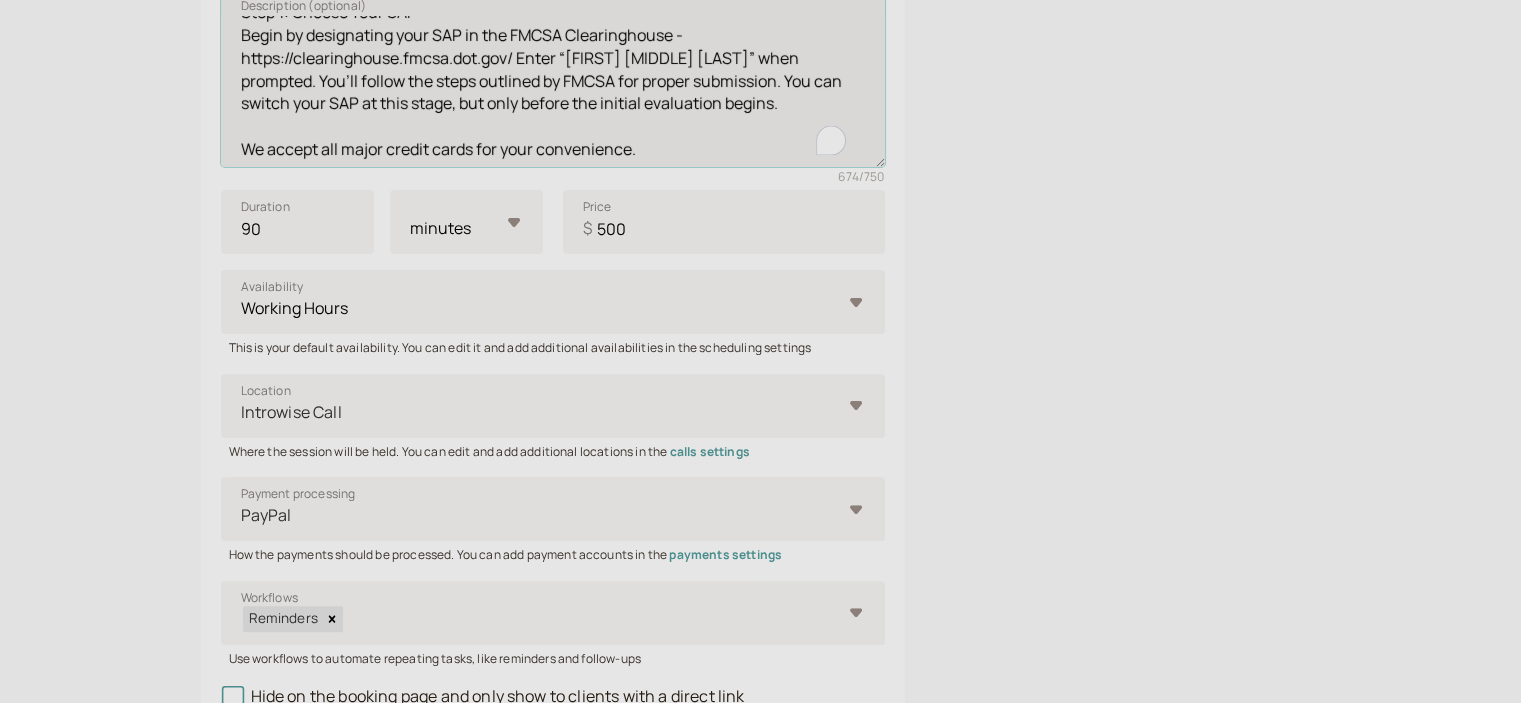 scroll, scrollTop: 136, scrollLeft: 0, axis: vertical 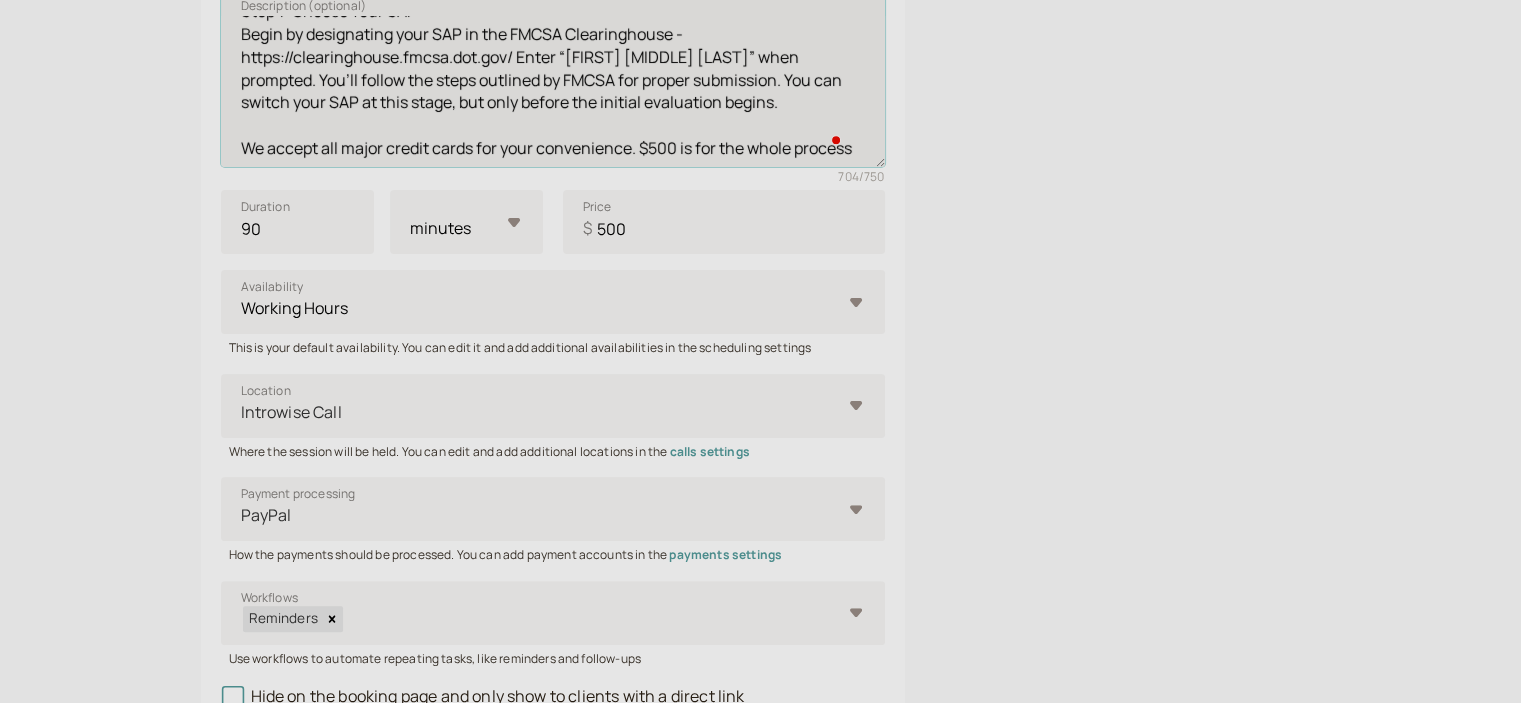 drag, startPoint x: 634, startPoint y: 133, endPoint x: 251, endPoint y: 113, distance: 383.52185 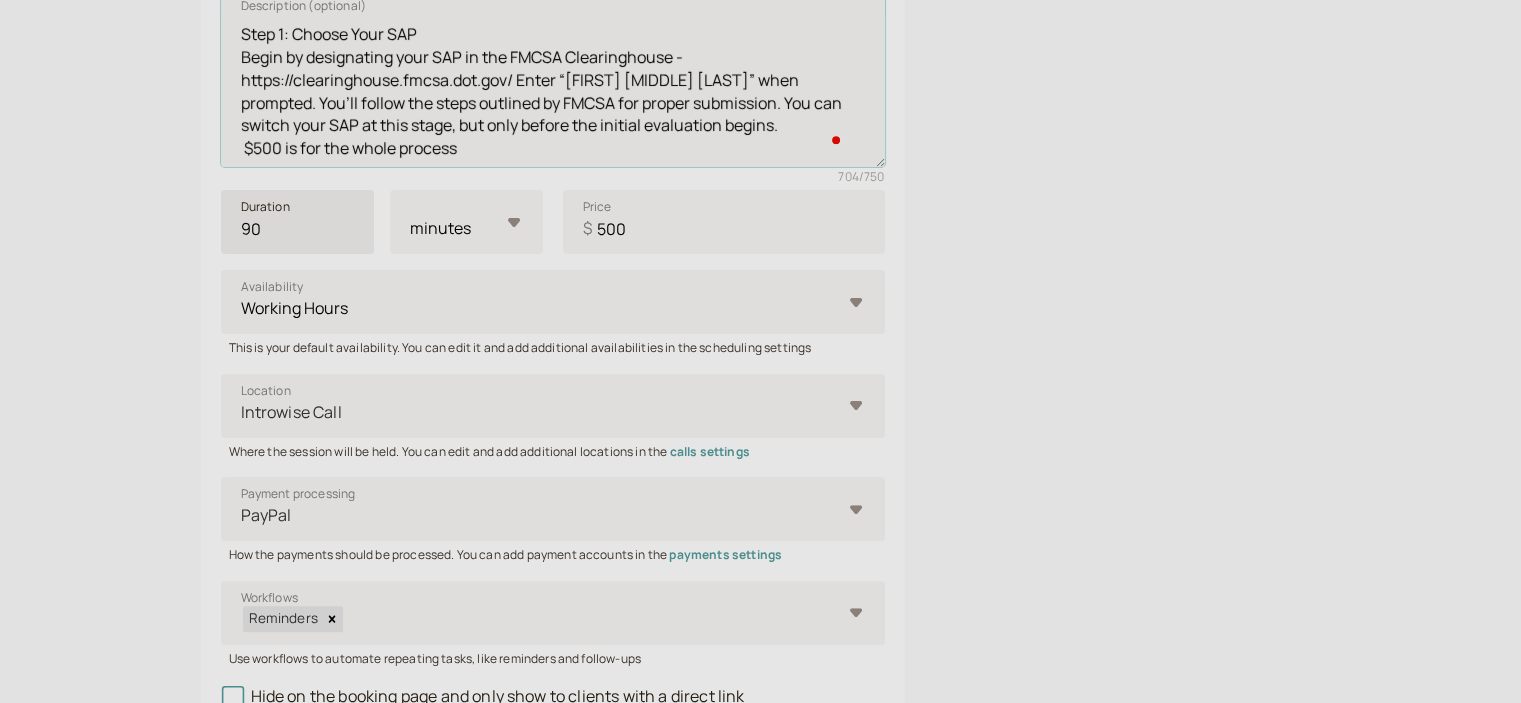 scroll, scrollTop: 114, scrollLeft: 0, axis: vertical 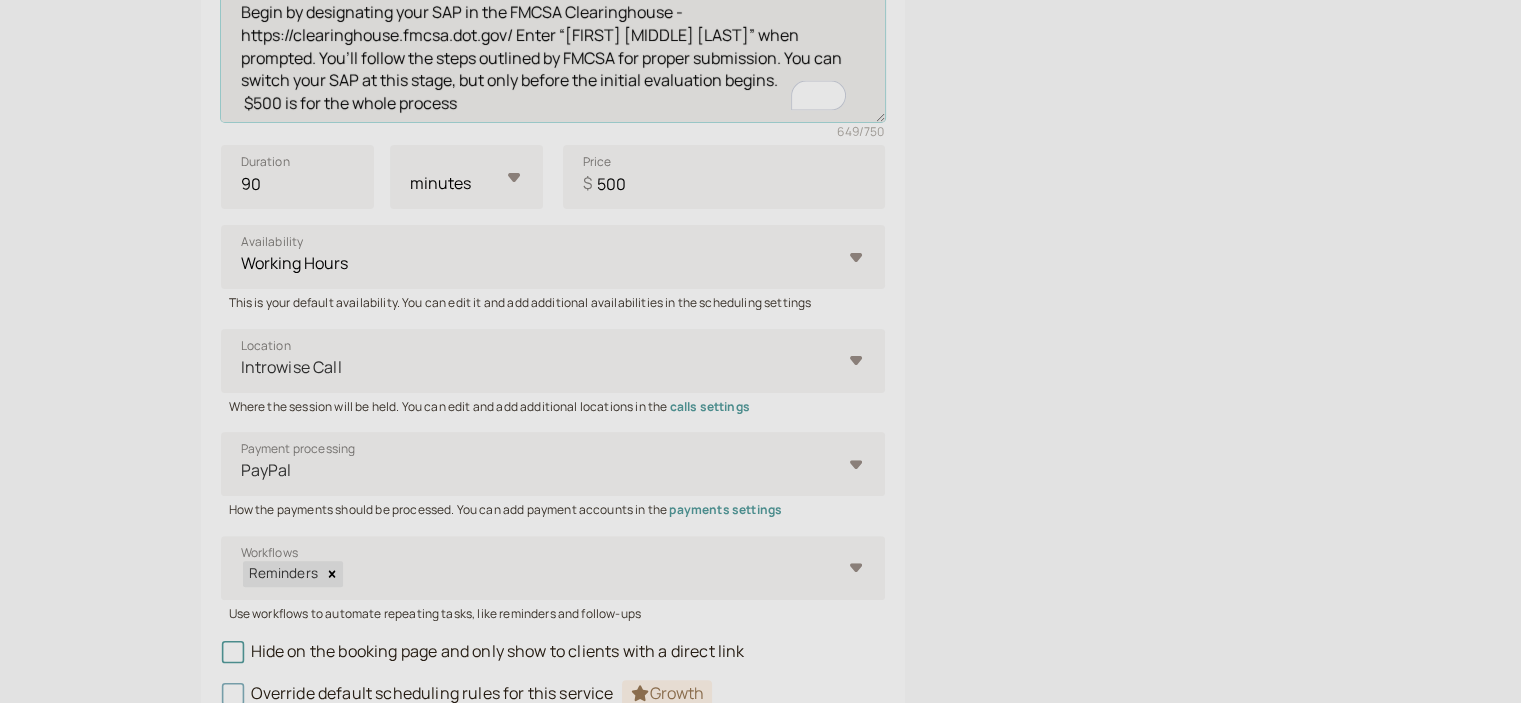 click on "If you’ve received a drug or alcohol violation and need to complete a Substance Abuse Professional (SAP) program under DOT guidelines, don’t stress. Minor Adjustments Group, Inc., led by [FIRST] [MIDDLE] [LAST], CADC, NCPRSS, SAP is here to guide you through each step with professionalism and care.
Step 1: Choose Your SAP
Begin by designating your SAP in the FMCSA Clearinghouse - https://clearinghouse.fmcsa.dot.gov/ Enter “[FIRST] [MIDDLE] [LAST]” when prompted. You’ll follow the steps outlined by FMCSA for proper submission. You can switch your SAP at this stage, but only before the initial evaluation begins.
$500 is for the whole process" at bounding box center (553, 33) 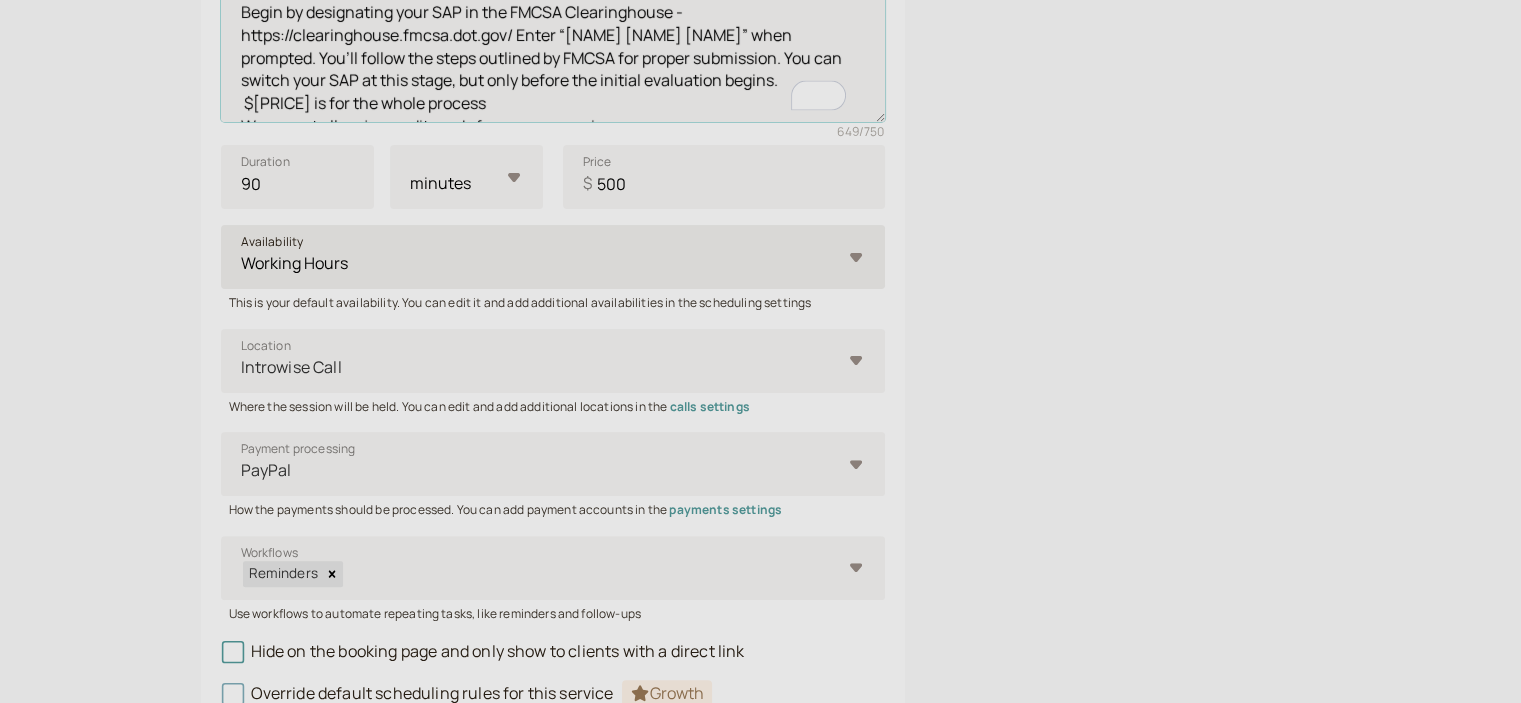scroll, scrollTop: 470, scrollLeft: 0, axis: vertical 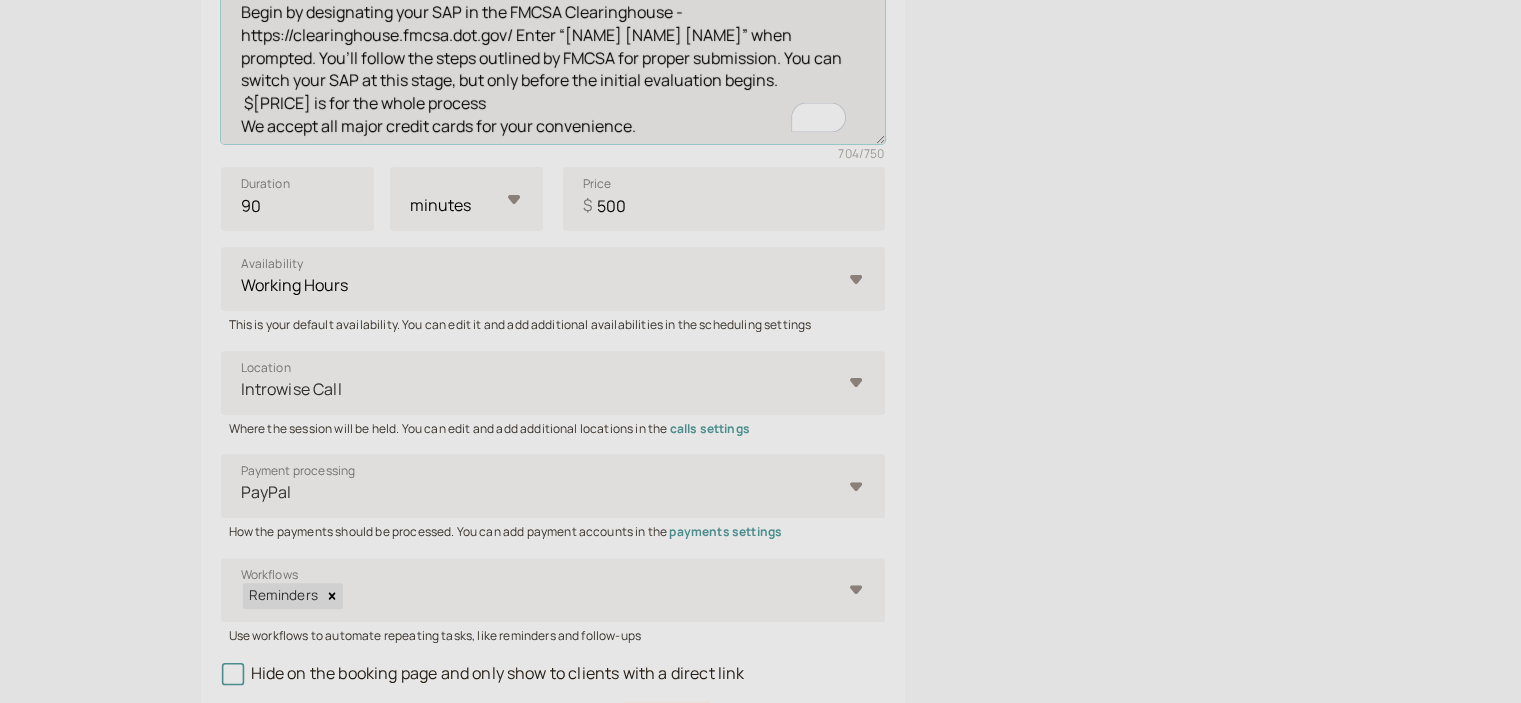 click on "If you’ve received a drug or alcohol violation and need to complete a Substance Abuse Professional (SAP) program under DOT guidelines, don’t stress. Minor Adjustments Group, Inc., led by [NAME] [NAME] [NAME], CADC, NCPRSS, SAP is here to guide you through each step with professionalism and care.
Step 1: Choose Your SAP
Begin by designating your SAP in the FMCSA Clearinghouse - https://clearinghouse.fmcsa.dot.gov/ Enter “[NAME] [NAME] [NAME]” when prompted. You’ll follow the steps outlined by FMCSA for proper submission. You can switch your SAP at this stage, but only before the initial evaluation begins.
$[PRICE] is for the whole process
We accept all major credit cards for your convenience." at bounding box center (553, 55) 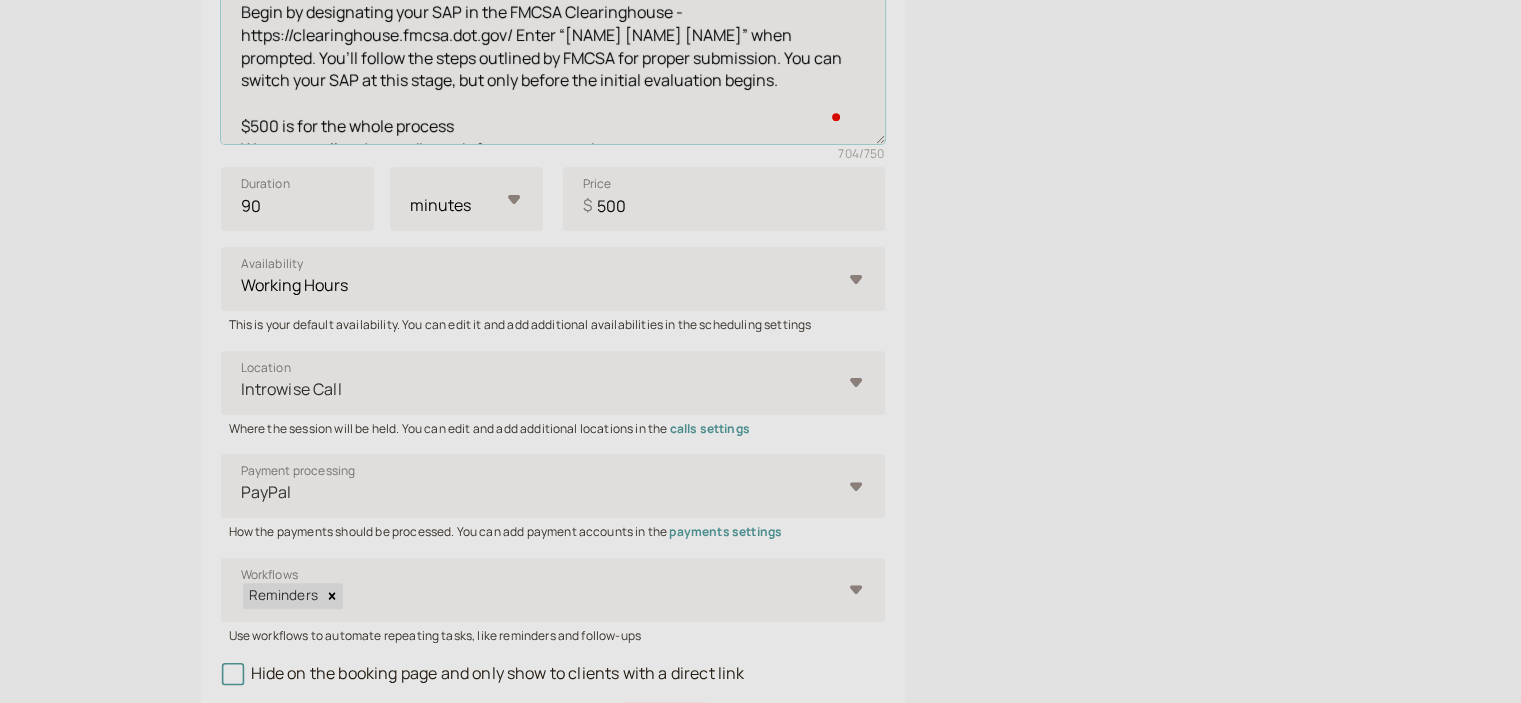 scroll, scrollTop: 160, scrollLeft: 0, axis: vertical 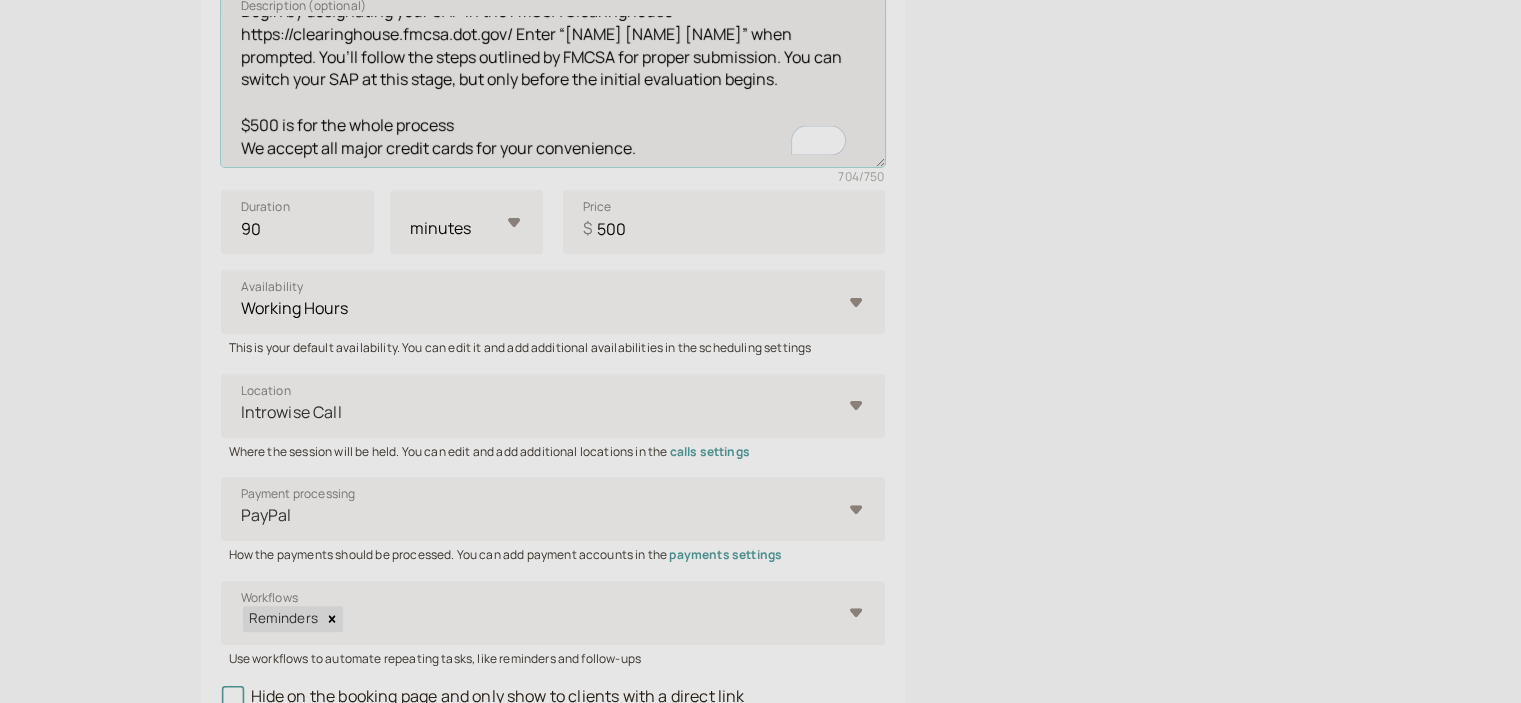 click on "If you’ve received a drug or alcohol violation and need to complete a Substance Abuse Professional (SAP) program under DOT guidelines, don’t stress. Minor Adjustments Group, Inc., led by [NAME] [NAME] [NAME], CADC, NCPRSS, SAP is here to guide you through each step with professionalism and care.
Step 1: Choose Your SAP
Begin by designating your SAP in the FMCSA Clearinghouse - https://clearinghouse.fmcsa.dot.gov/ Enter “[NAME] [NAME] [NAME]” when prompted. You’ll follow the steps outlined by FMCSA for proper submission. You can switch your SAP at this stage, but only before the initial evaluation begins.
$500 is for the whole process
We accept all major credit cards for your convenience." at bounding box center [553, 78] 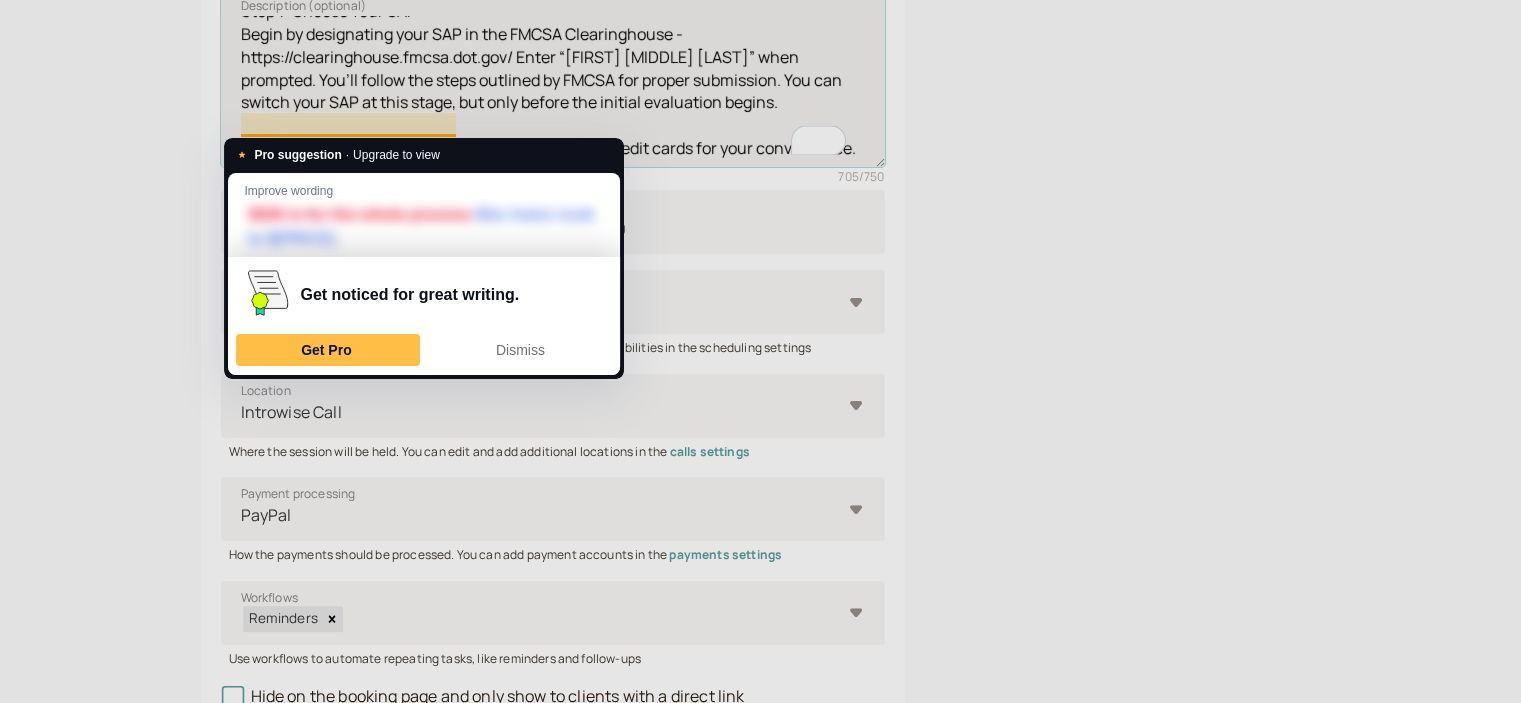 drag, startPoint x: 400, startPoint y: 145, endPoint x: 241, endPoint y: 116, distance: 161.62302 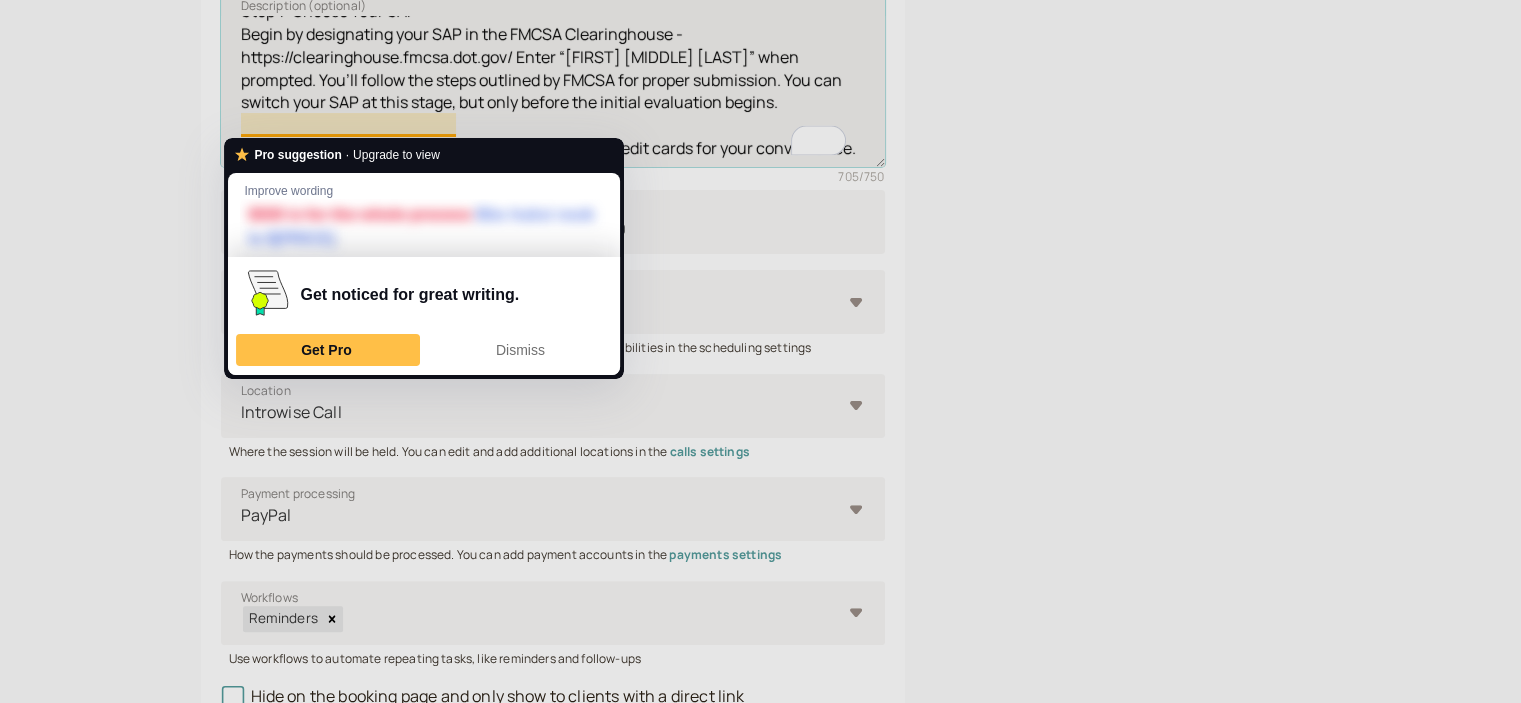 click on "If you’ve received a drug or alcohol violation and need to complete a Substance Abuse Professional (SAP) program under DOT guidelines, don’t stress. Minor Adjustments Group, Inc., led by [FIRST] [MIDDLE] [LAST], CADC, NCPRSS, SAP is here to guide you through each step with professionalism and care.
Step 1: Choose Your SAP
Begin by designating your SAP in the FMCSA Clearinghouse - https://clearinghouse.fmcsa.dot.gov/ Enter “[FIRST] [MIDDLE] [LAST]” when prompted. You’ll follow the steps outlined by FMCSA for proper submission. You can switch your SAP at this stage, but only before the initial evaluation begins.
$500 is for the whole process. We accept all major credit cards for your convenience." at bounding box center (553, 78) 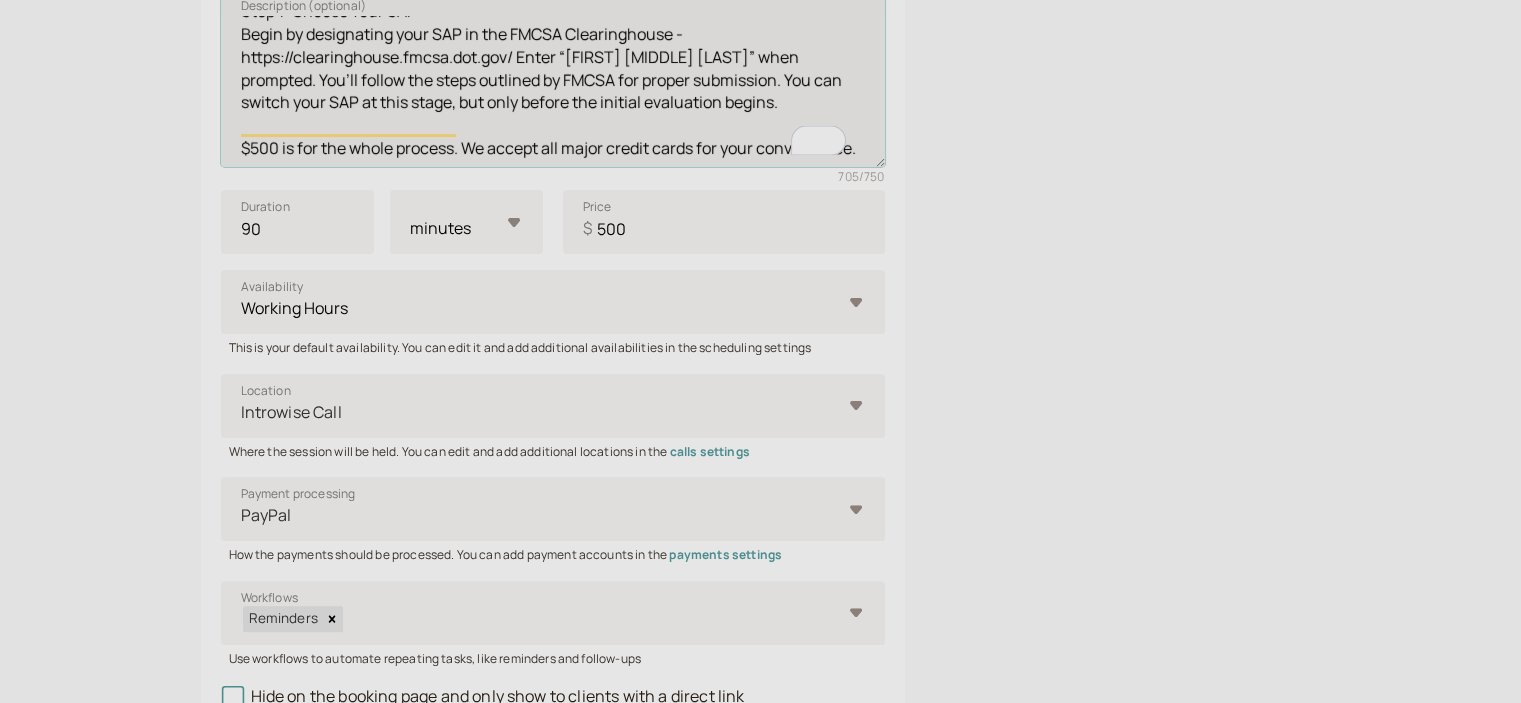 drag, startPoint x: 349, startPoint y: 150, endPoint x: 232, endPoint y: 119, distance: 121.037186 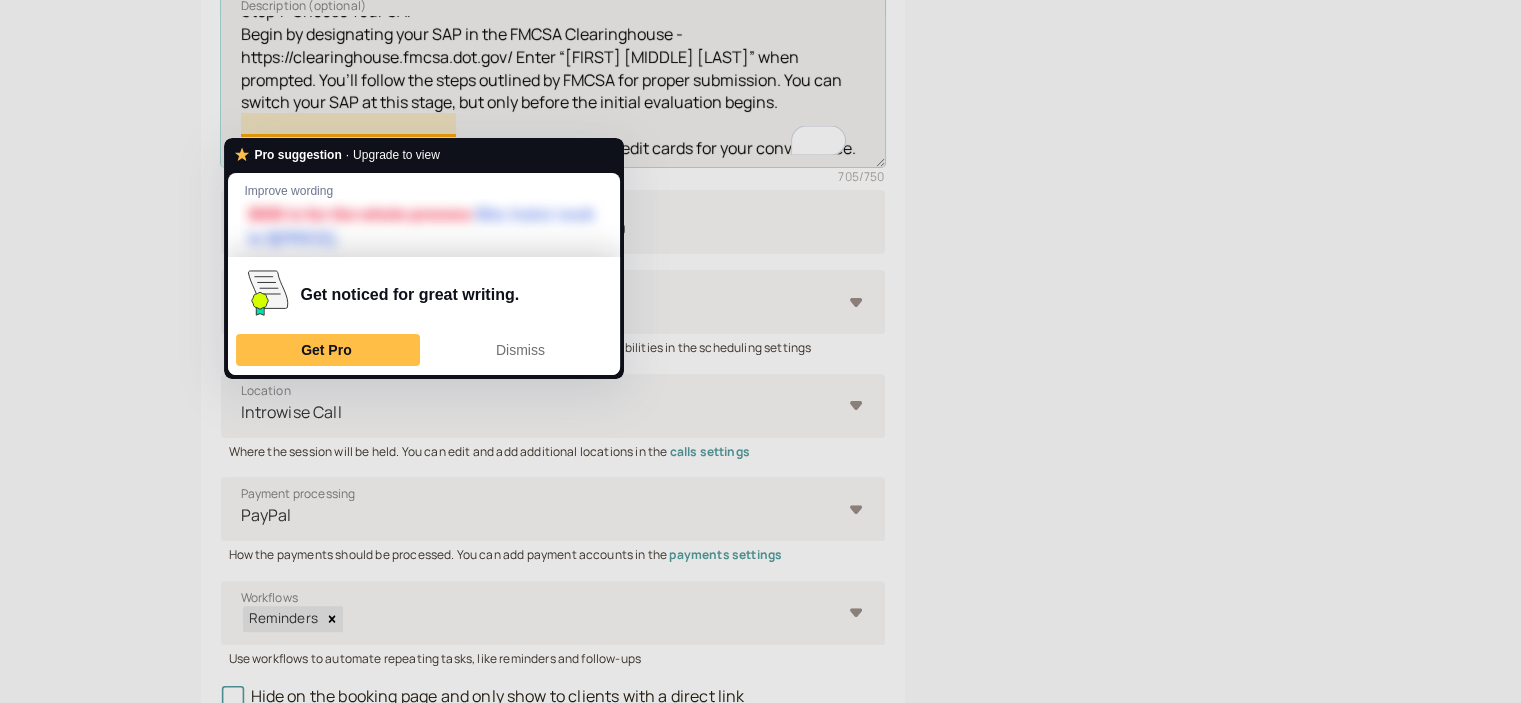 paste on "The total fee for the entire process is $500. For your convenience, we accept all major credit cards" 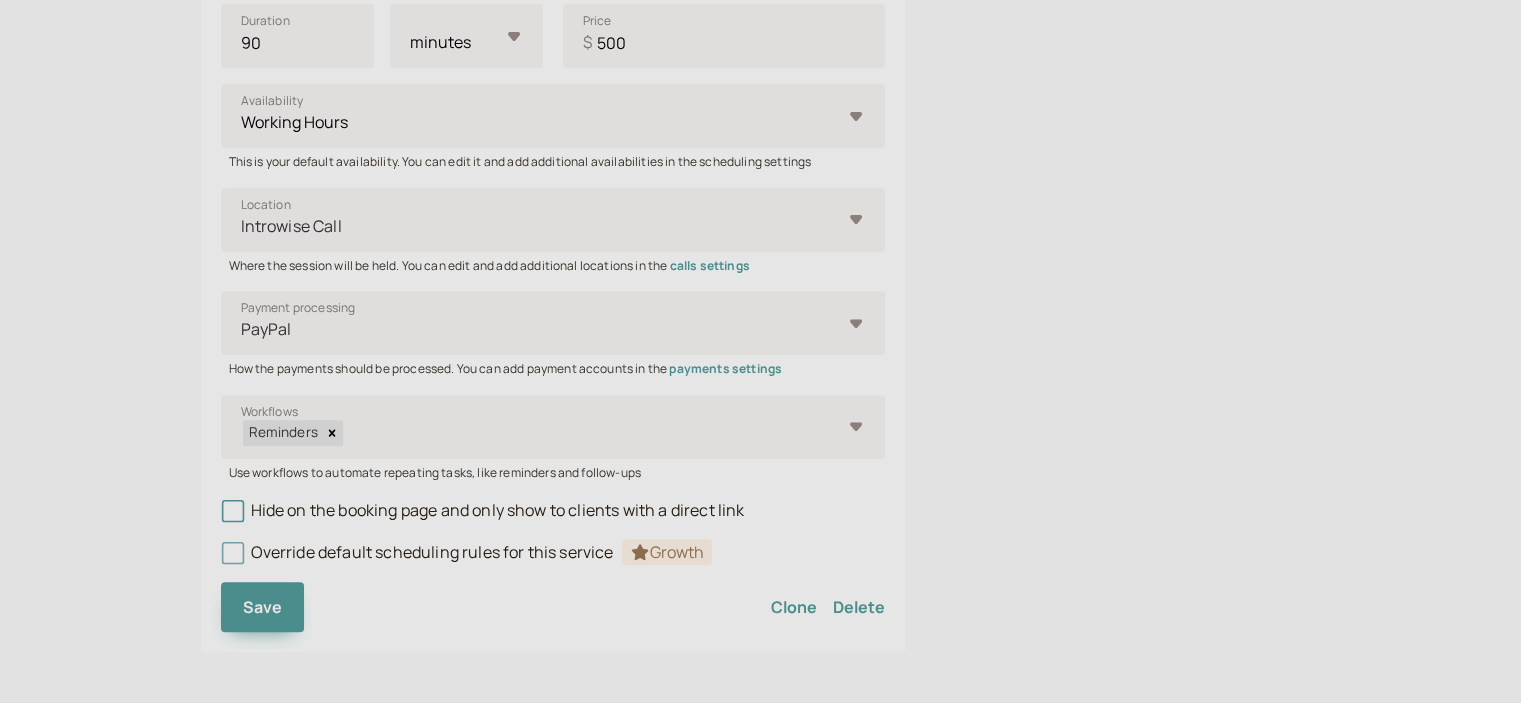 scroll, scrollTop: 636, scrollLeft: 0, axis: vertical 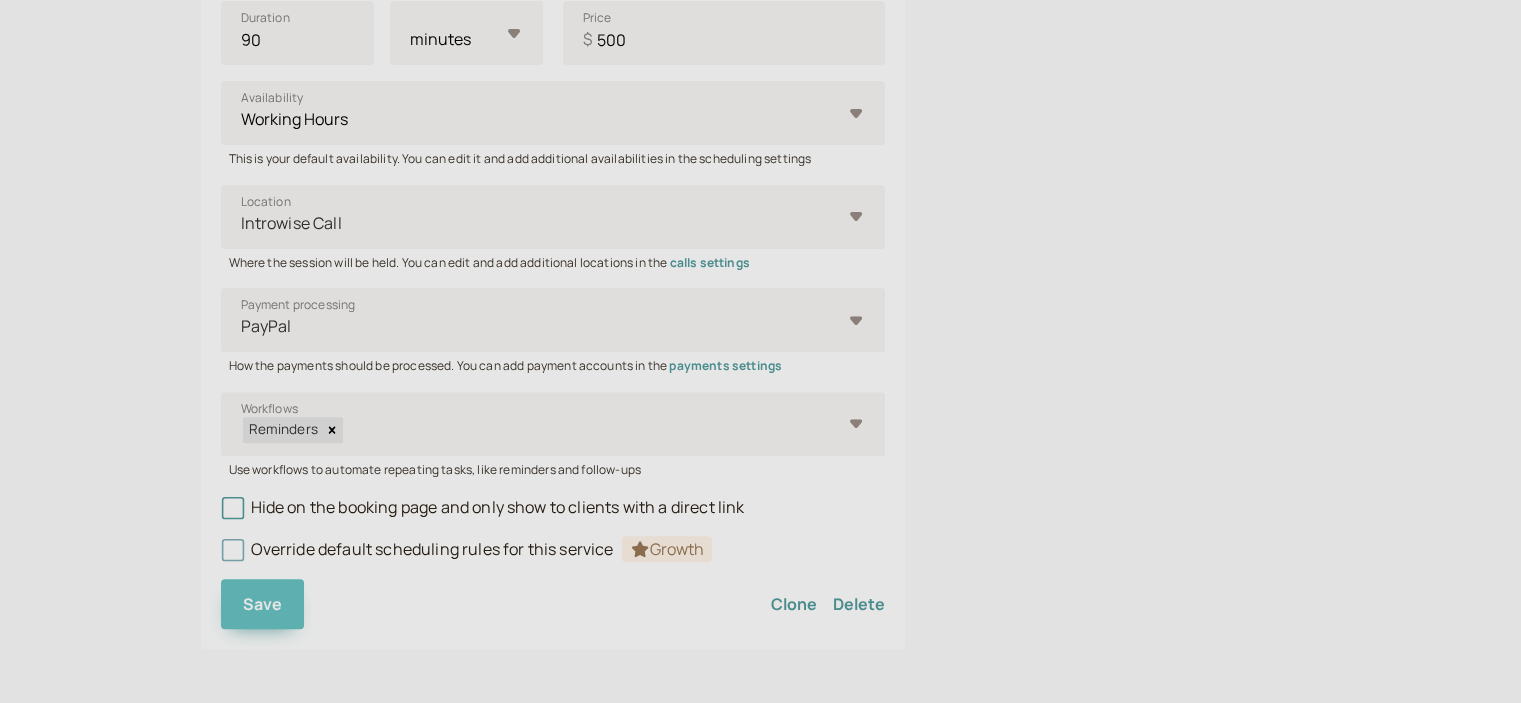 type on "If you’ve received a drug or alcohol violation and need to complete a Substance Abuse Professional (SAP) program under DOT guidelines, don’t stress. Minor Adjustments Group, Inc., led by [FIRST] [MIDDLE] [LAST], CADC, NCPRSS, SAP is here to guide you through each step with professionalism and care.
Step 1: Choose Your SAP
Begin by designating your SAP in the FMCSA Clearinghouse - https://clearinghouse.fmcsa.dot.gov/ Enter “[FIRST] [MIDDLE] [LAST]” when prompted. You’ll follow the steps outlined by FMCSA for proper submission. You can switch your SAP at this stage, but only before the initial evaluation begins.
The total fee for the entire process is $500. For your convenience, we accept all major credit cards." 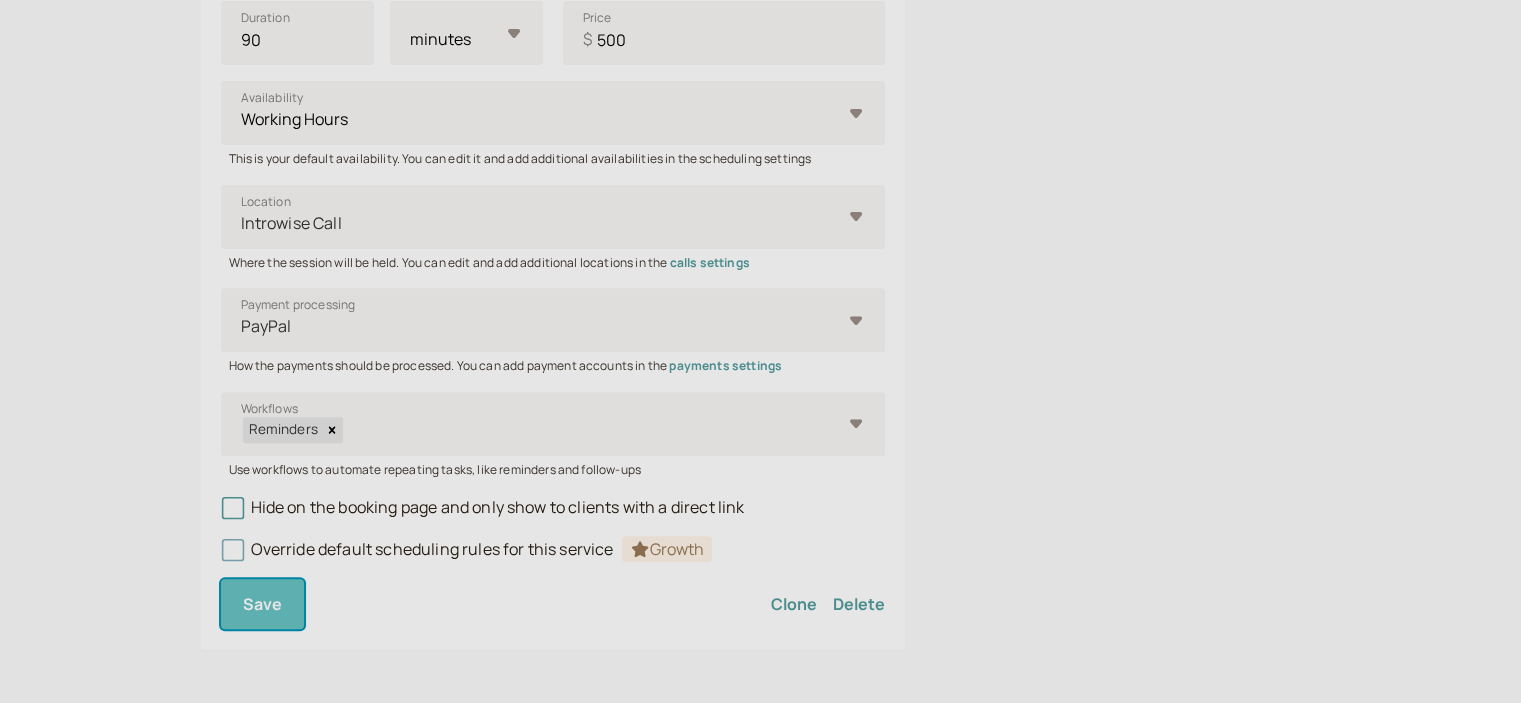 click on "Save" at bounding box center (263, 604) 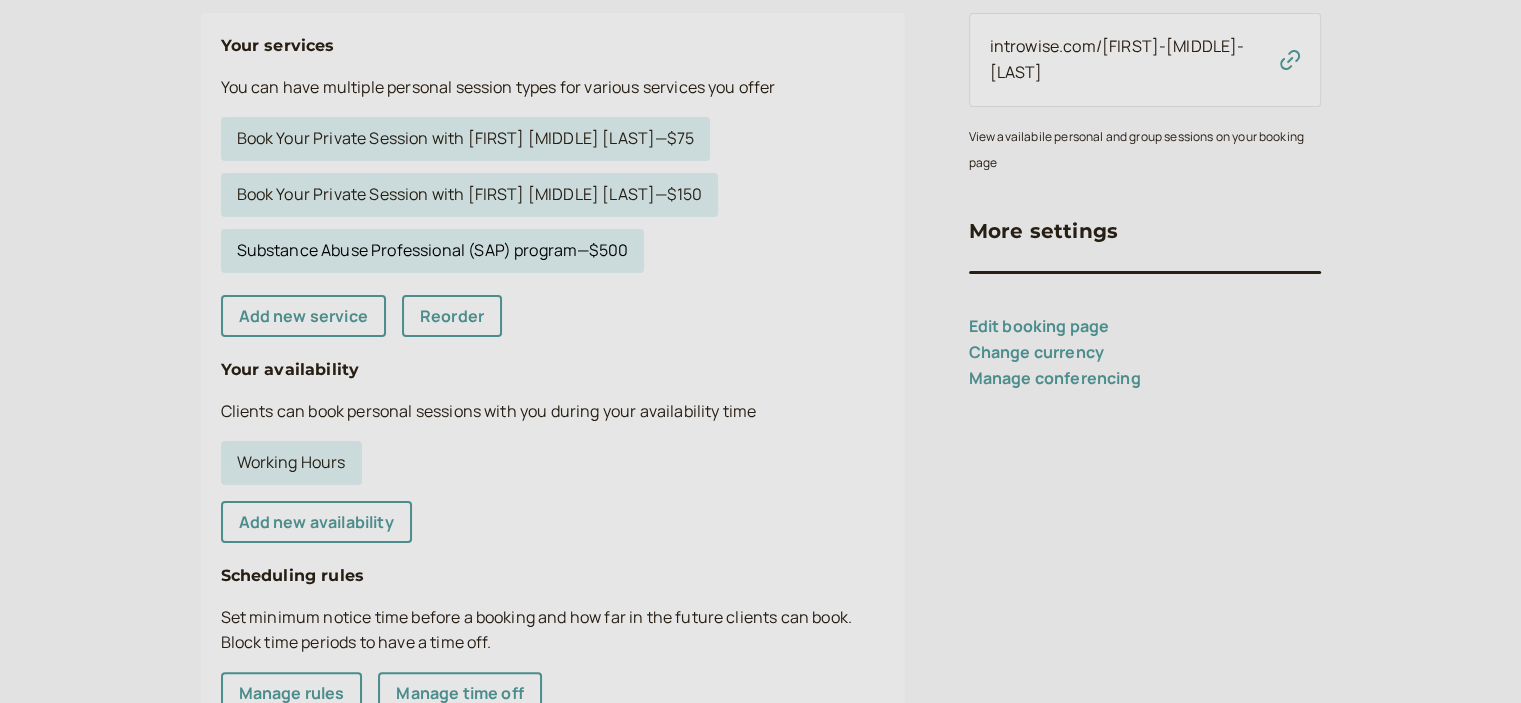 scroll, scrollTop: 300, scrollLeft: 0, axis: vertical 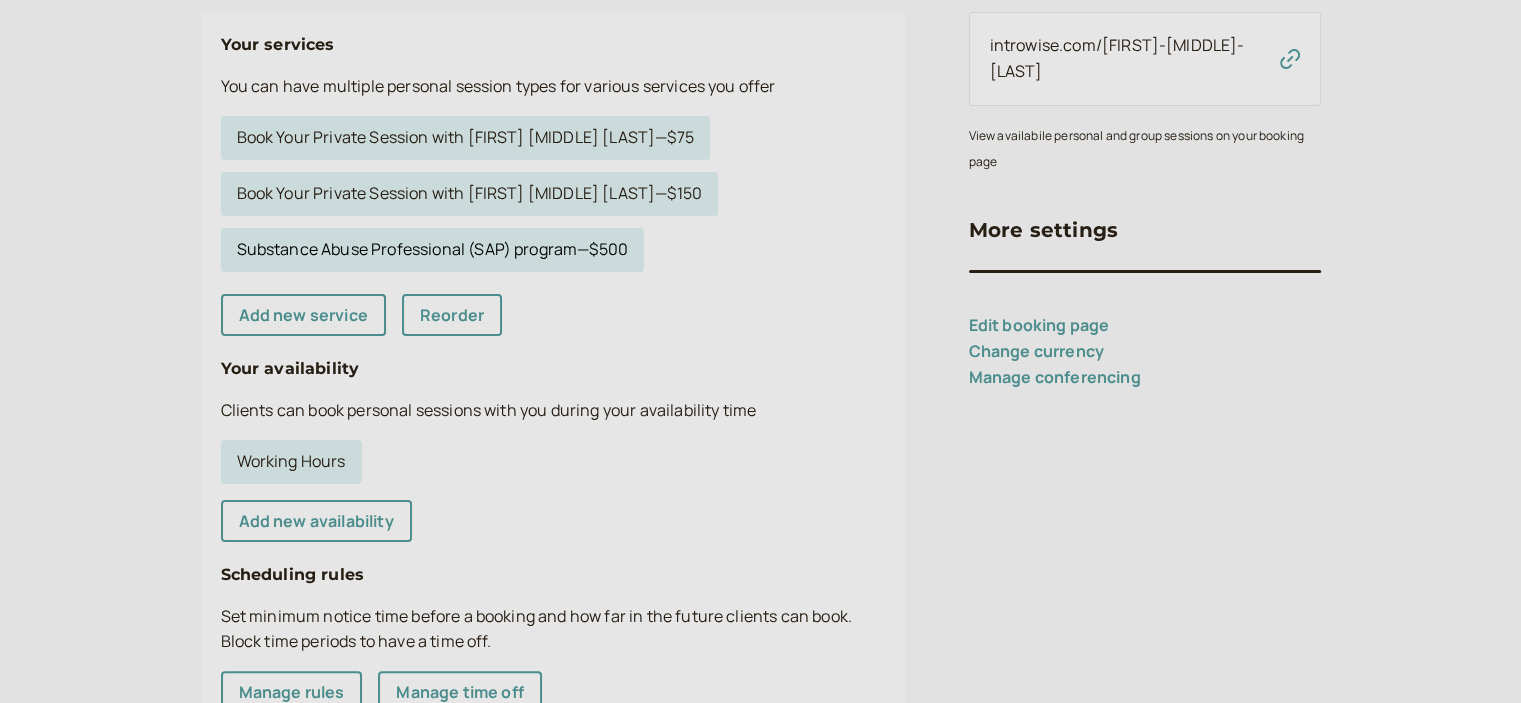 click on "Substance Abuse Professional (SAP) program  —  $500" at bounding box center [433, 250] 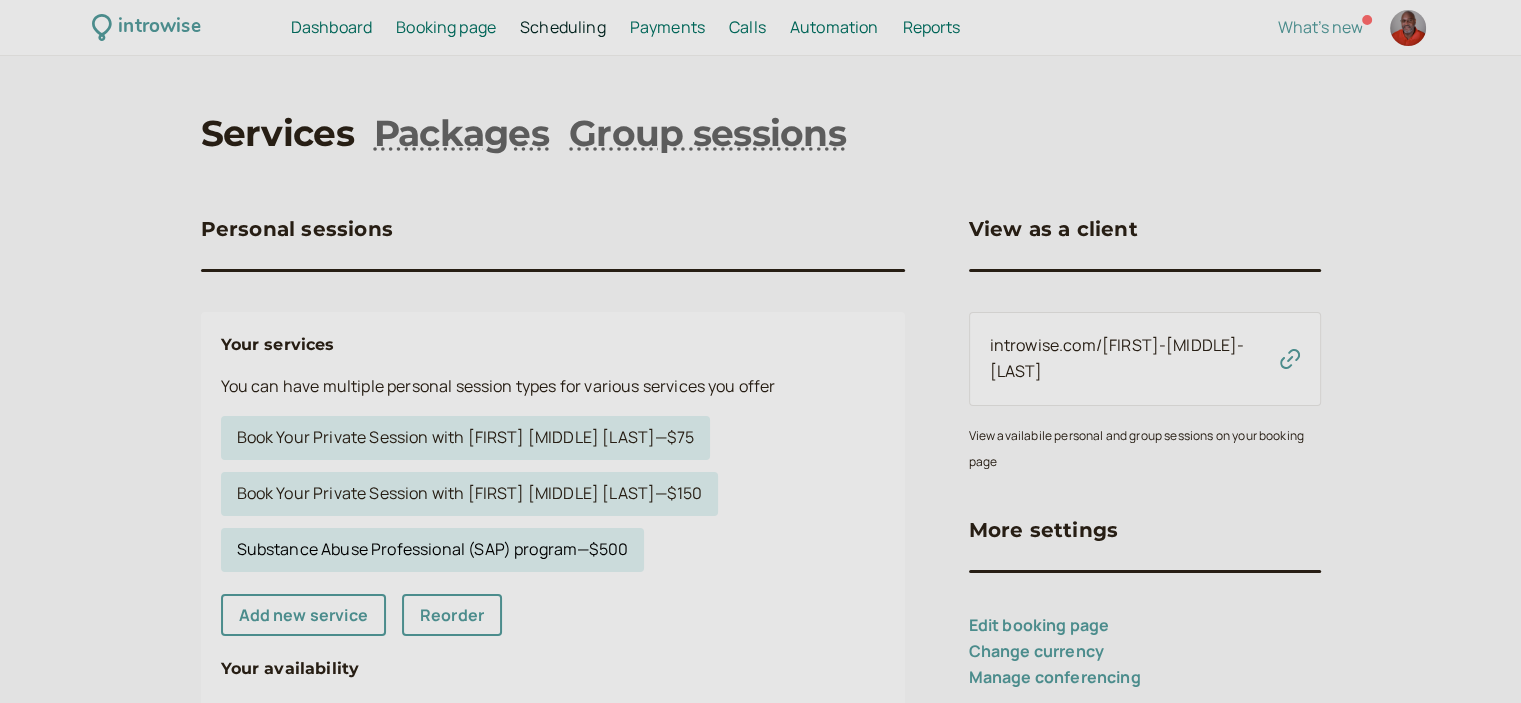 select on "90" 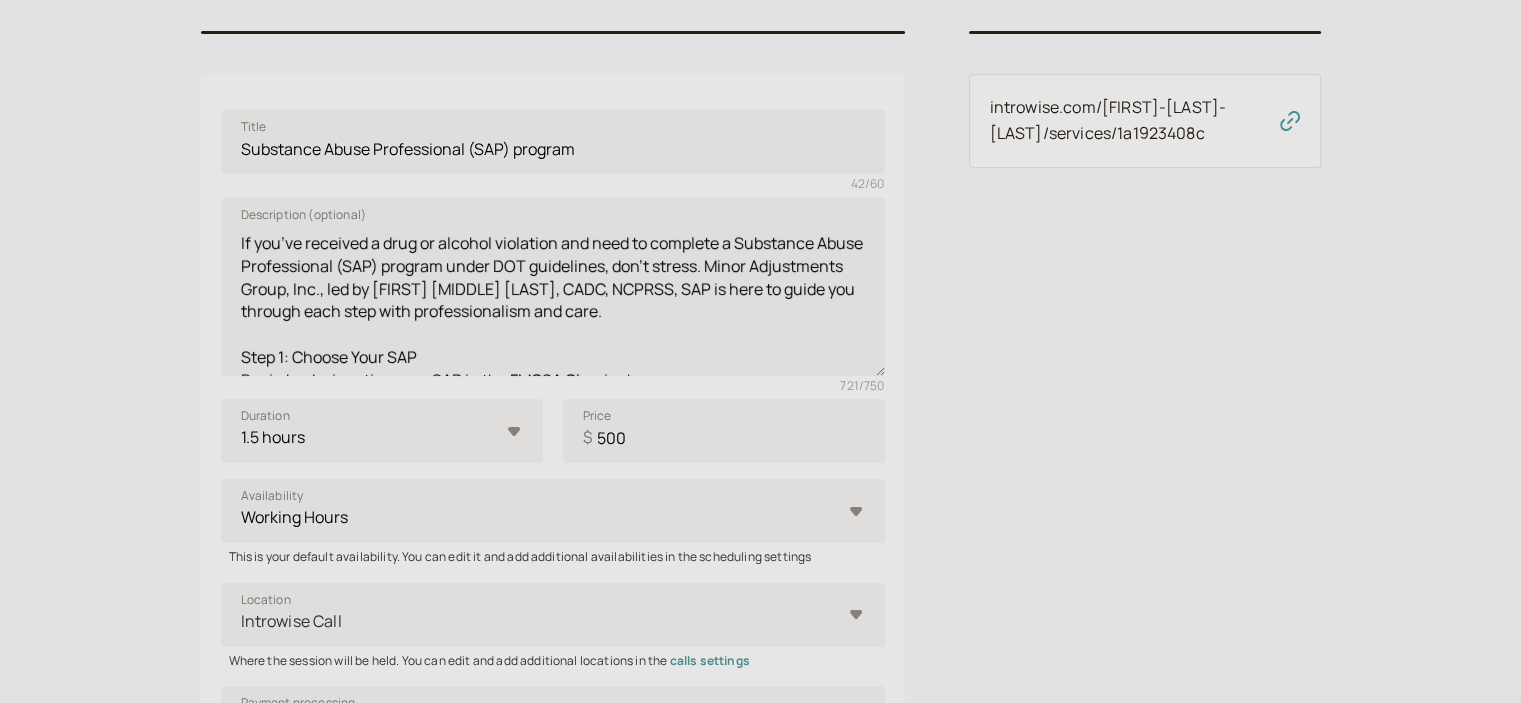 scroll, scrollTop: 236, scrollLeft: 0, axis: vertical 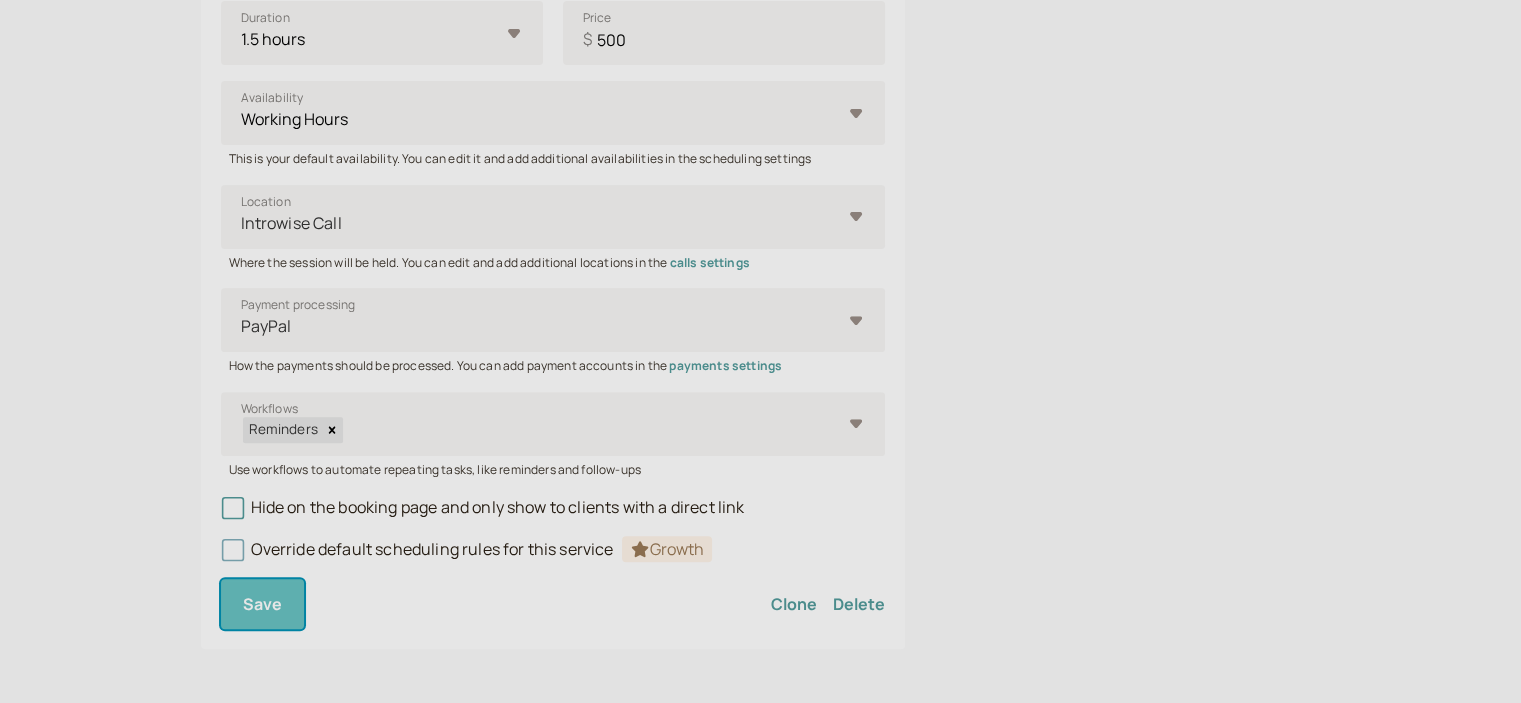 click on "Save" at bounding box center (263, 604) 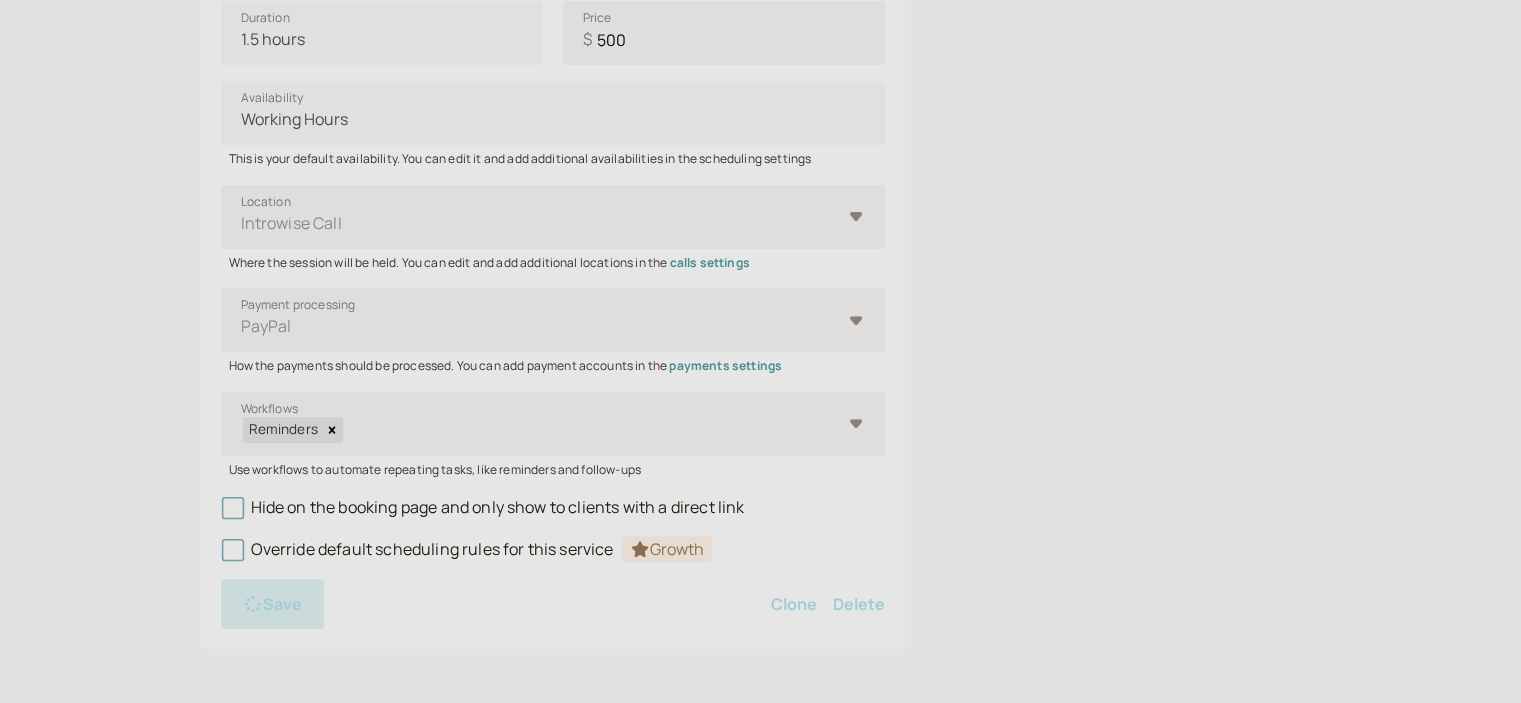 scroll, scrollTop: 0, scrollLeft: 0, axis: both 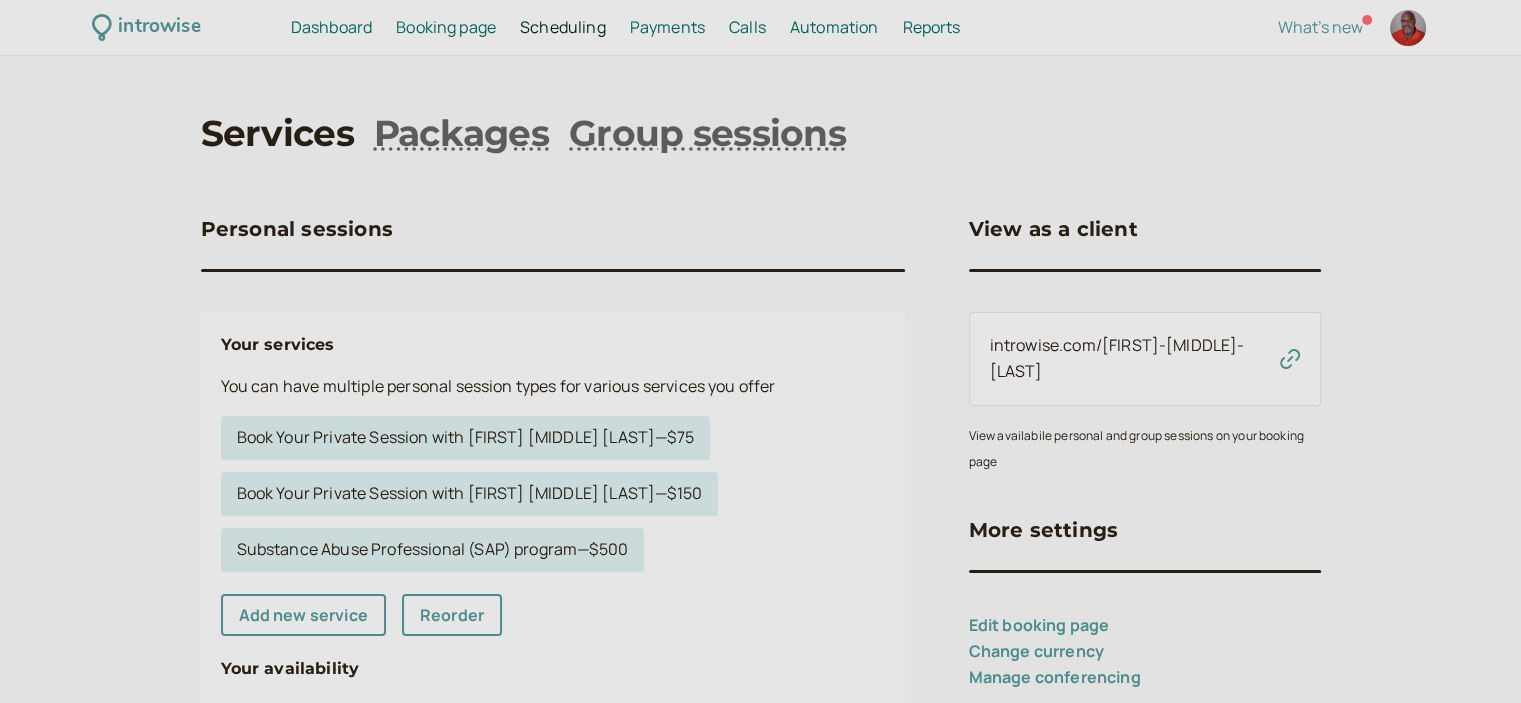 click on "Automation" at bounding box center [834, 27] 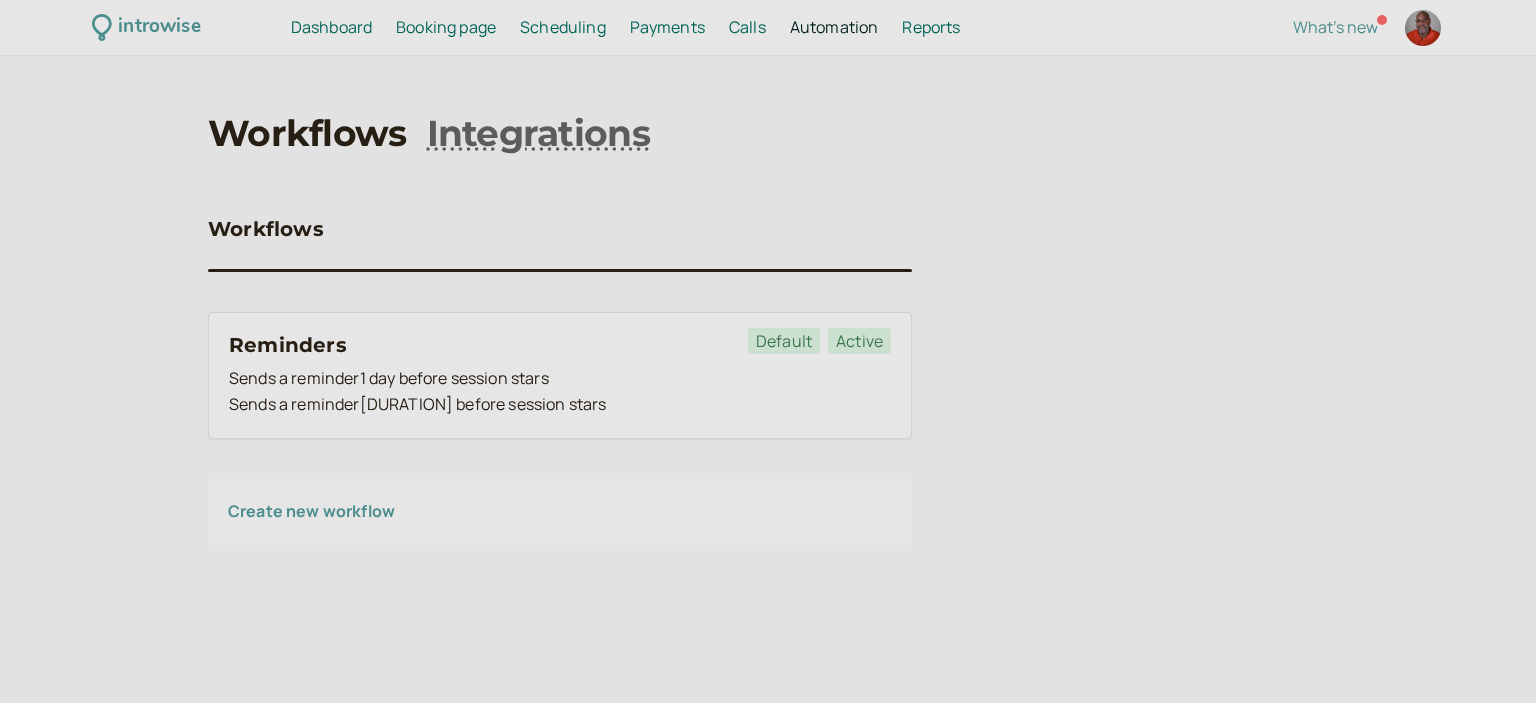click on "Booking page" at bounding box center [446, 27] 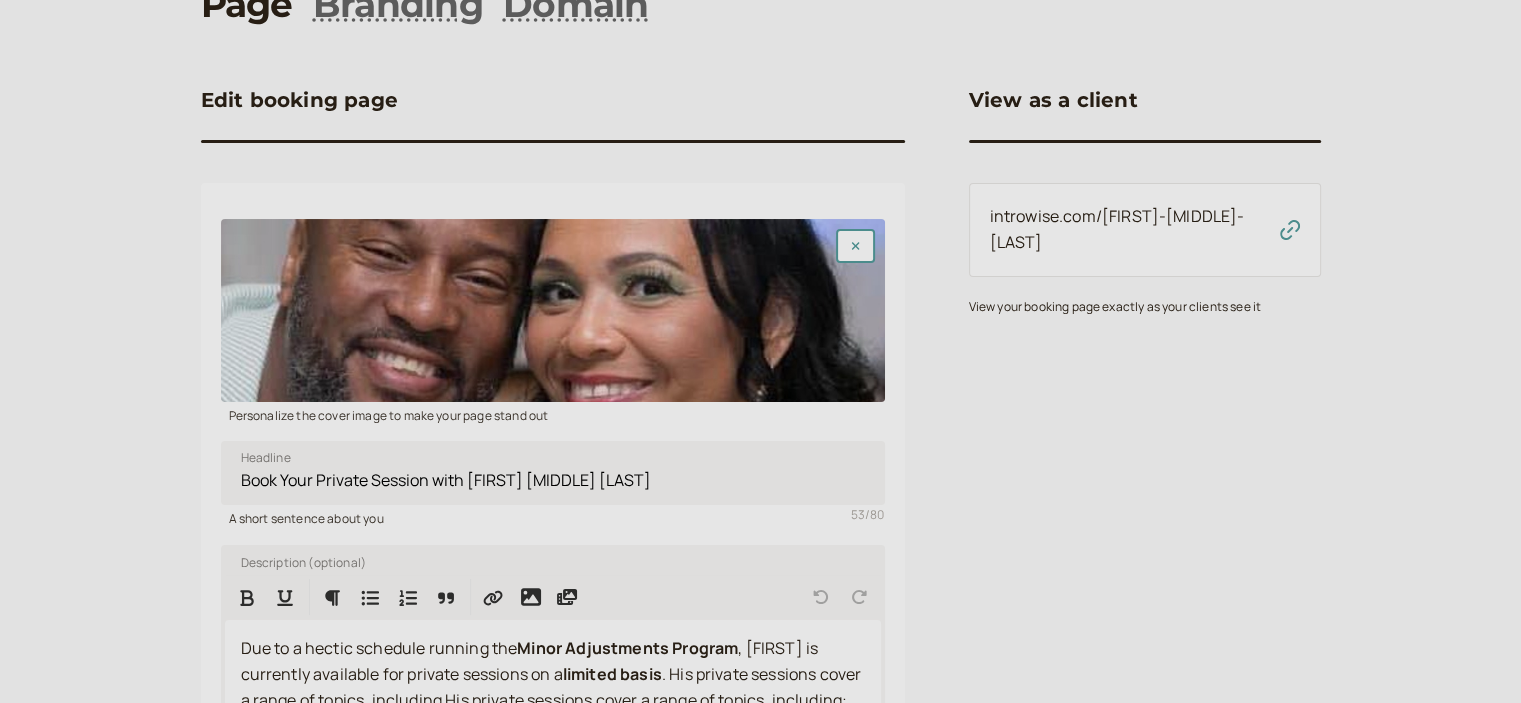 scroll, scrollTop: 128, scrollLeft: 0, axis: vertical 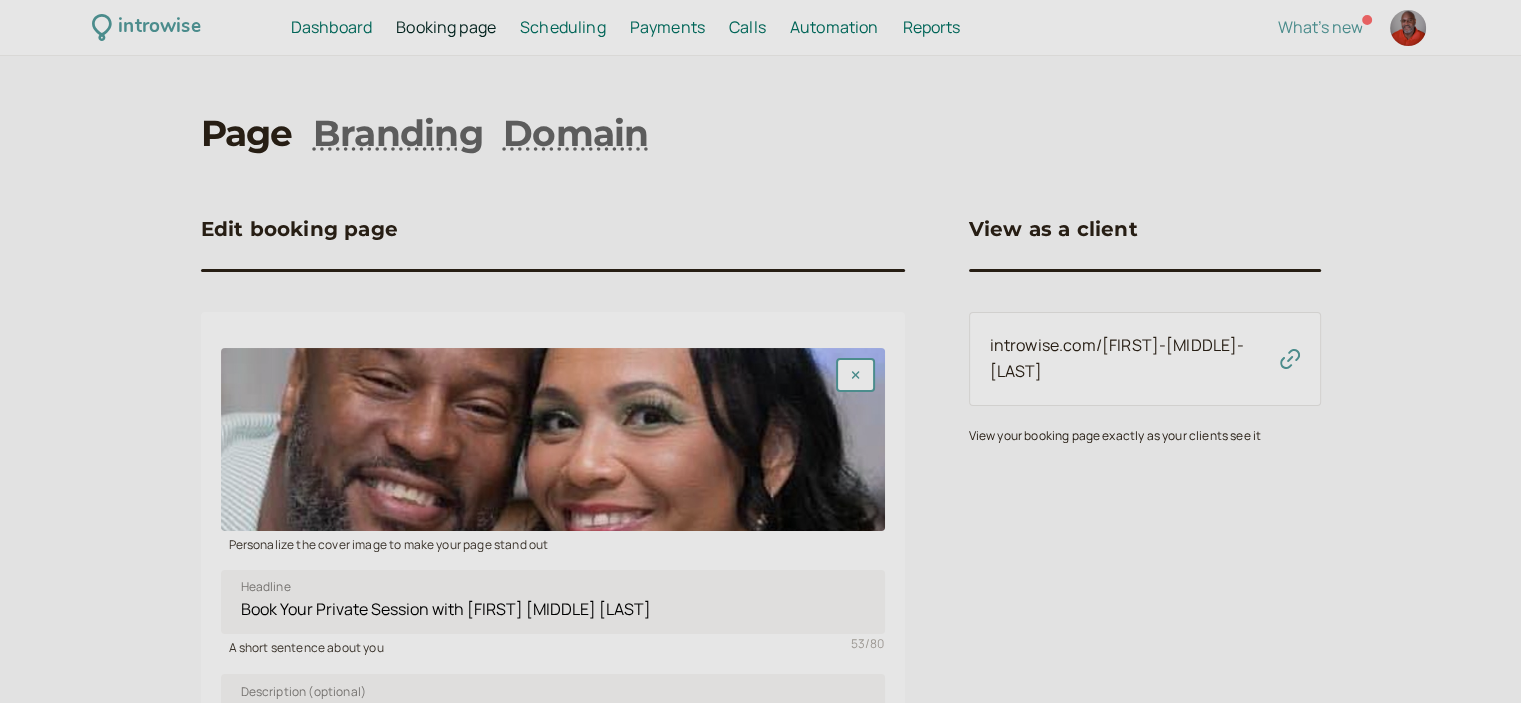 click on "Calls" at bounding box center [747, 27] 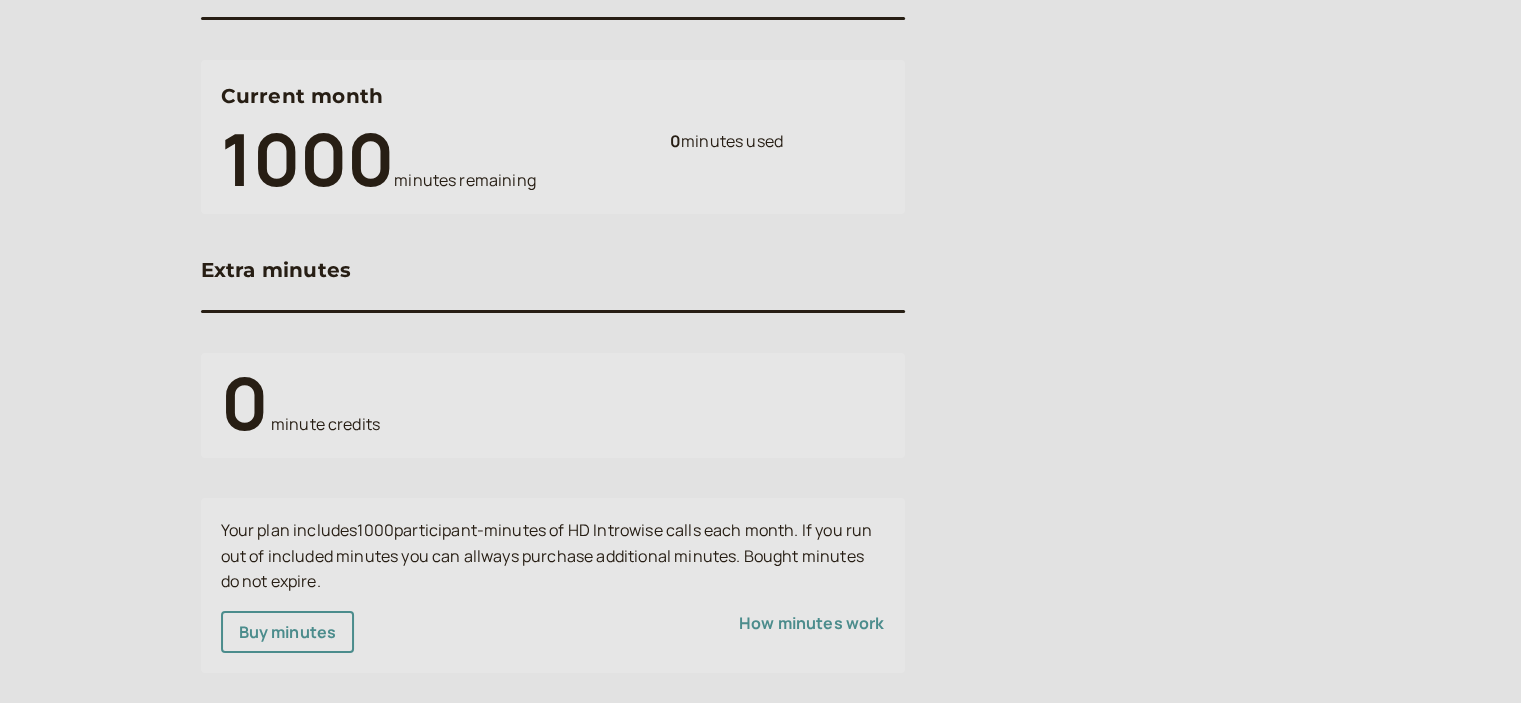 scroll, scrollTop: 0, scrollLeft: 0, axis: both 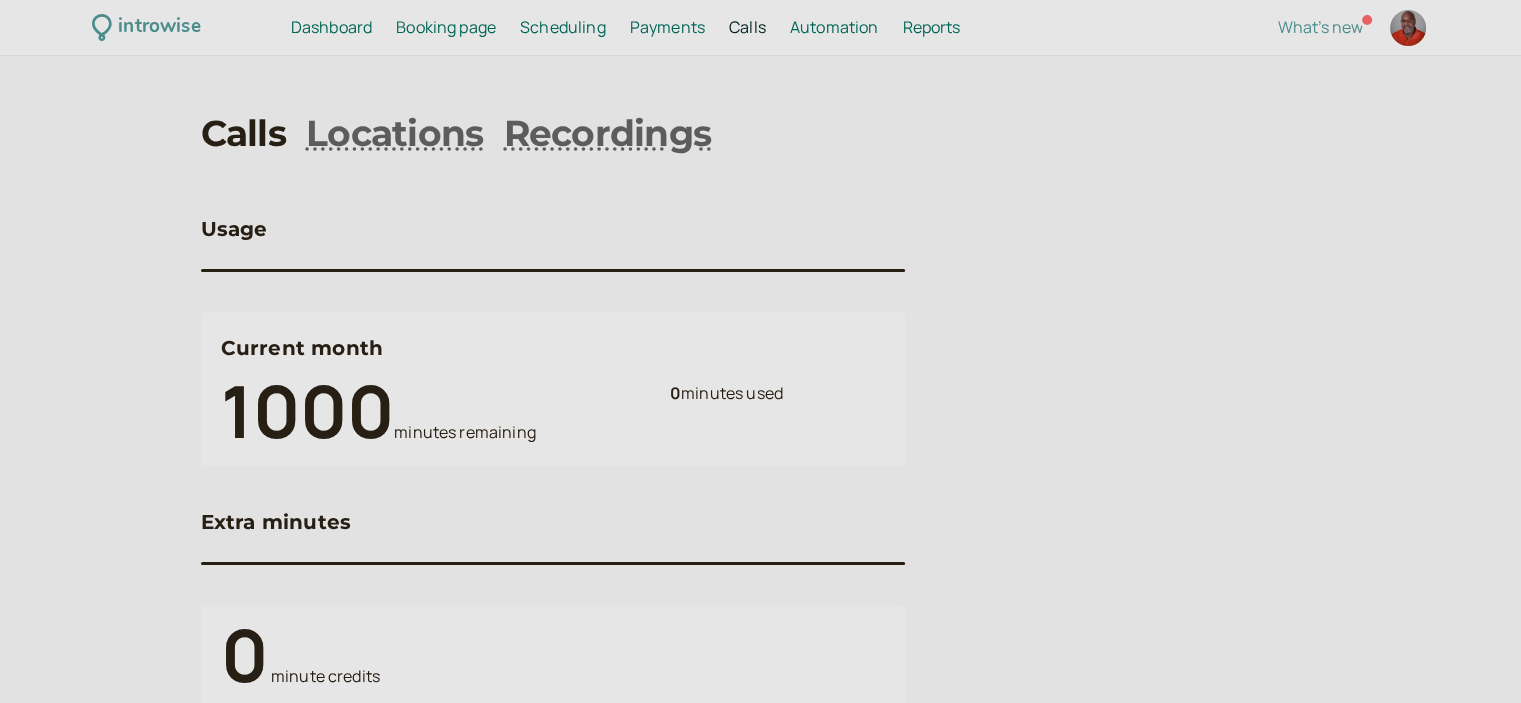 click on "Payments" at bounding box center [667, 27] 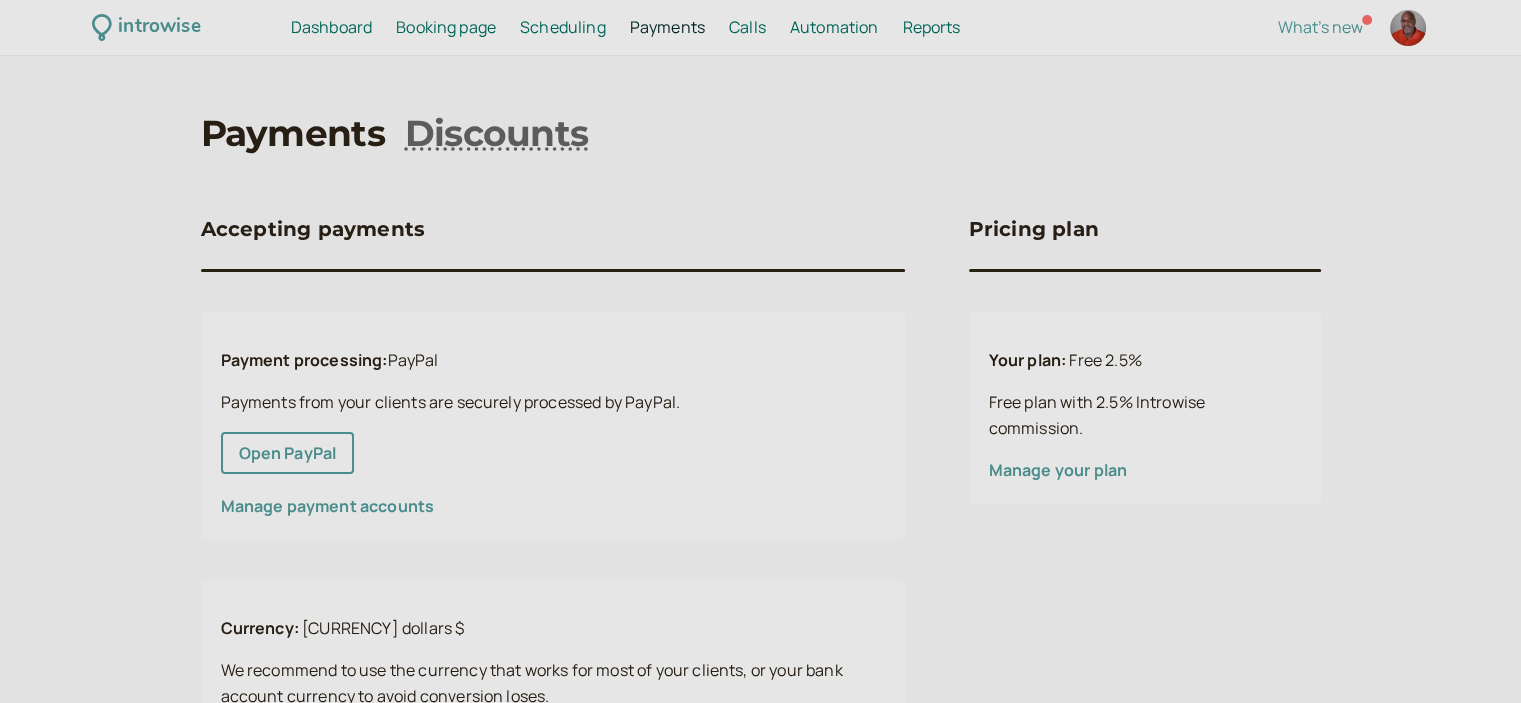 click on "Scheduling" at bounding box center (563, 27) 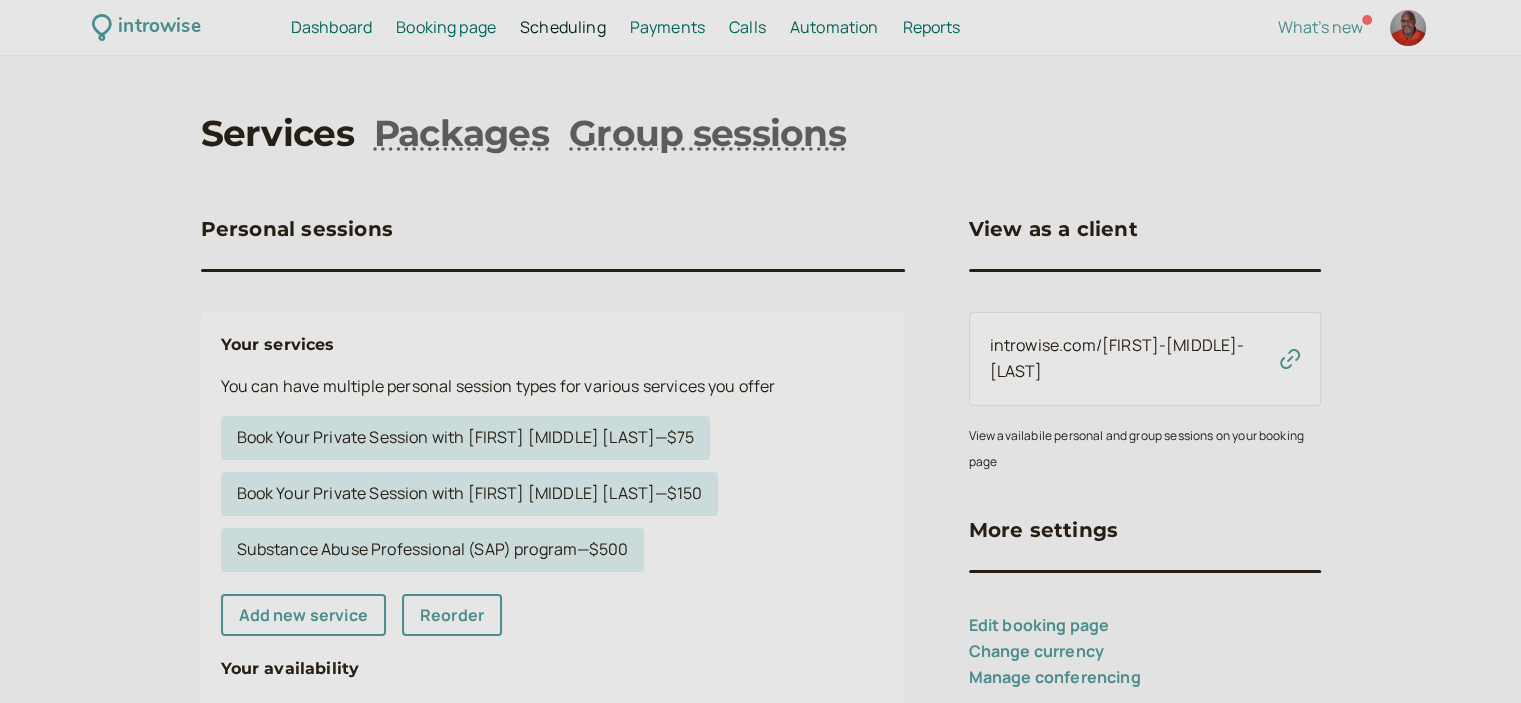 click 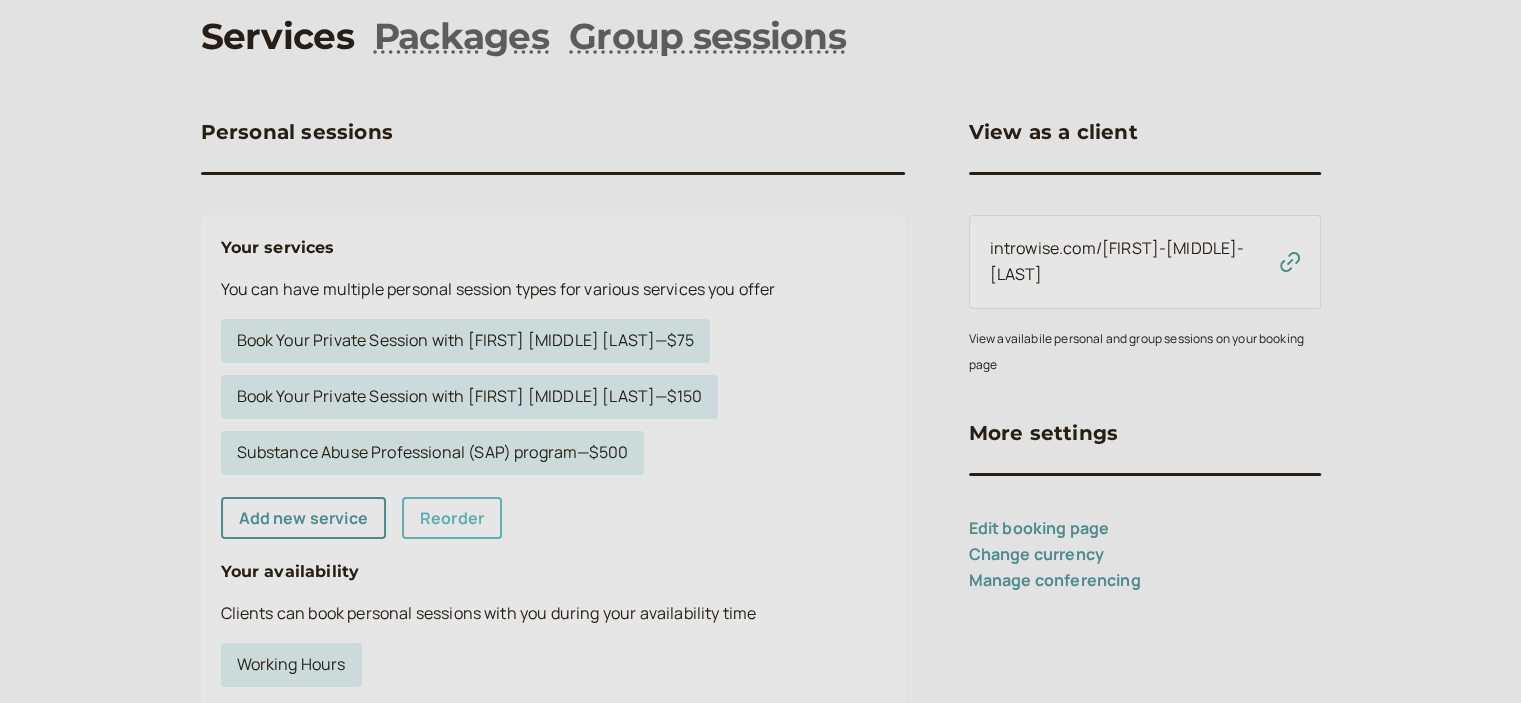 scroll, scrollTop: 98, scrollLeft: 0, axis: vertical 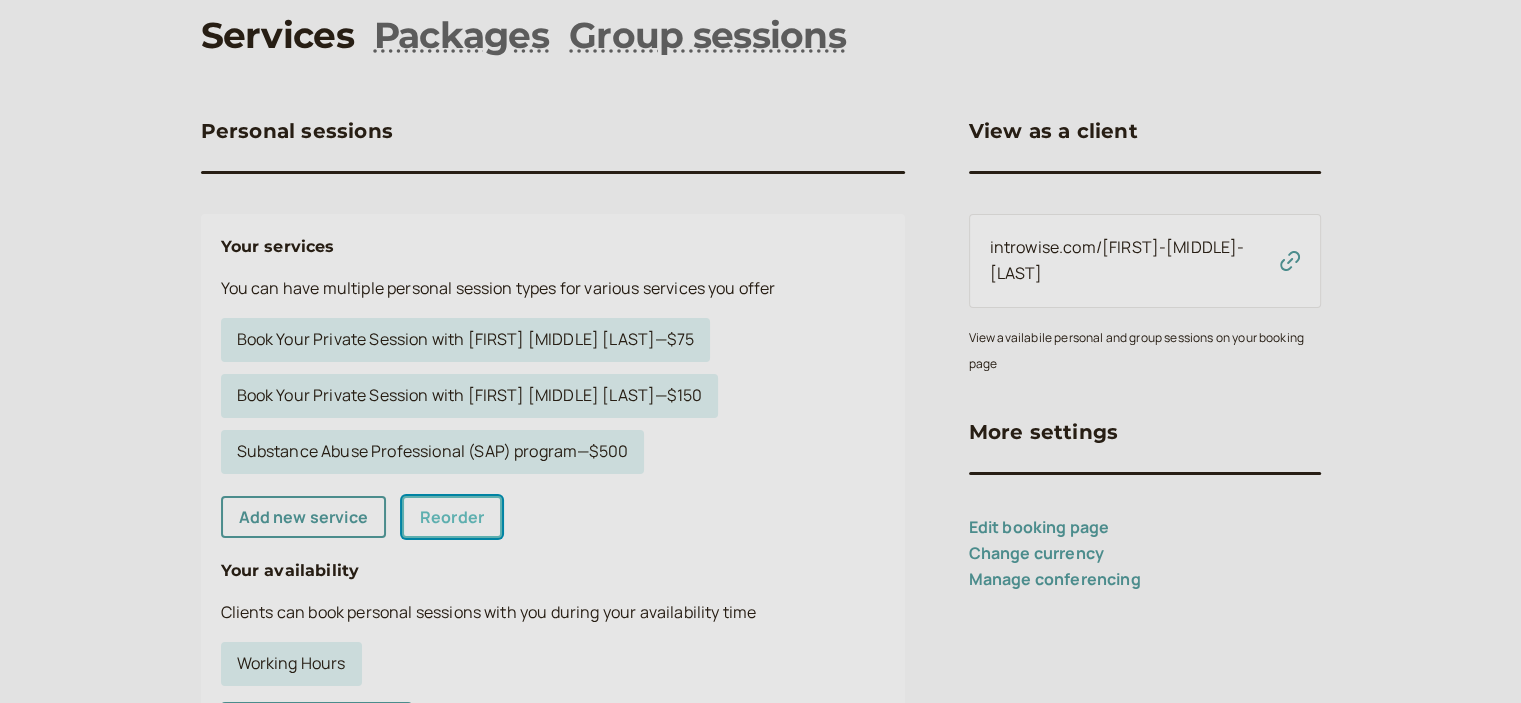 click on "Reorder" at bounding box center (452, 517) 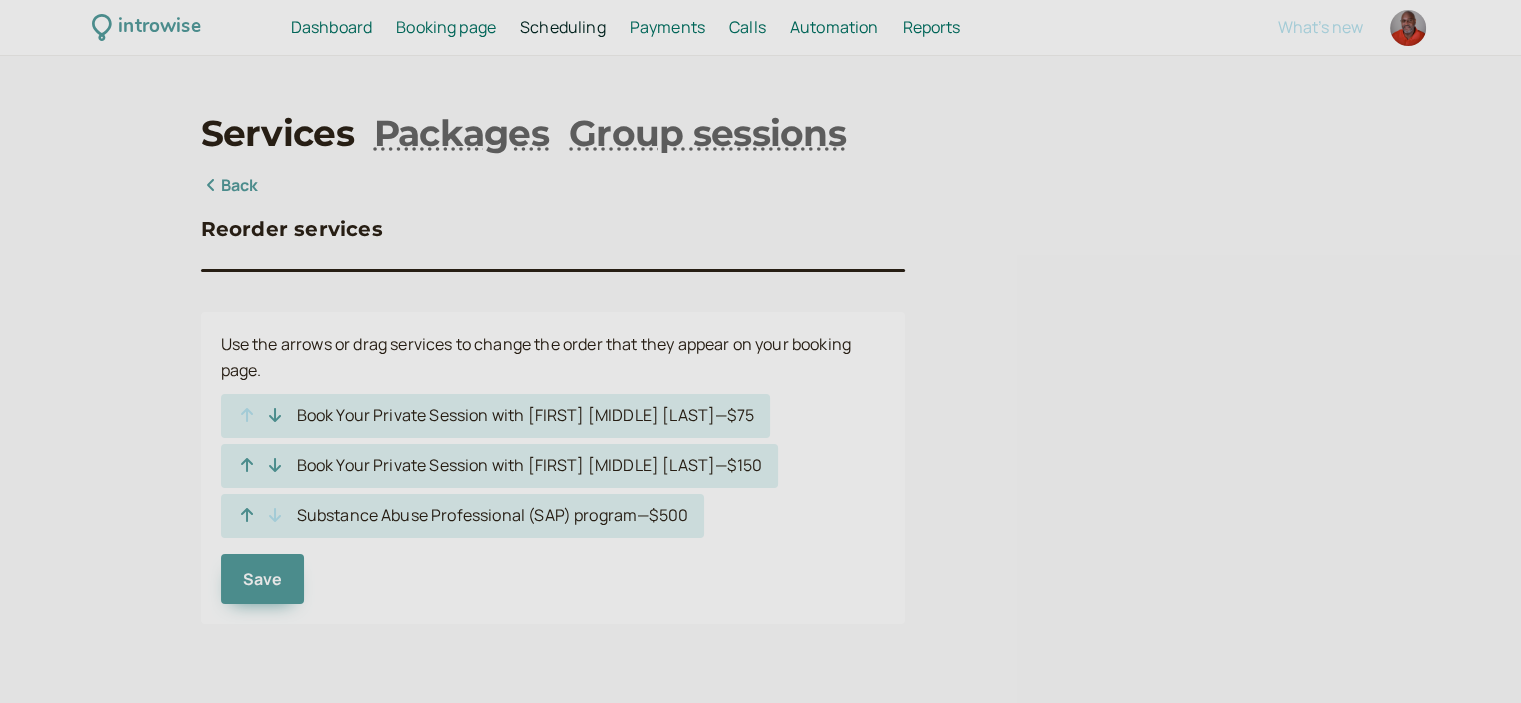 scroll, scrollTop: 0, scrollLeft: 0, axis: both 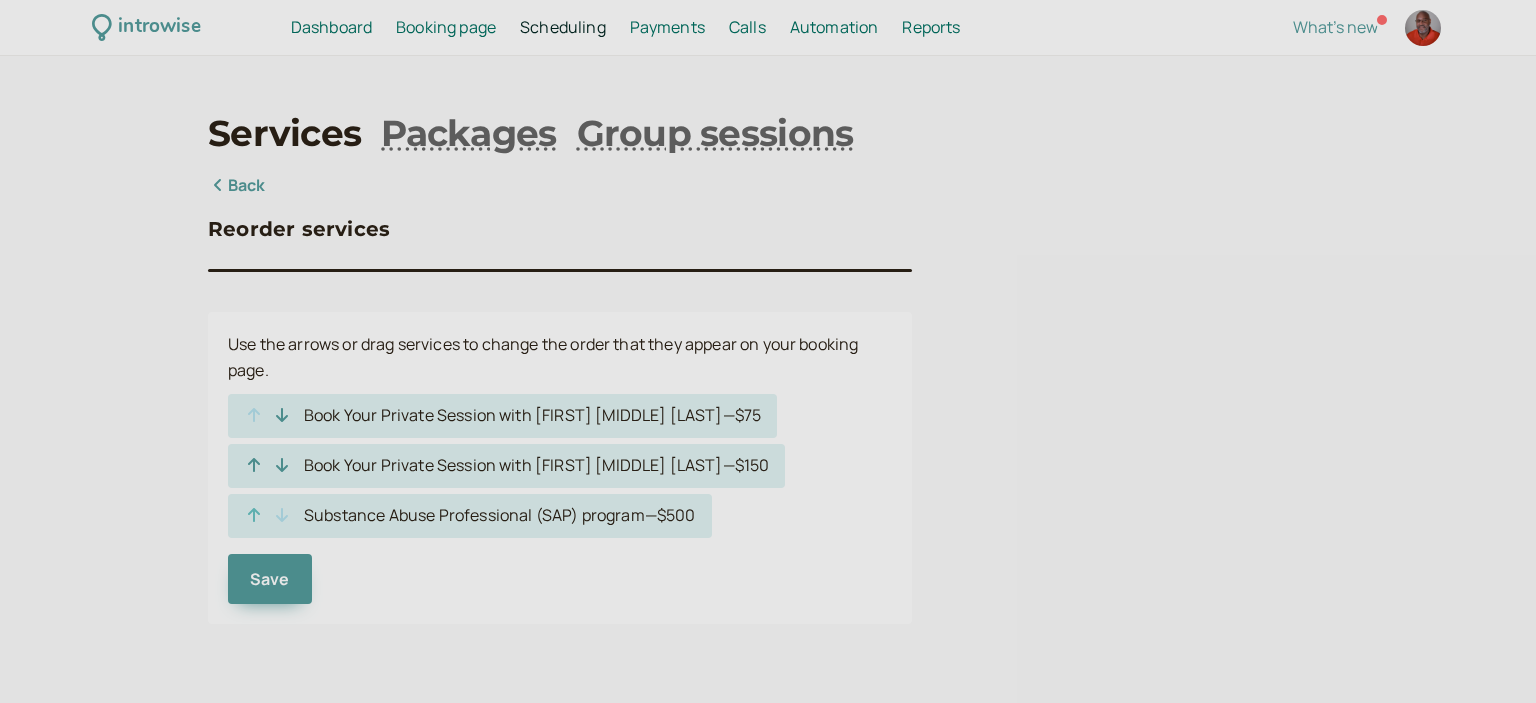 click 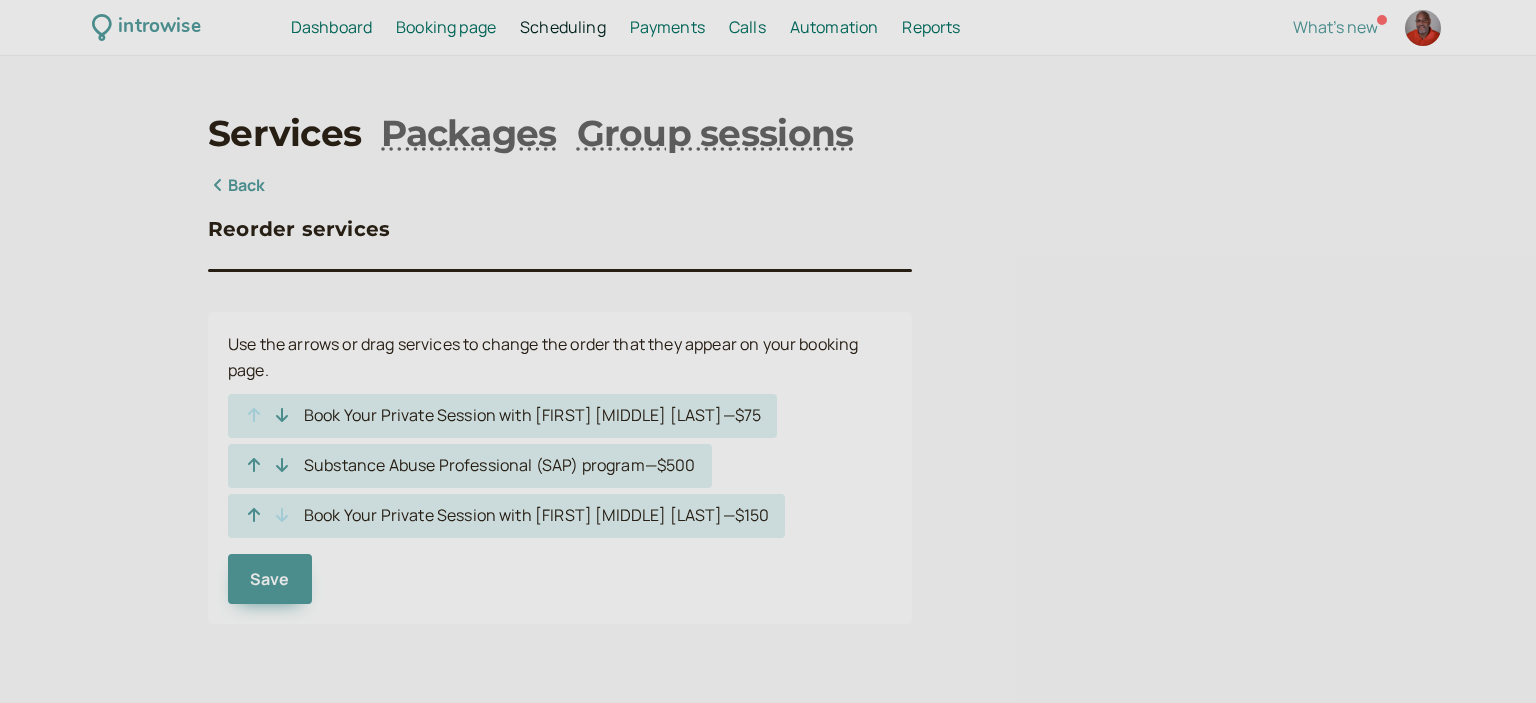 click 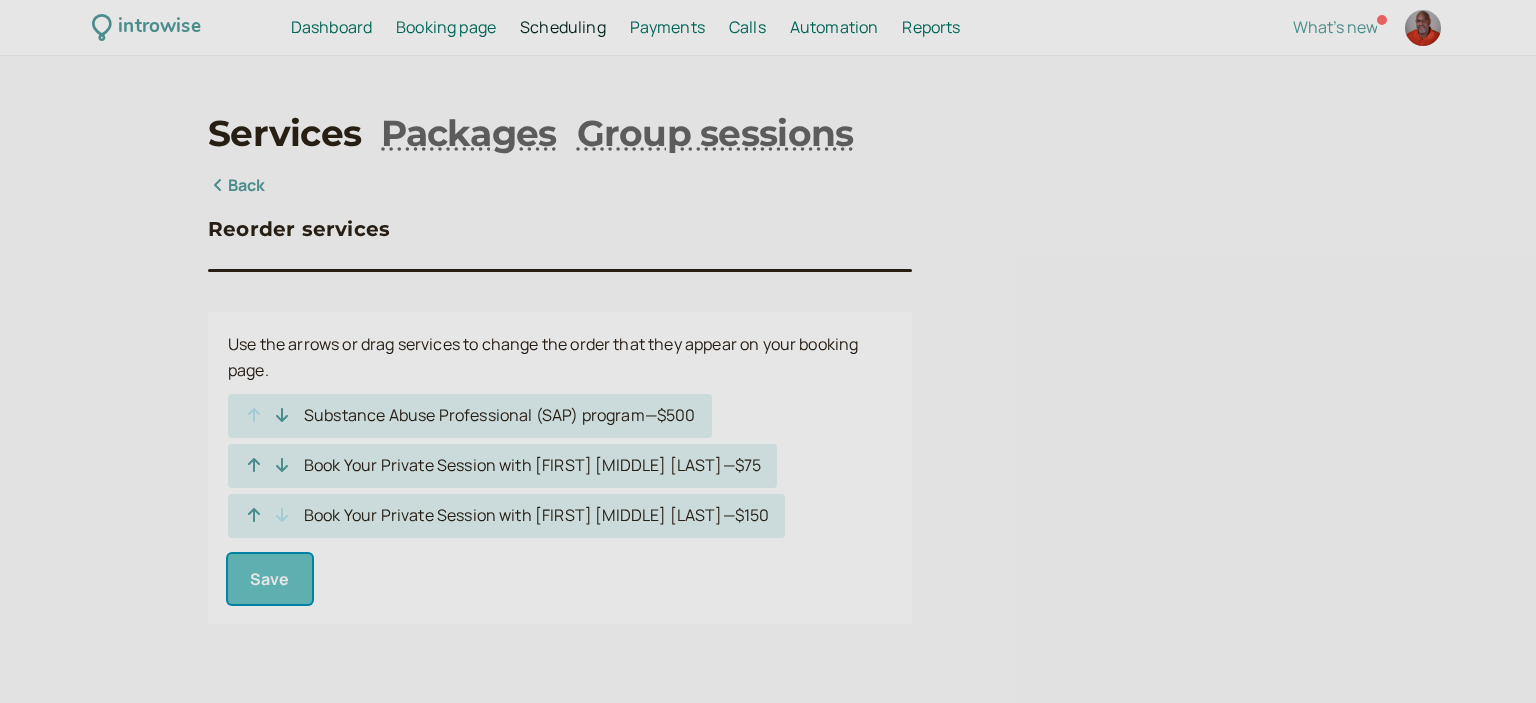 click on "Save" at bounding box center (270, 579) 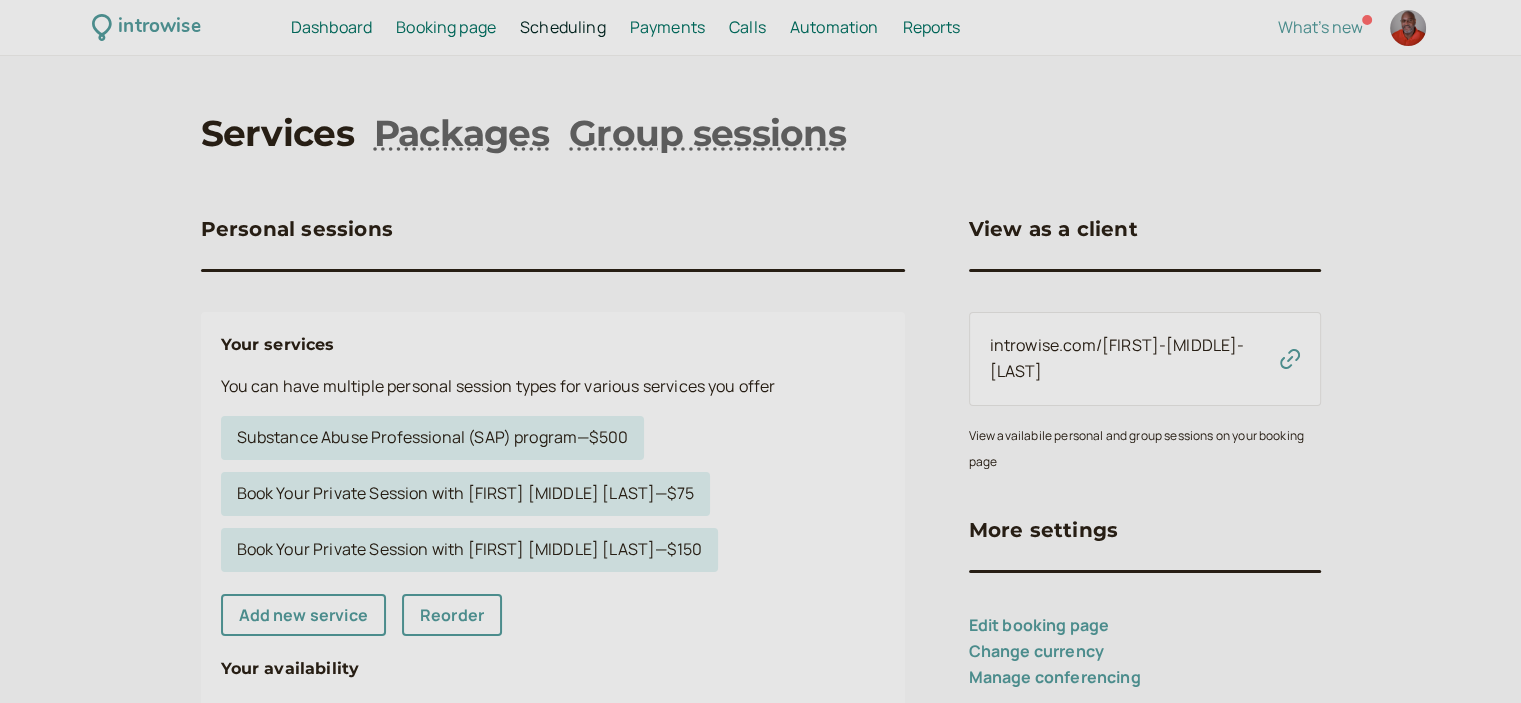 click on "Edit booking page" at bounding box center (1039, 625) 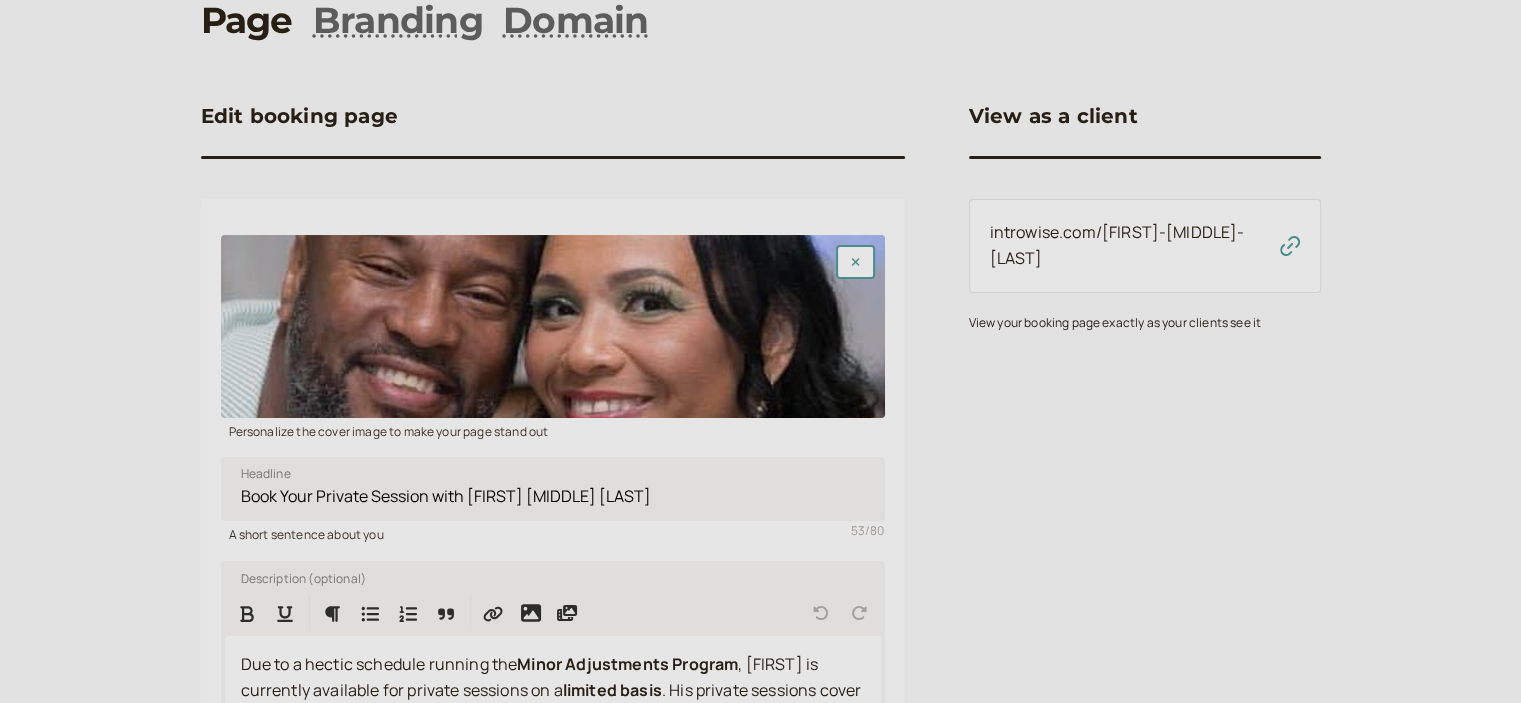 scroll, scrollTop: 0, scrollLeft: 0, axis: both 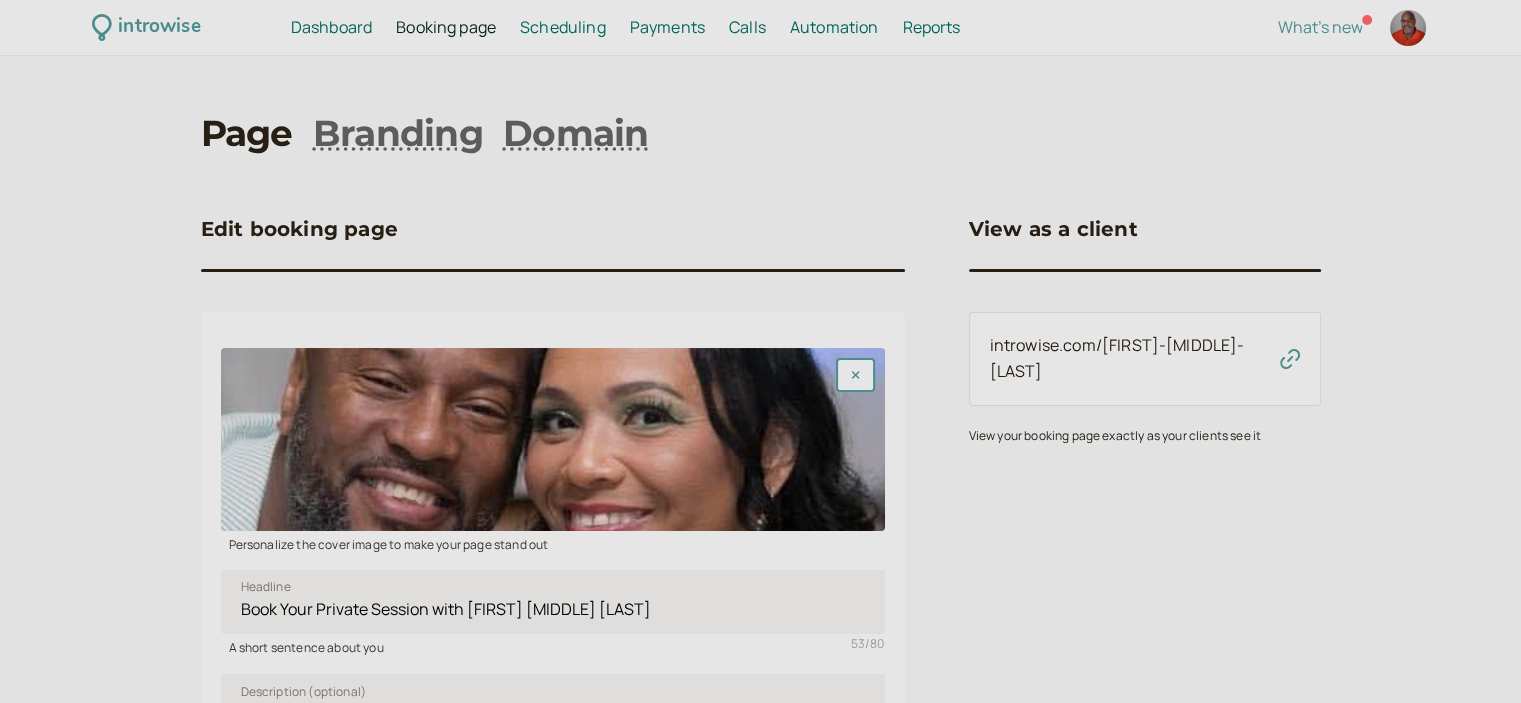 click on "Booking page" at bounding box center (446, 27) 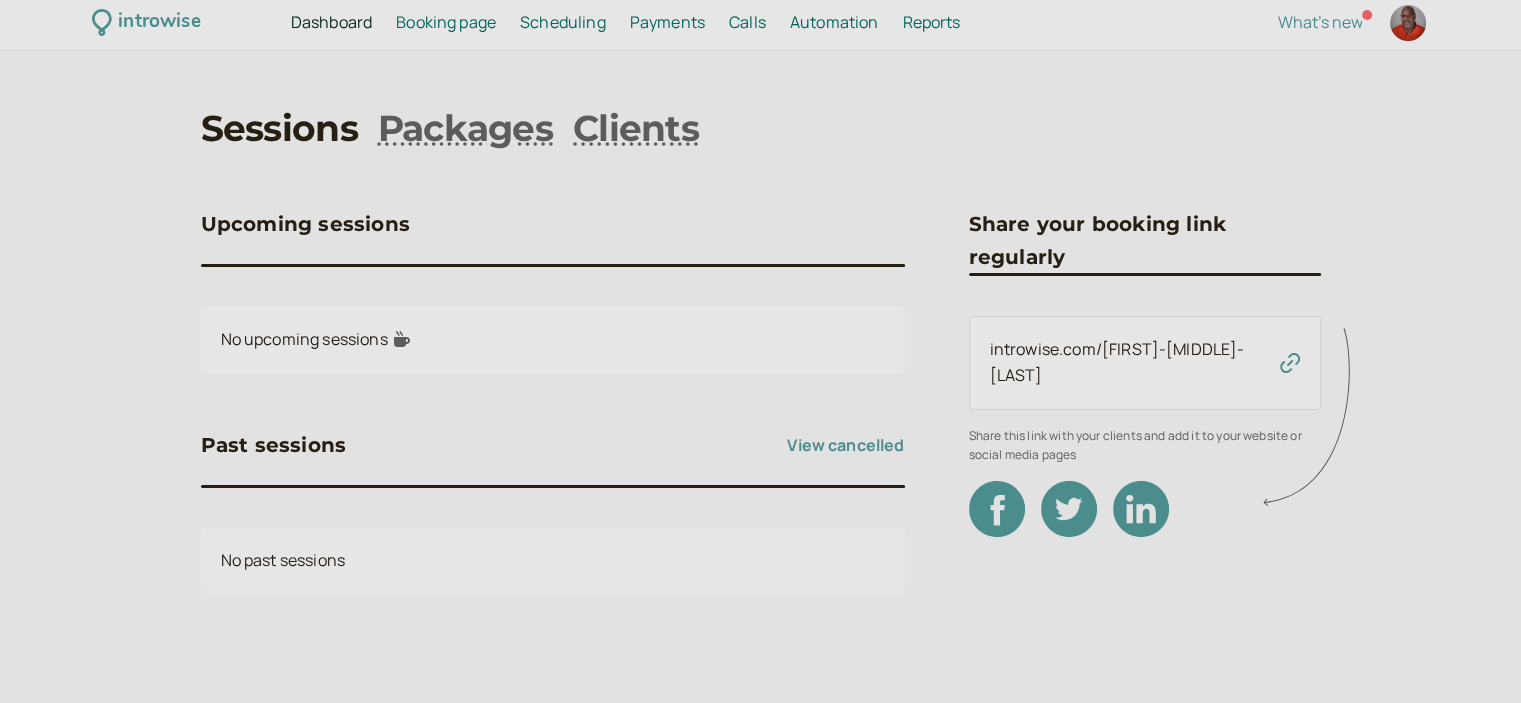 scroll, scrollTop: 8, scrollLeft: 0, axis: vertical 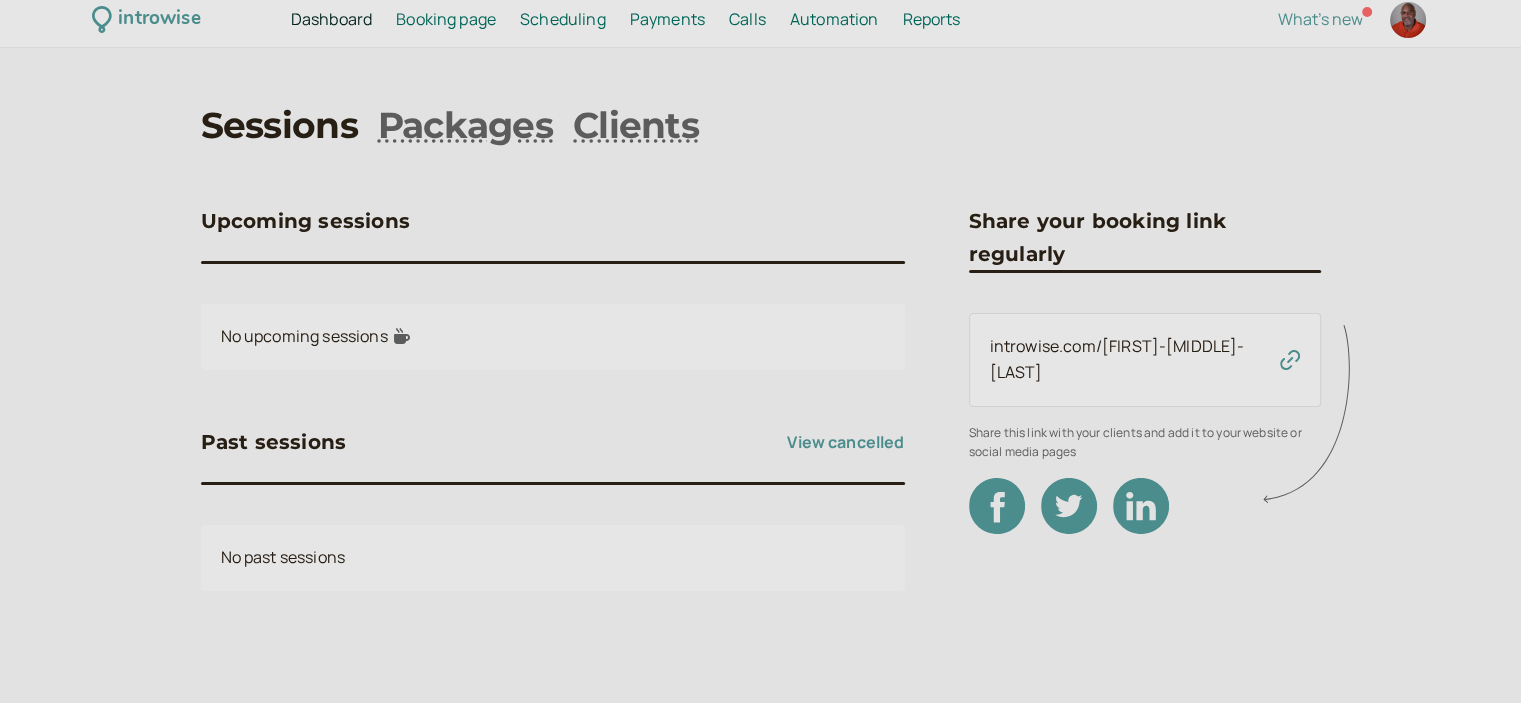 click on "Scheduling" at bounding box center (563, 19) 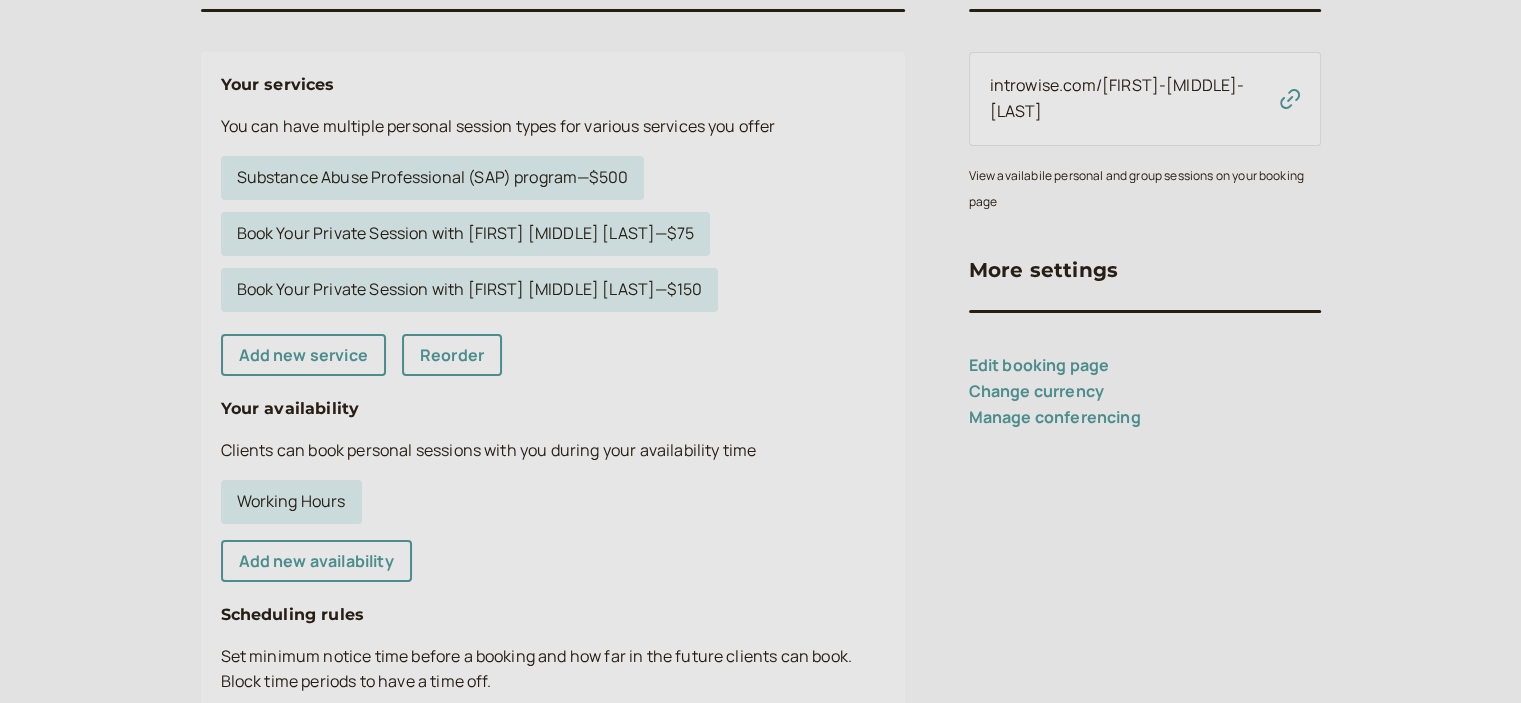 scroll, scrollTop: 97, scrollLeft: 0, axis: vertical 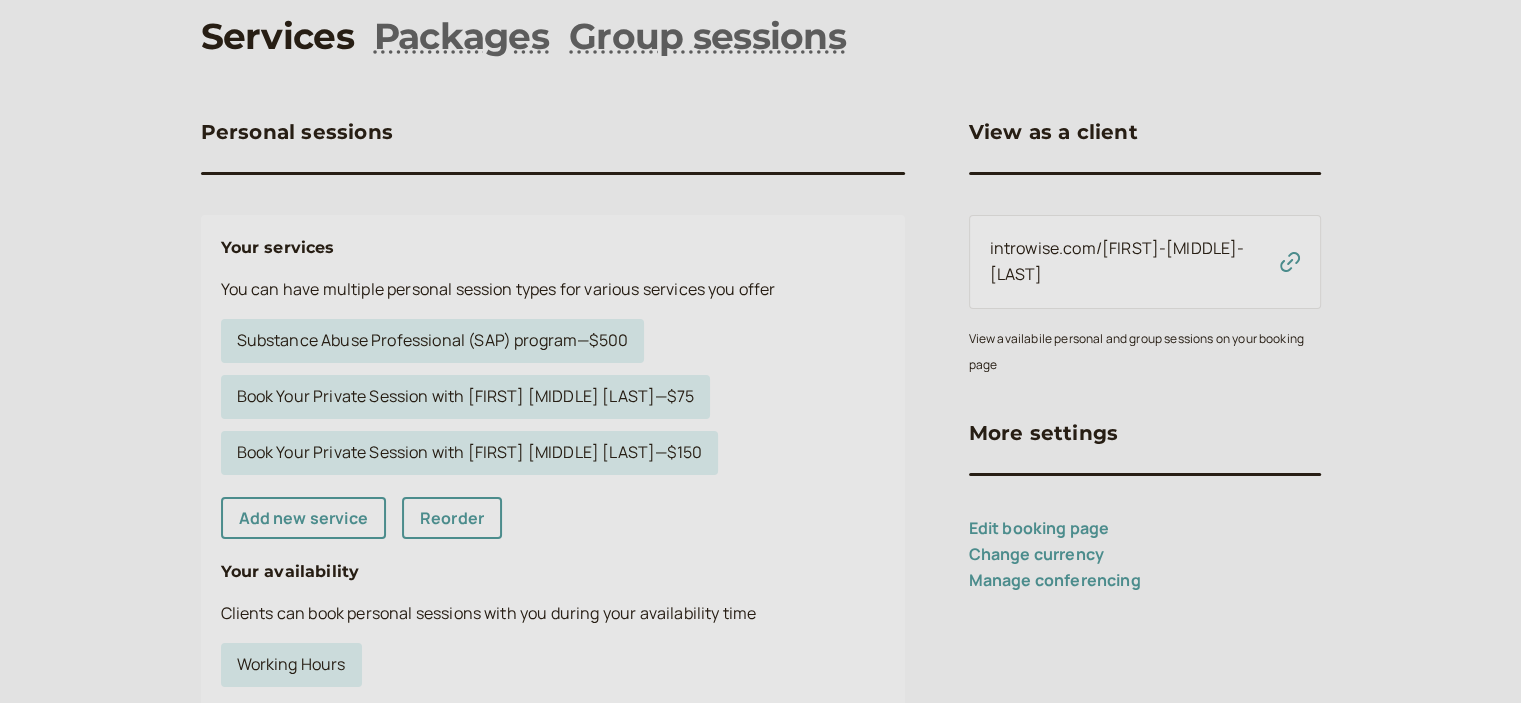 click on "introwise.com/[FIRST]-[MIDDLE]-[LAST]" at bounding box center (1117, 261) 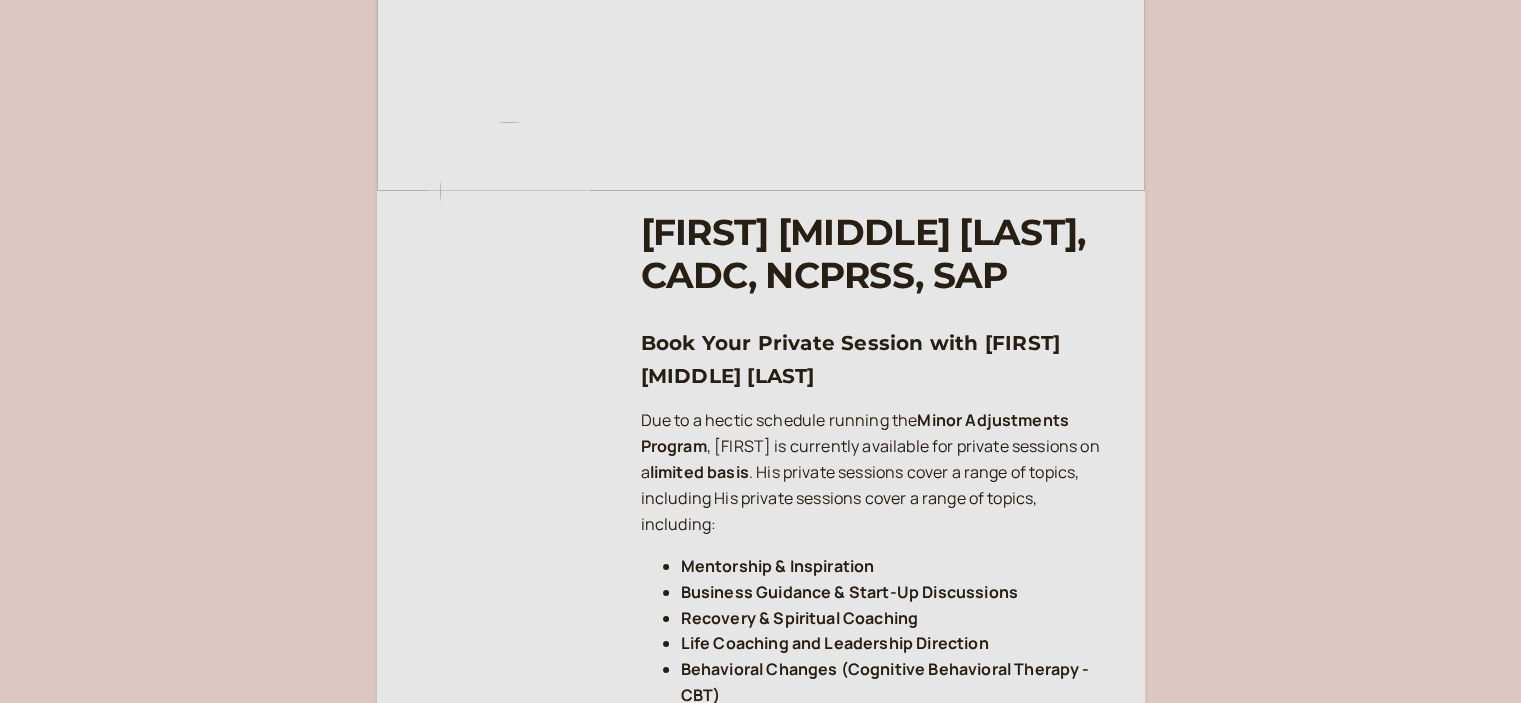 scroll, scrollTop: 0, scrollLeft: 0, axis: both 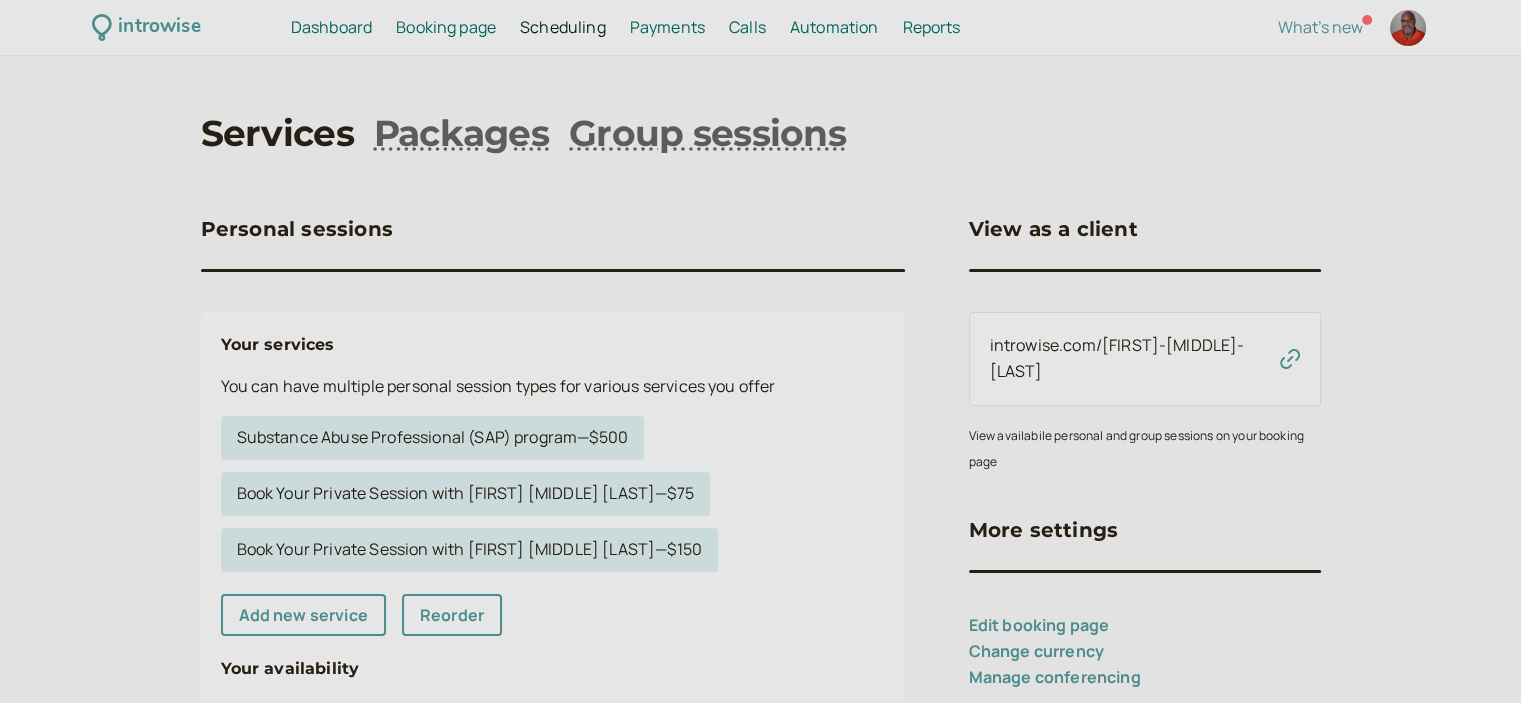 click on "Booking page" at bounding box center [446, 27] 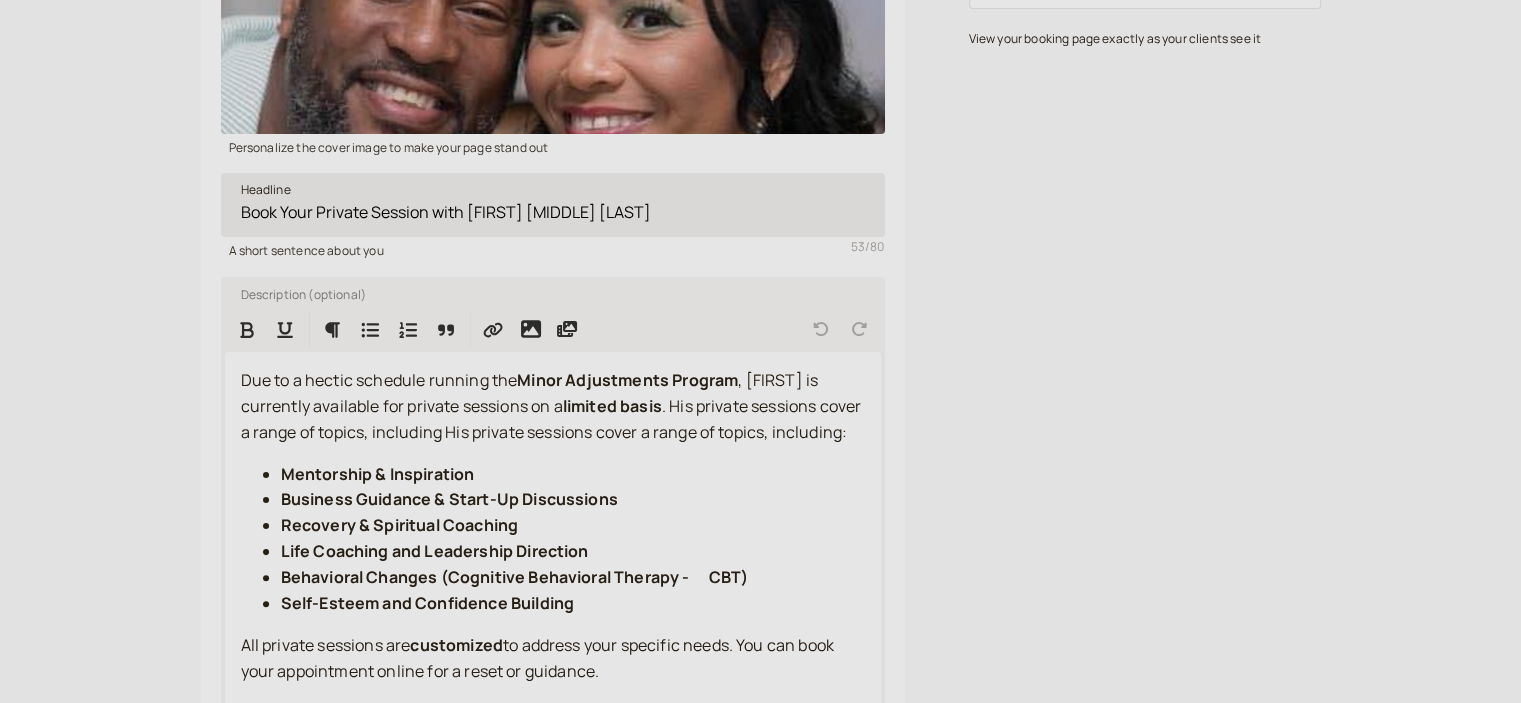 scroll, scrollTop: 398, scrollLeft: 0, axis: vertical 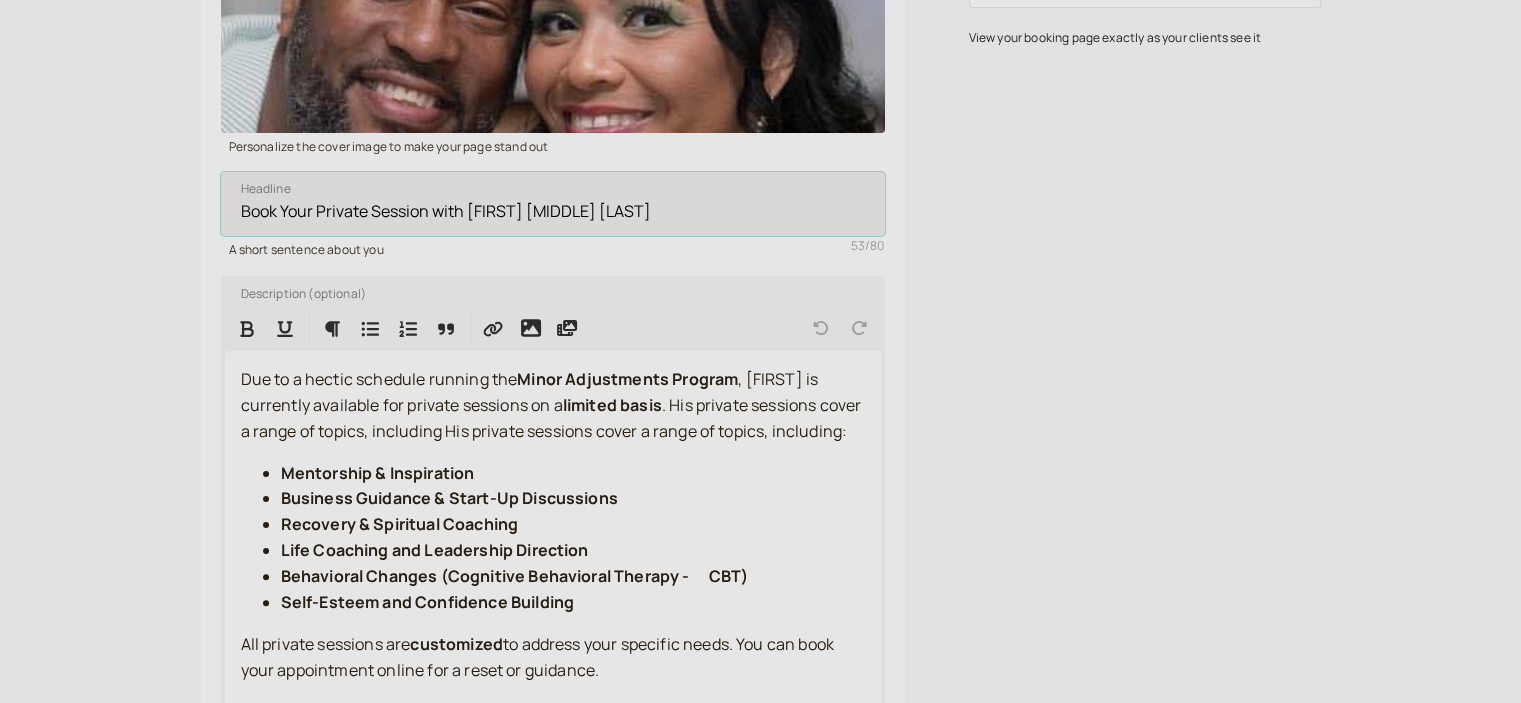 click on "Book Your Private Session with [FIRST] [MIDDLE] [LAST]" at bounding box center (553, 204) 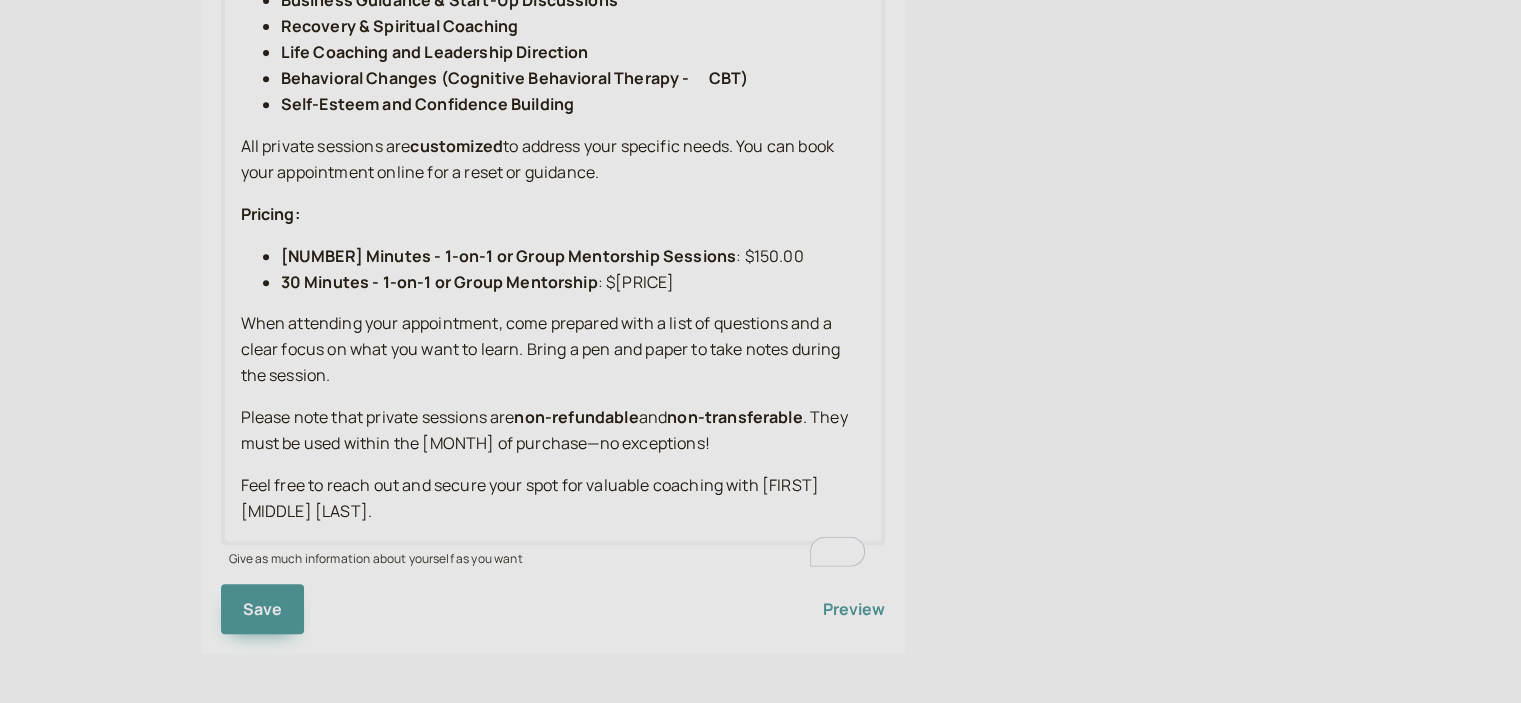 scroll, scrollTop: 897, scrollLeft: 0, axis: vertical 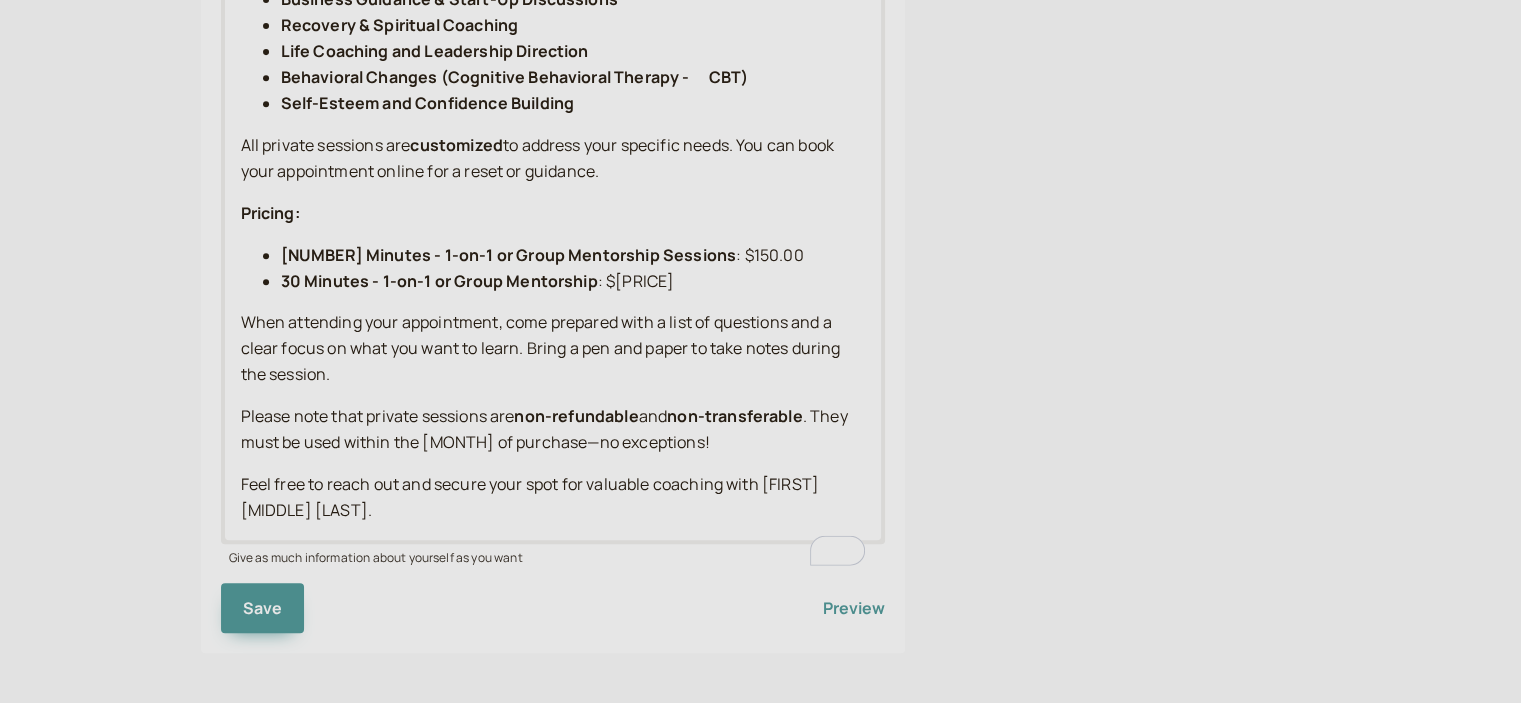 type on "Schedule Your Private Session with [FIRST] [MIDDLE] [LAST]" 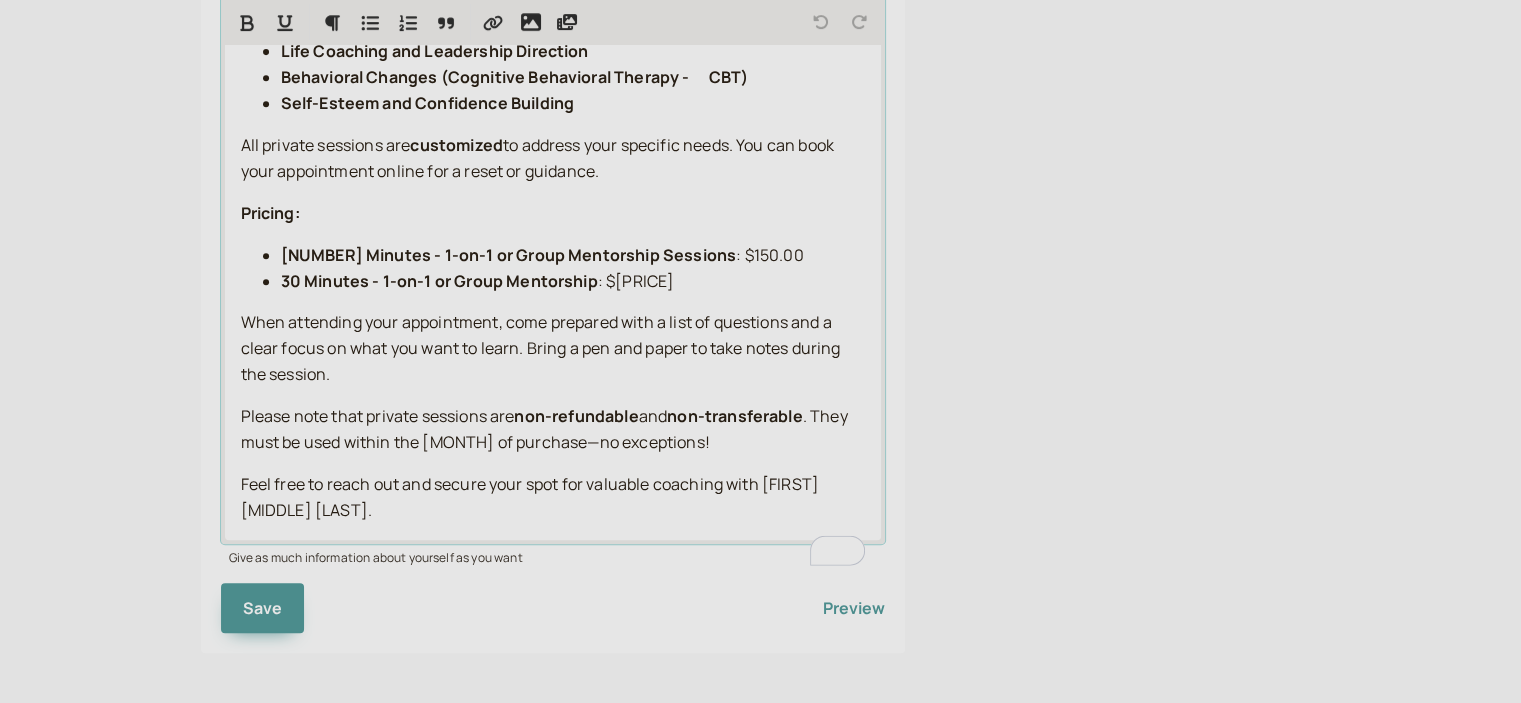 click on "to address your specific needs. You can book your appointment online for a reset or guidance." at bounding box center (539, 158) 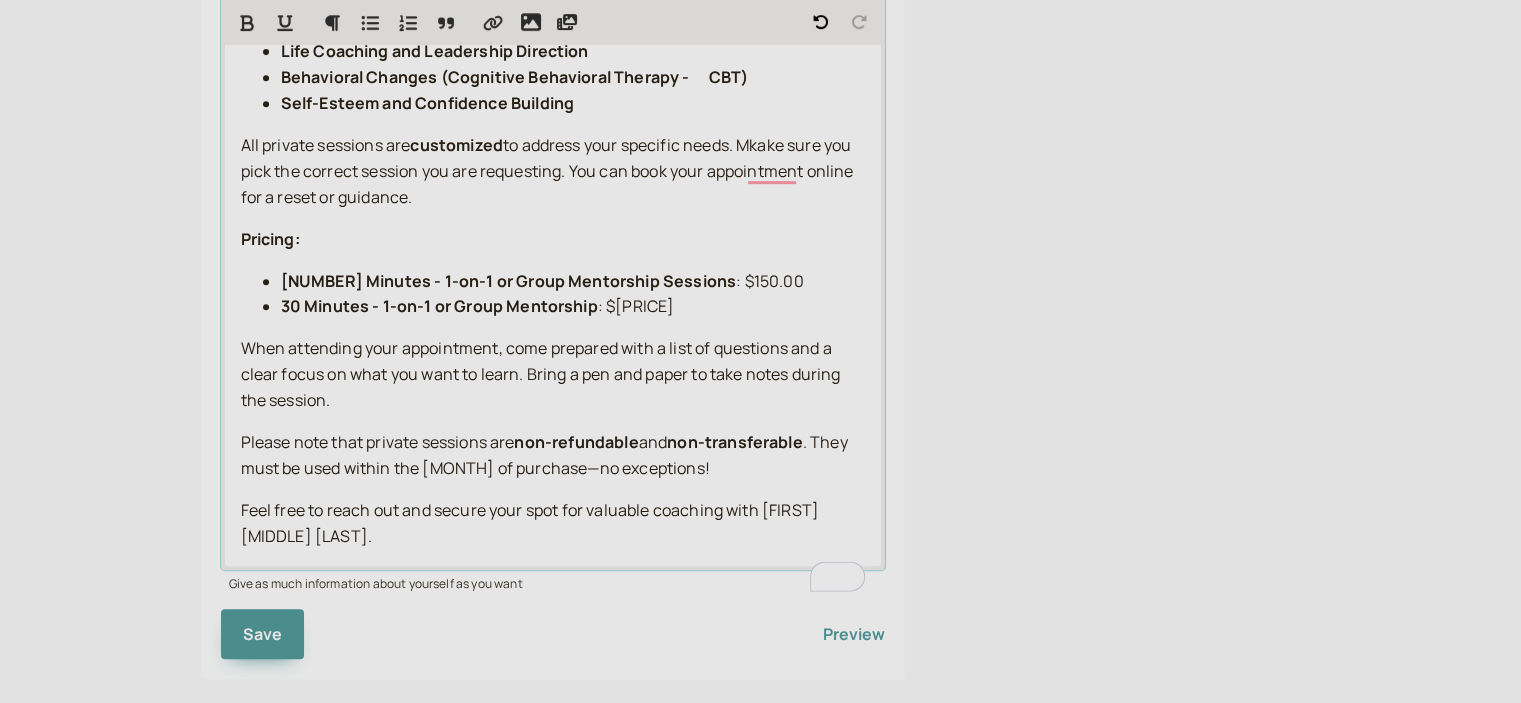 drag, startPoint x: 548, startPoint y: 234, endPoint x: 571, endPoint y: 199, distance: 41.880783 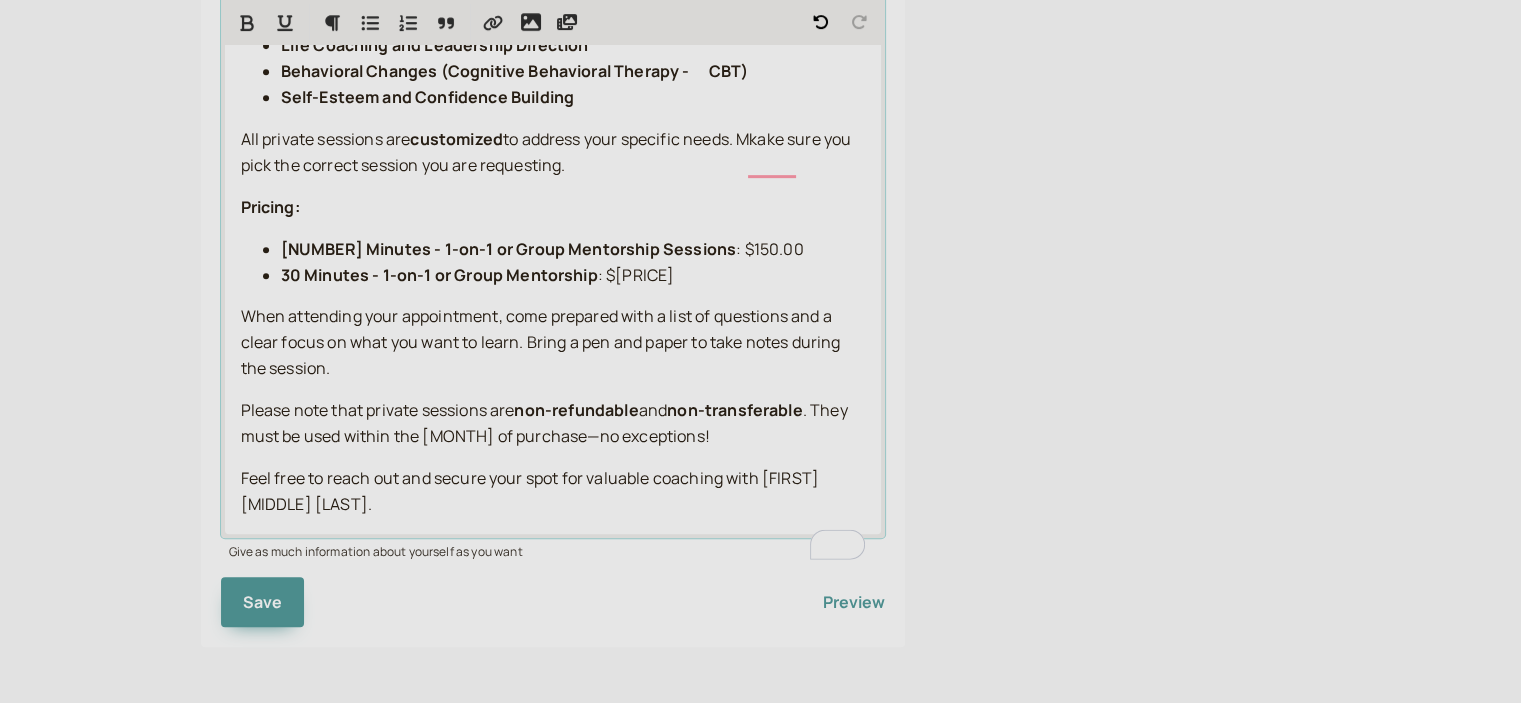 scroll, scrollTop: 928, scrollLeft: 0, axis: vertical 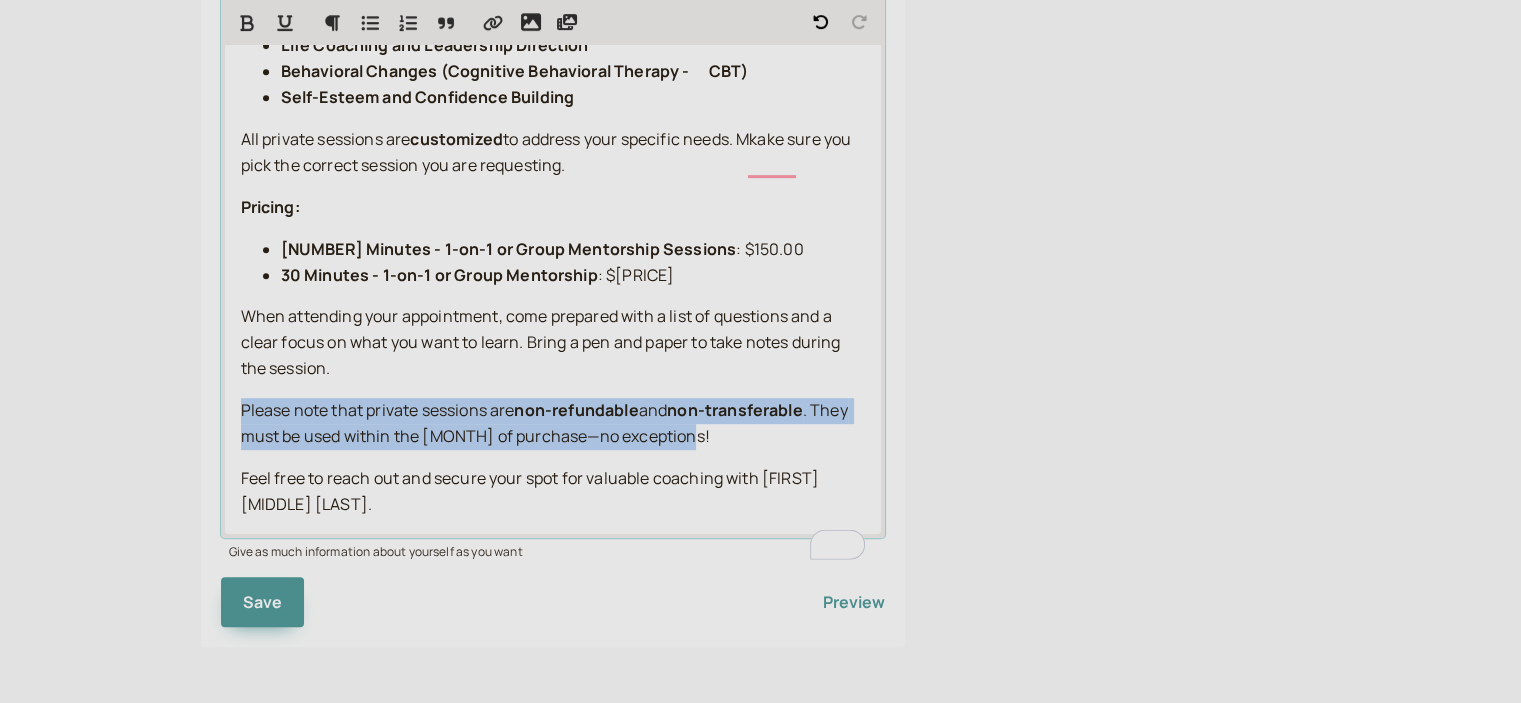 drag, startPoint x: 746, startPoint y: 449, endPoint x: 243, endPoint y: 393, distance: 506.1077 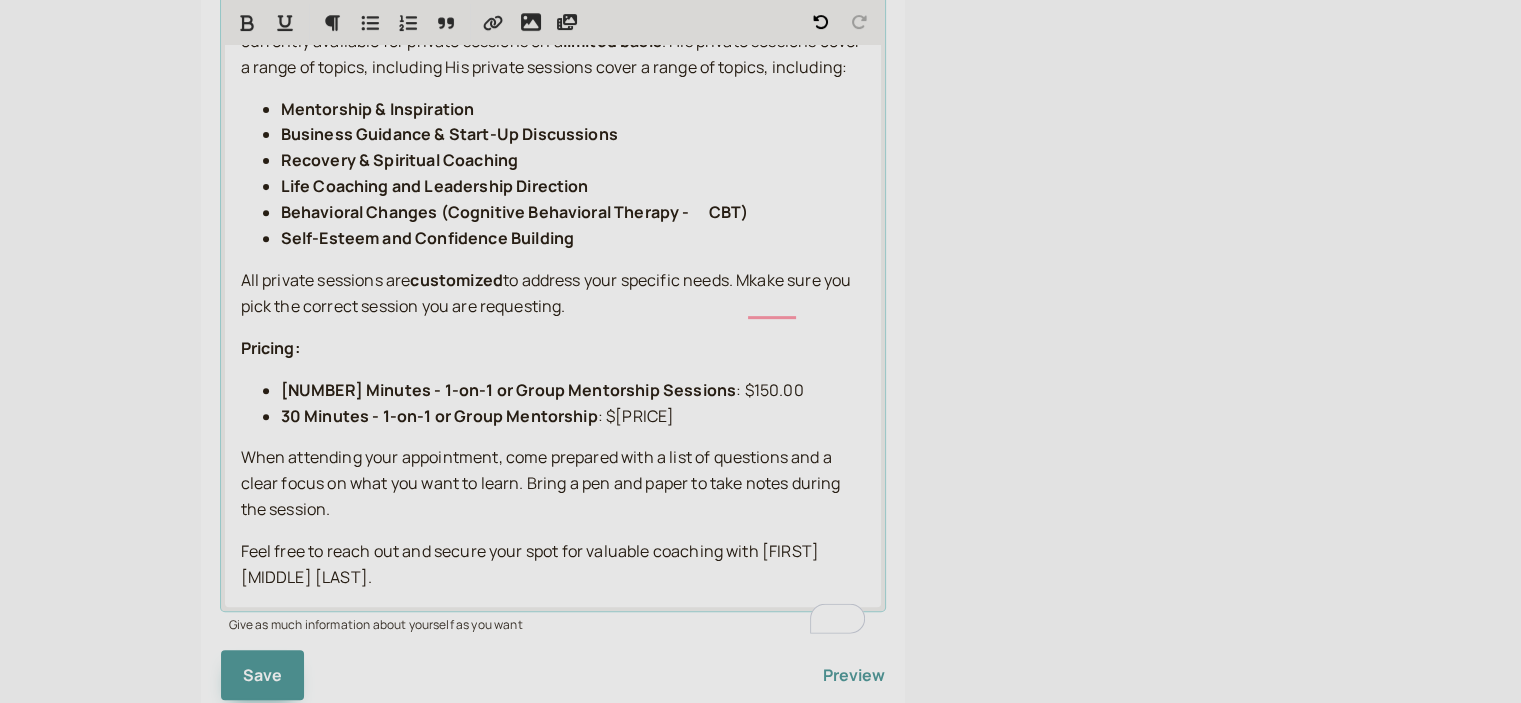 scroll, scrollTop: 761, scrollLeft: 0, axis: vertical 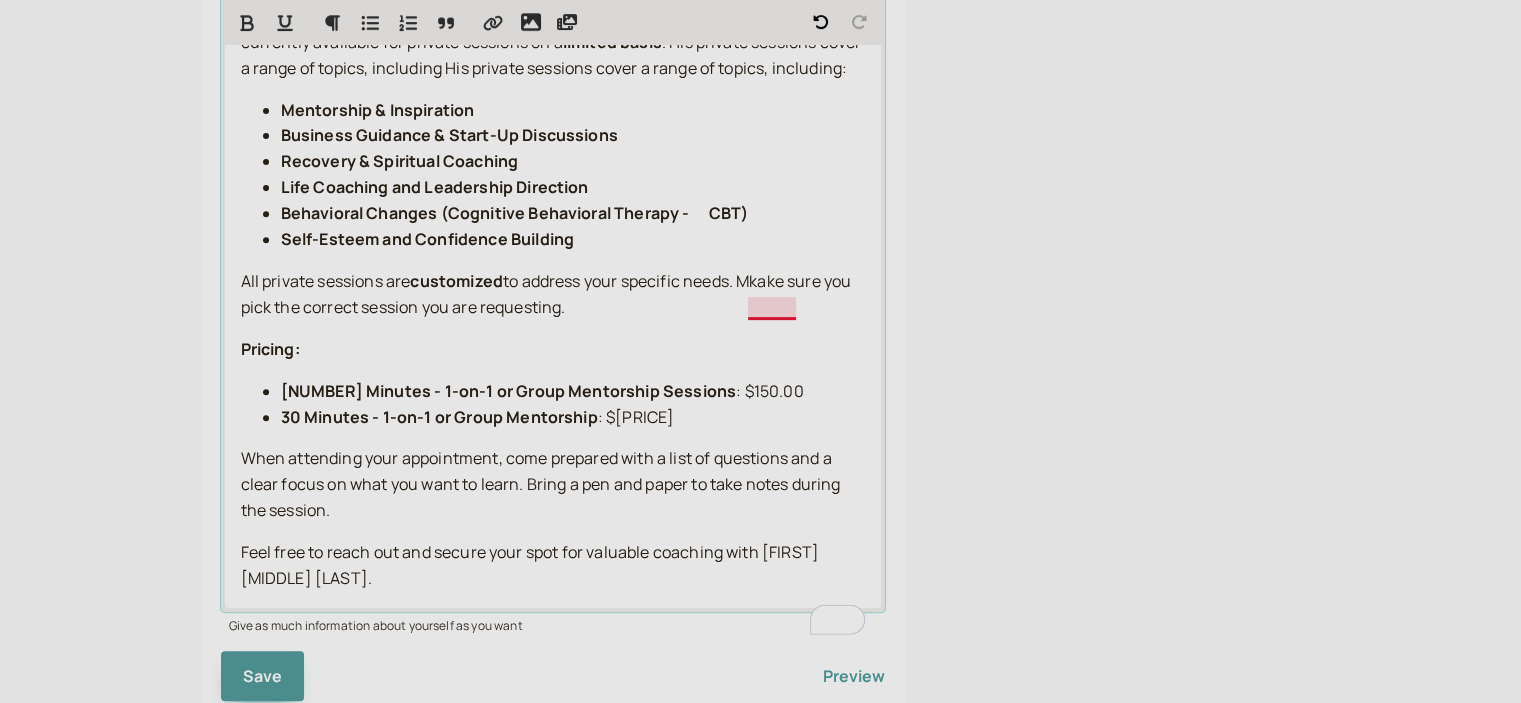 click on "to address your specific needs. Mkake sure you pick the correct session you are requesting." at bounding box center (548, 294) 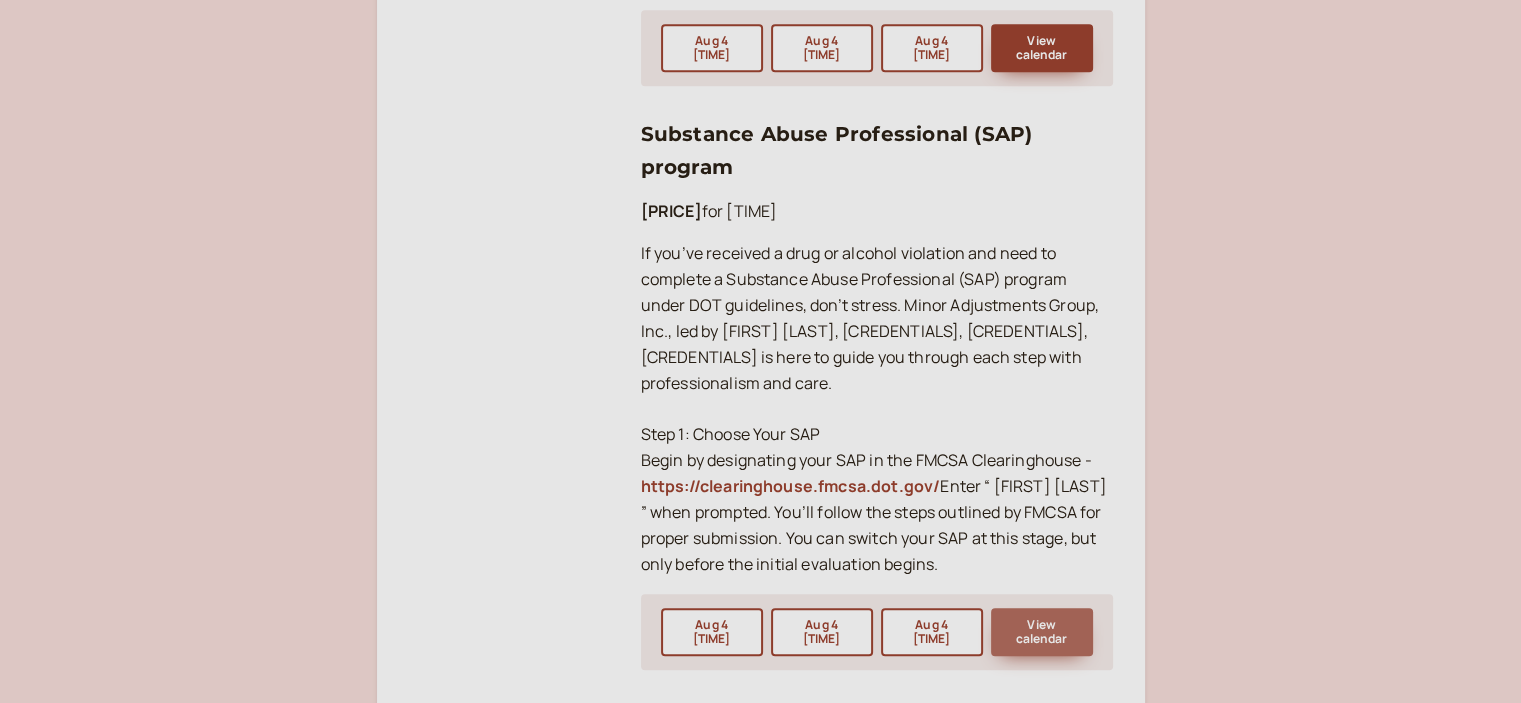 scroll, scrollTop: 1796, scrollLeft: 0, axis: vertical 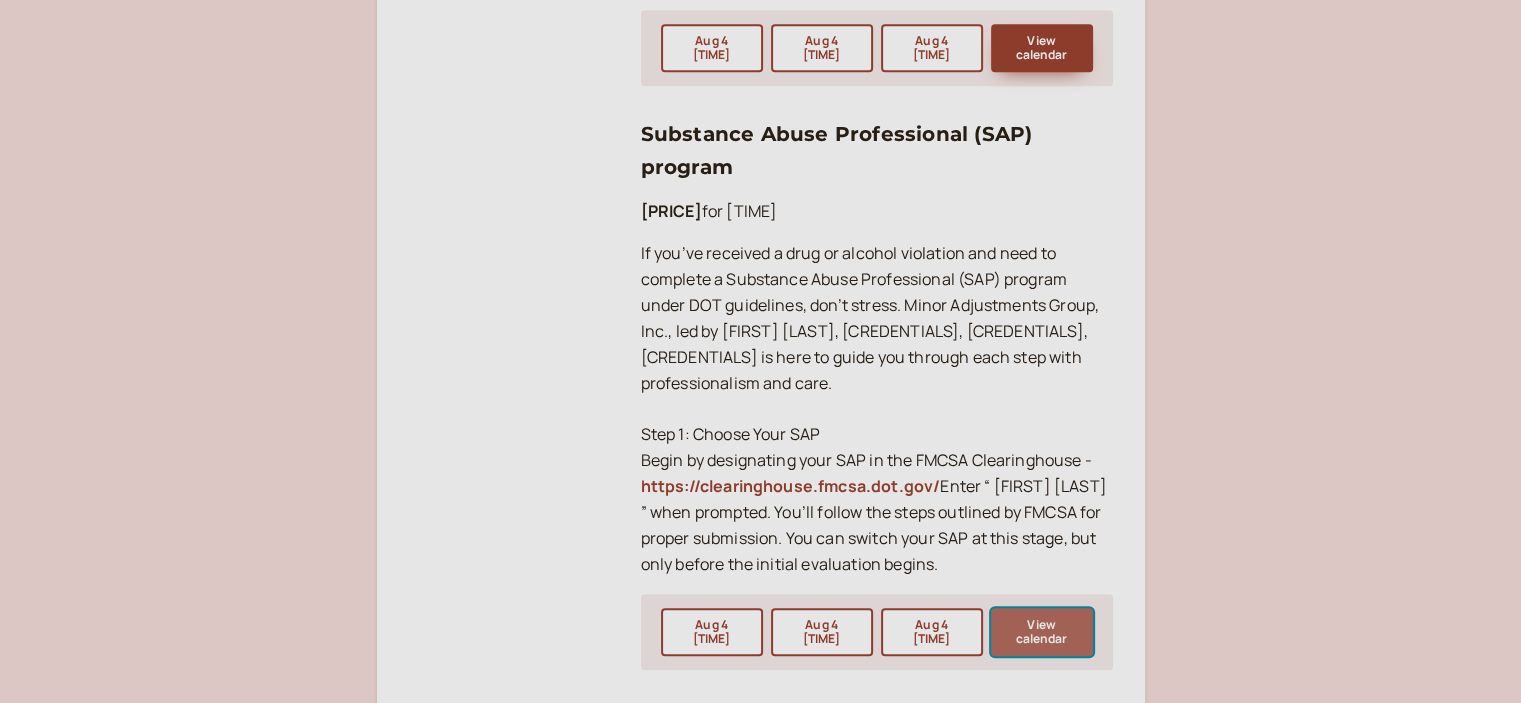click on "View calendar" at bounding box center (1042, 632) 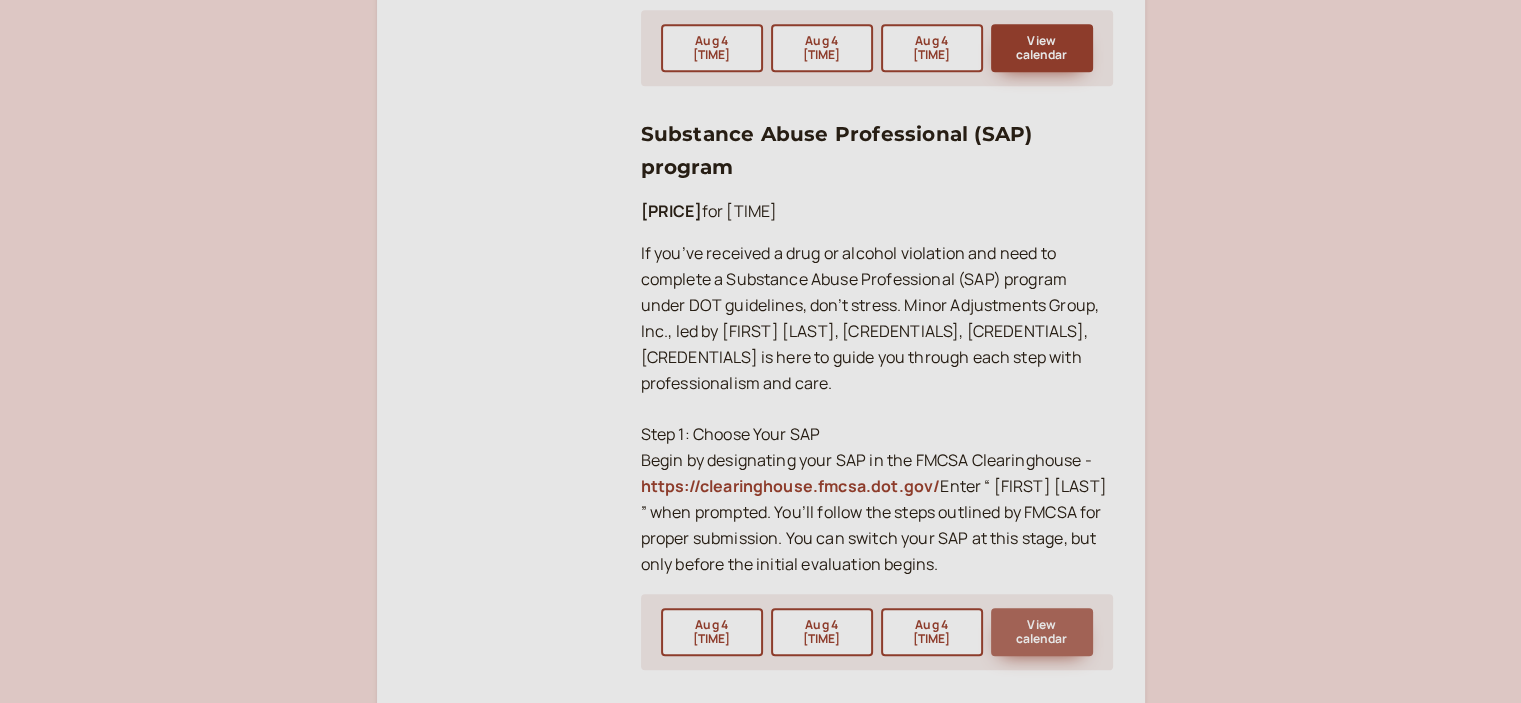 scroll, scrollTop: 32, scrollLeft: 0, axis: vertical 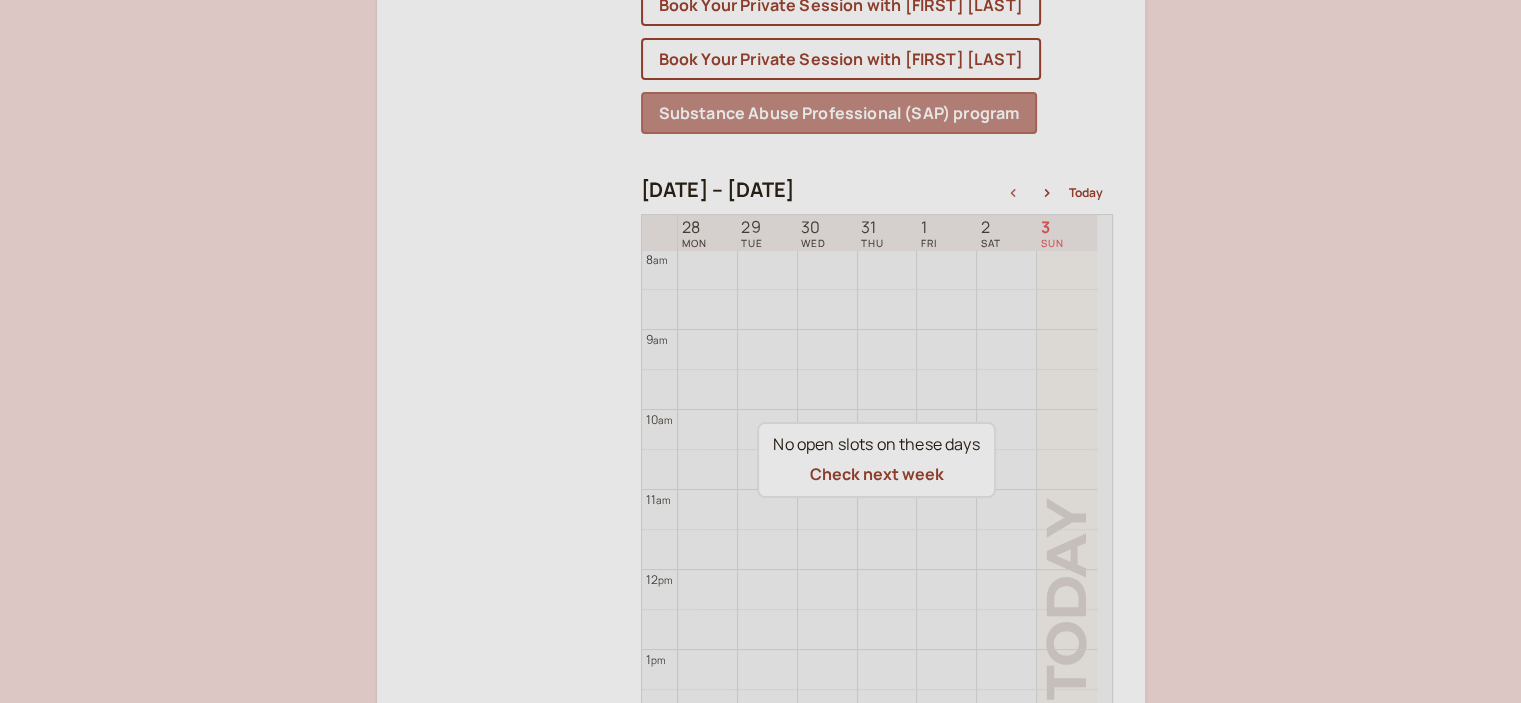 click on "Check next week" at bounding box center [876, 475] 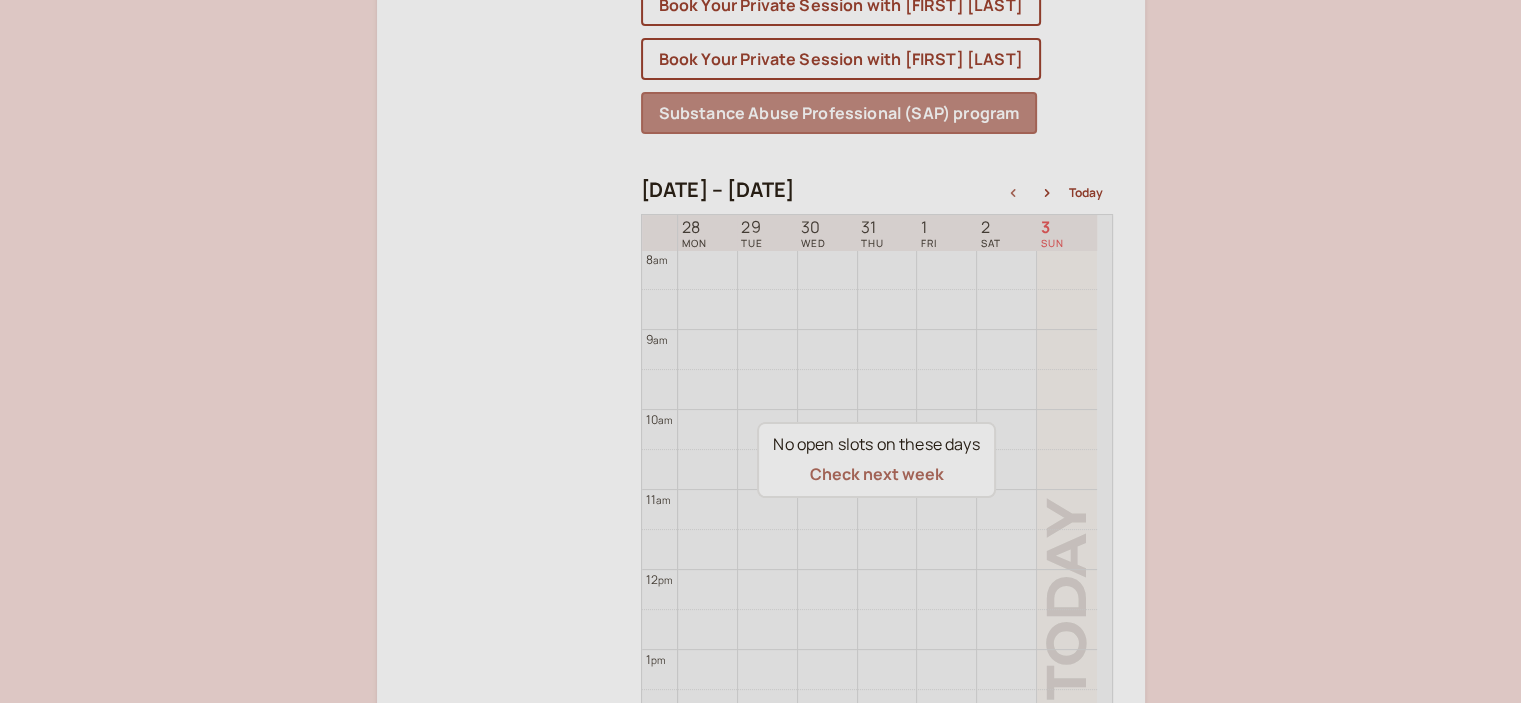 click on "Check next week" at bounding box center [876, 474] 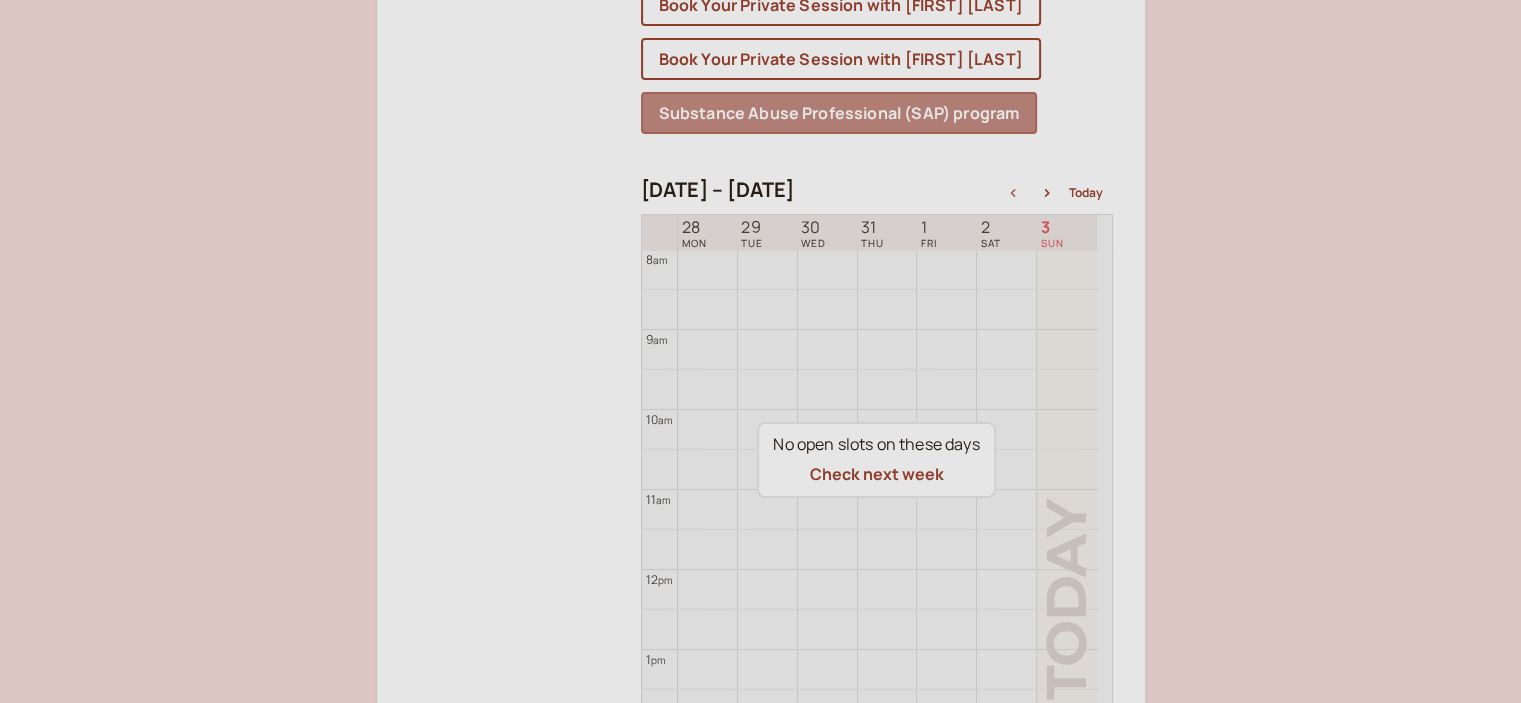 scroll, scrollTop: 640, scrollLeft: 0, axis: vertical 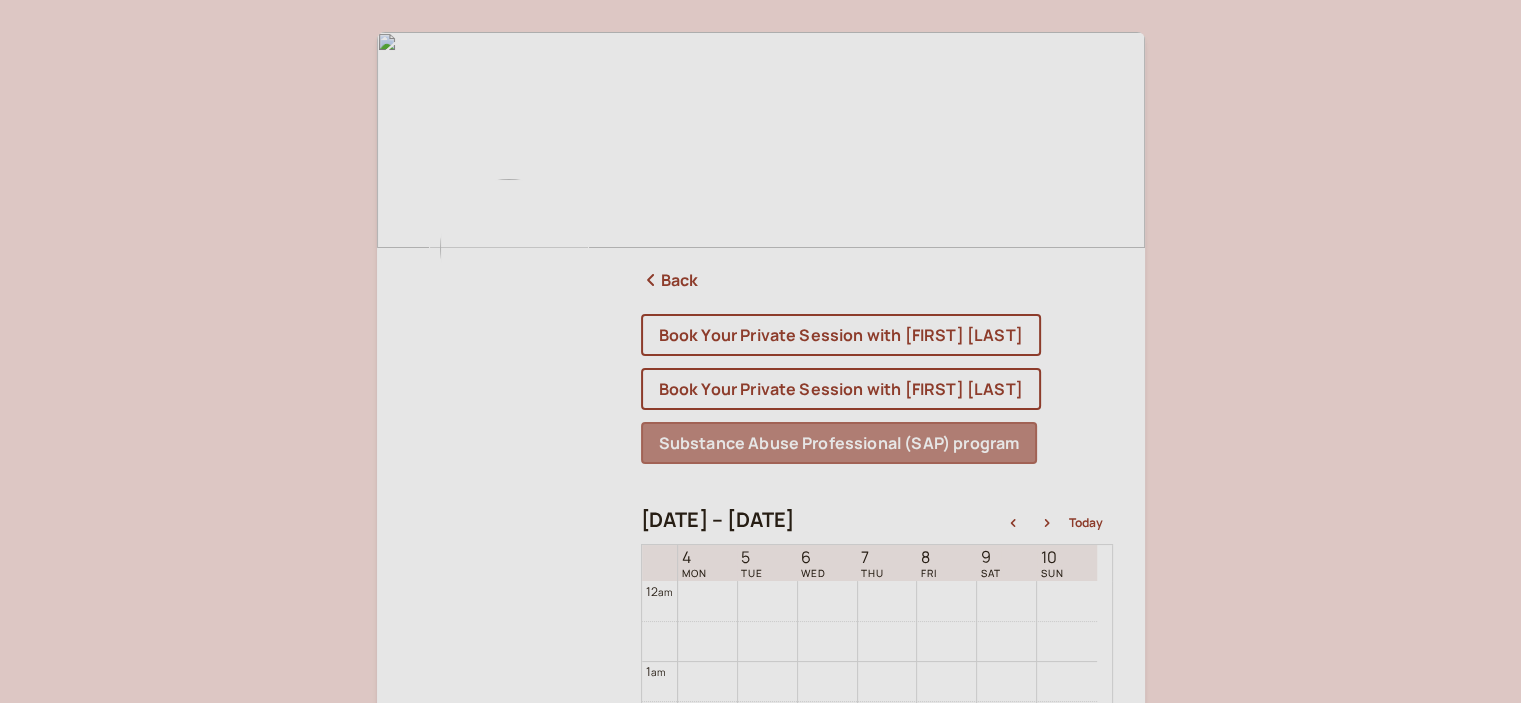 click 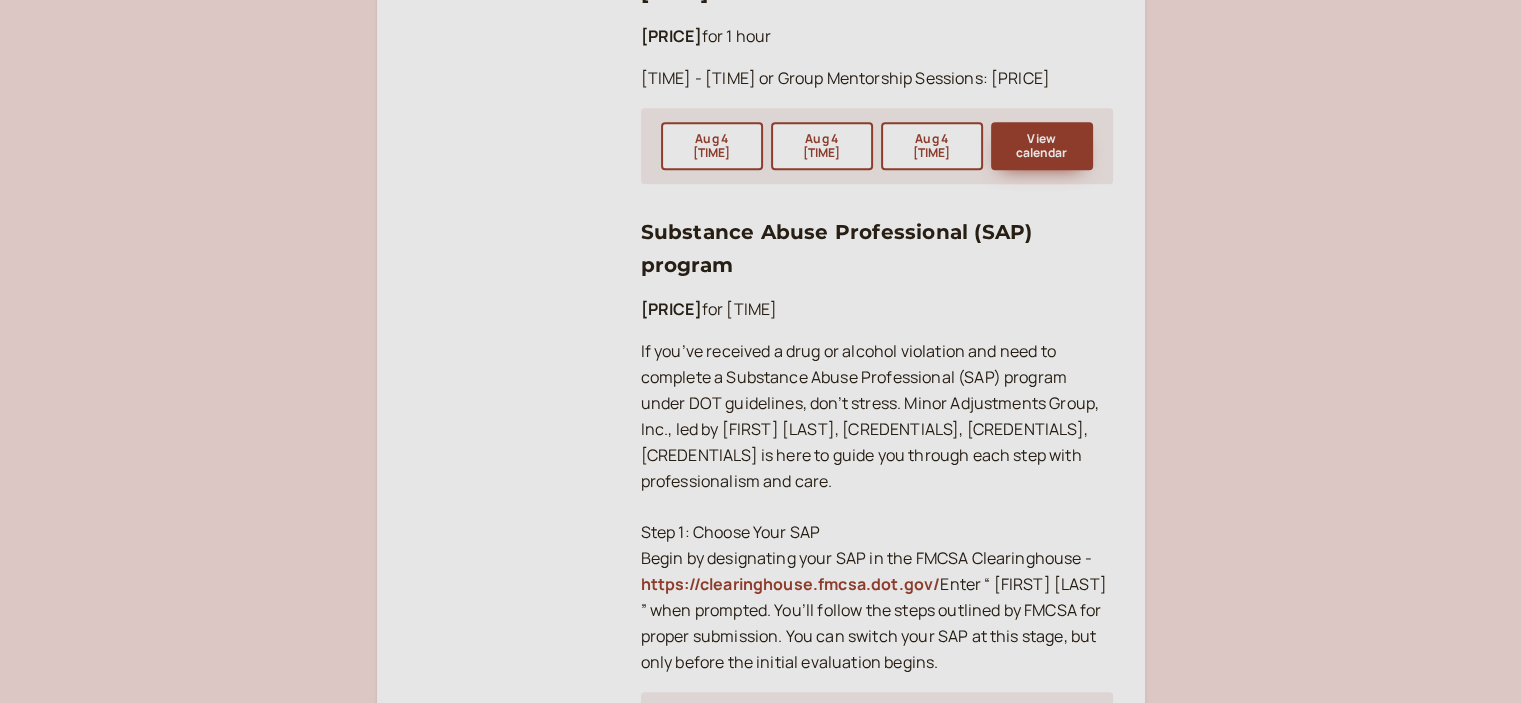 scroll, scrollTop: 1696, scrollLeft: 0, axis: vertical 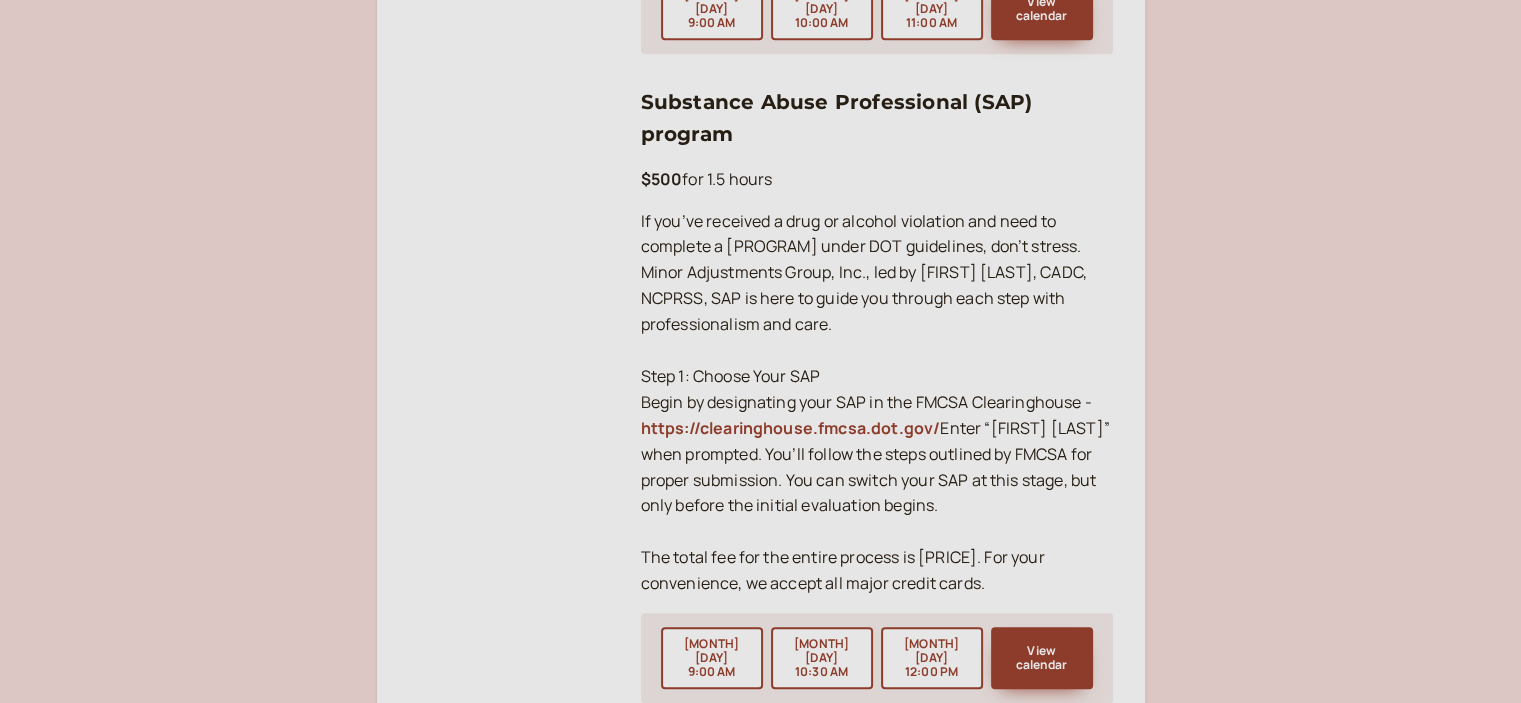 click on "https://clearinghouse.fmcsa.dot.gov/" at bounding box center (791, 428) 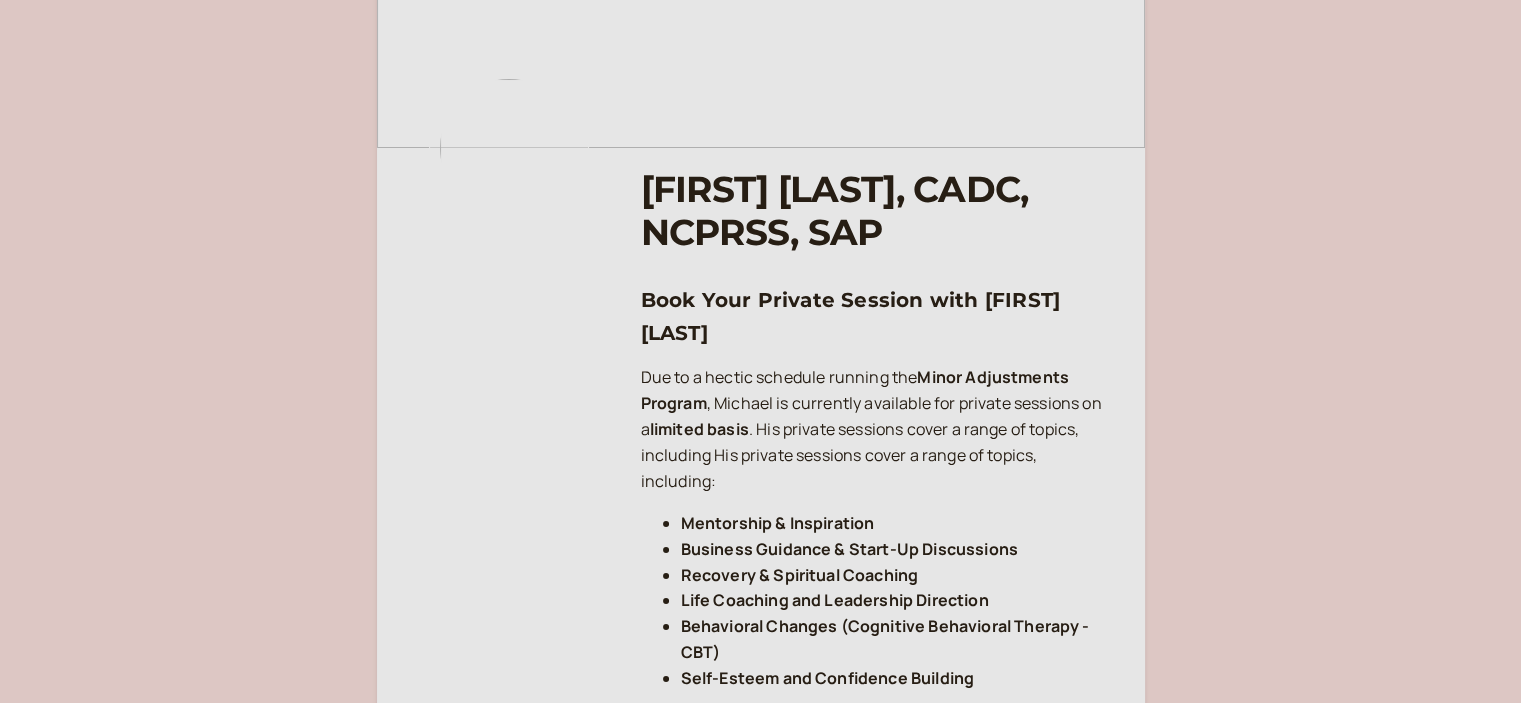 scroll, scrollTop: 0, scrollLeft: 0, axis: both 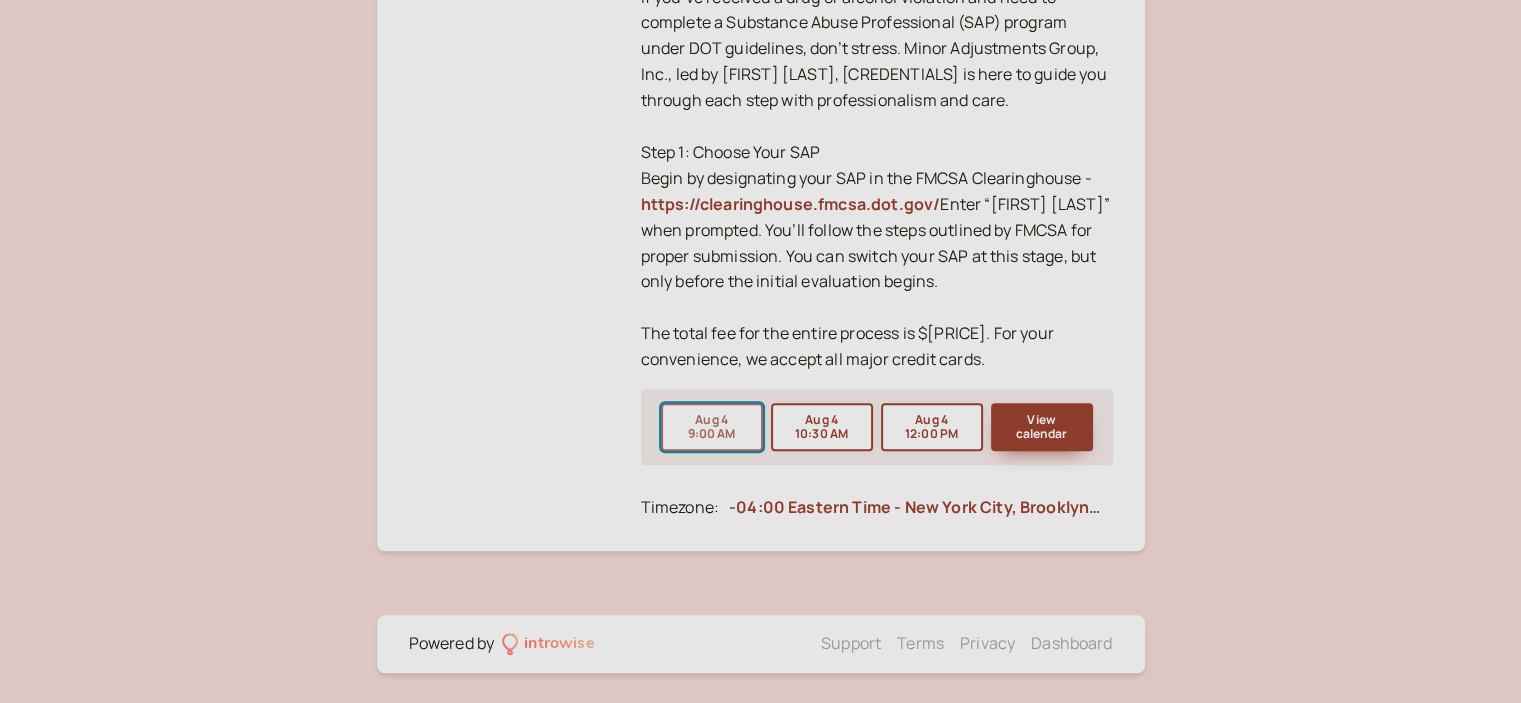 click on "Aug 4 9:00 AM" at bounding box center (712, 427) 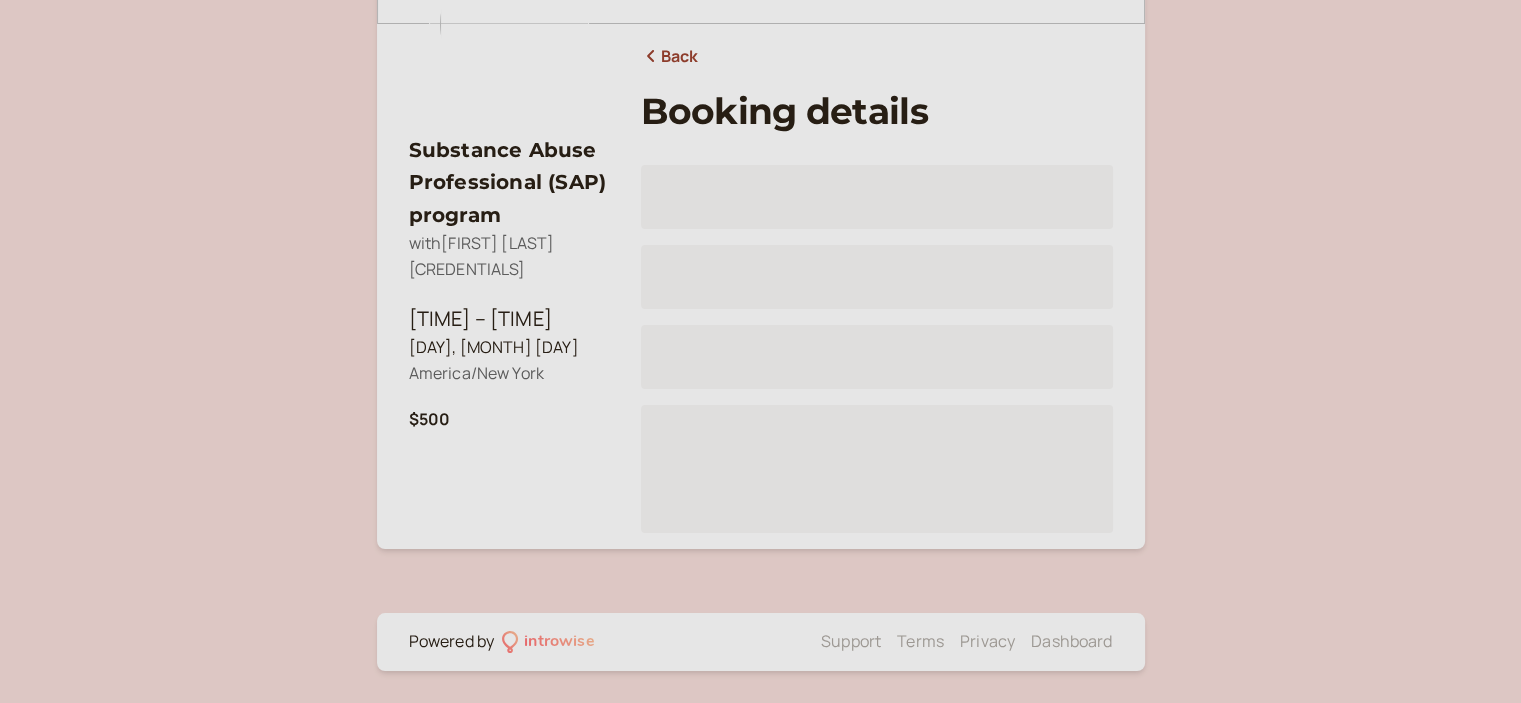 scroll, scrollTop: 224, scrollLeft: 0, axis: vertical 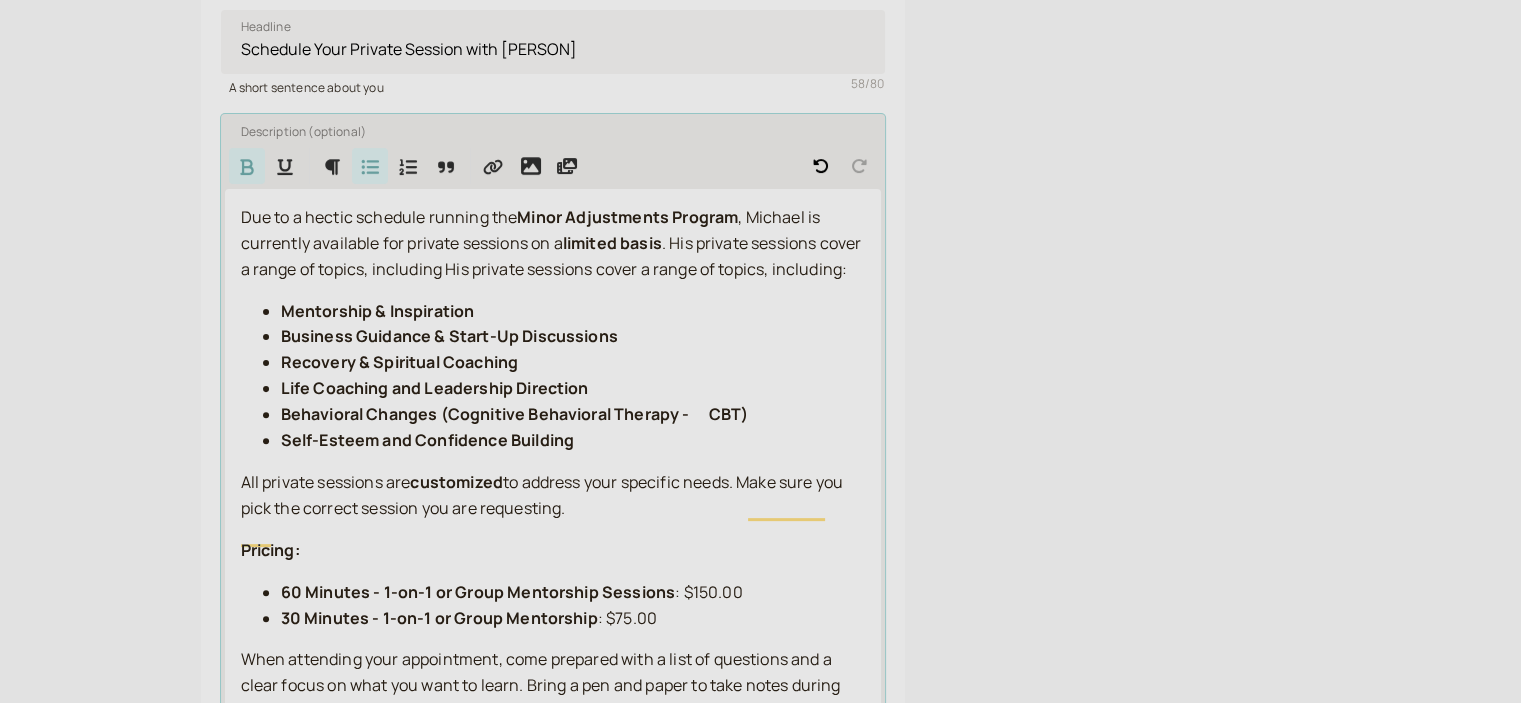 click on "Self-Esteem and Confidence Building" at bounding box center [573, 441] 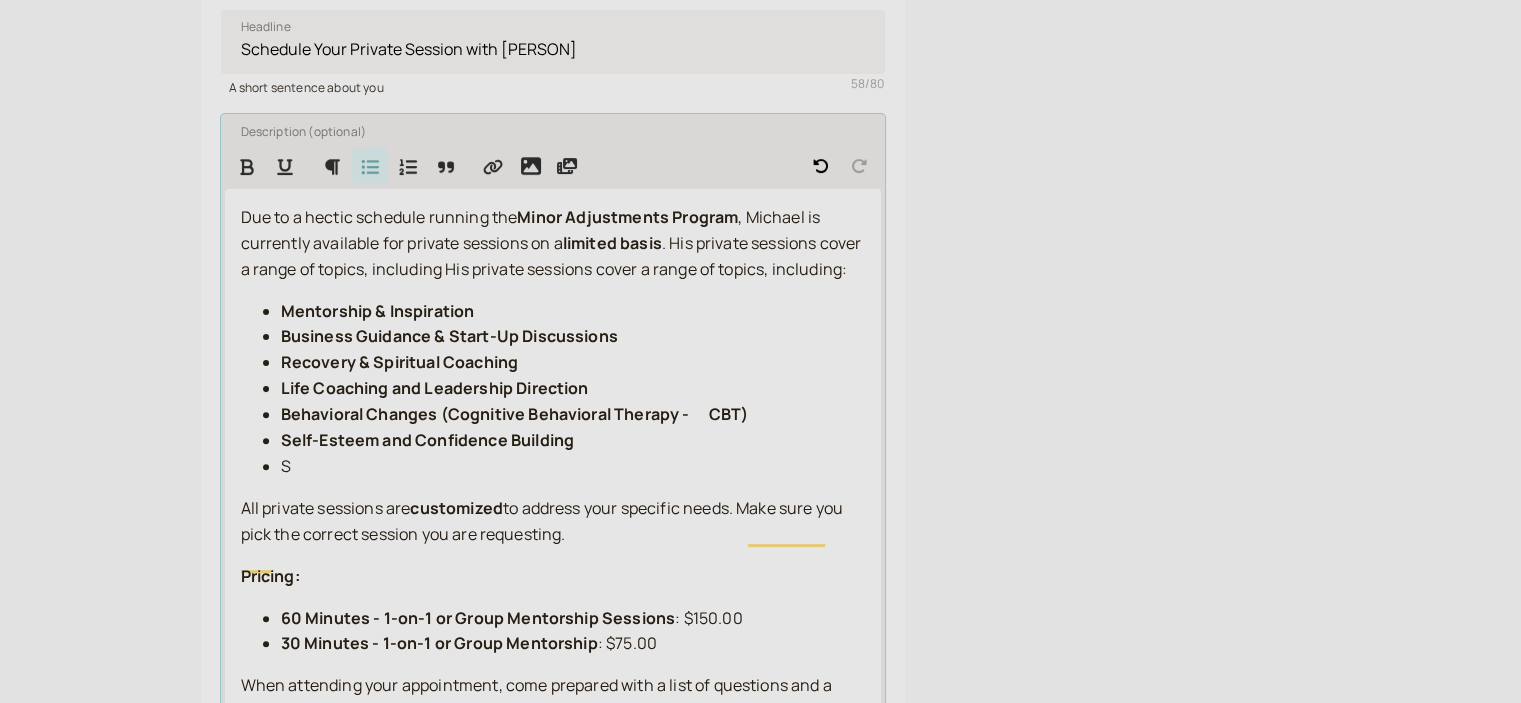 type 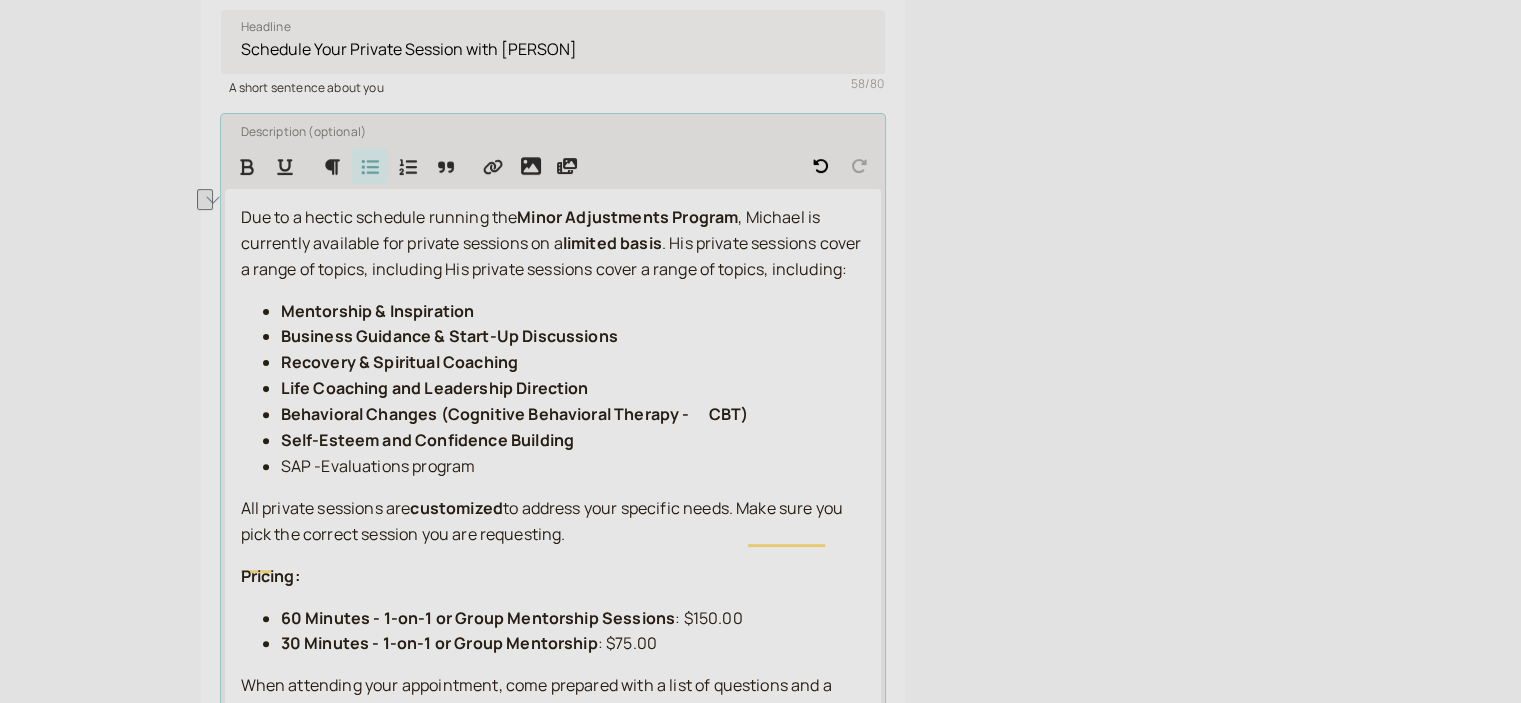drag, startPoint x: 506, startPoint y: 486, endPoint x: 281, endPoint y: 483, distance: 225.02 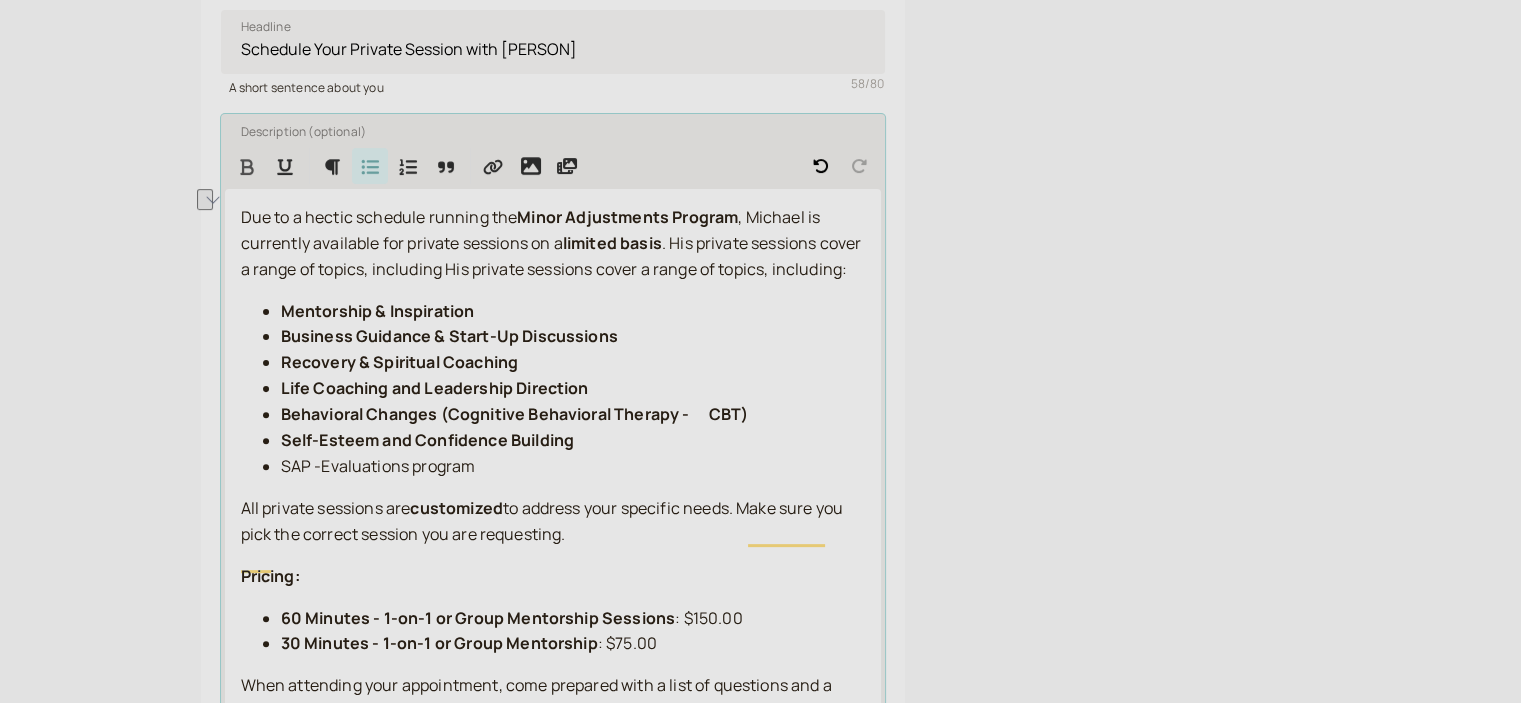 click 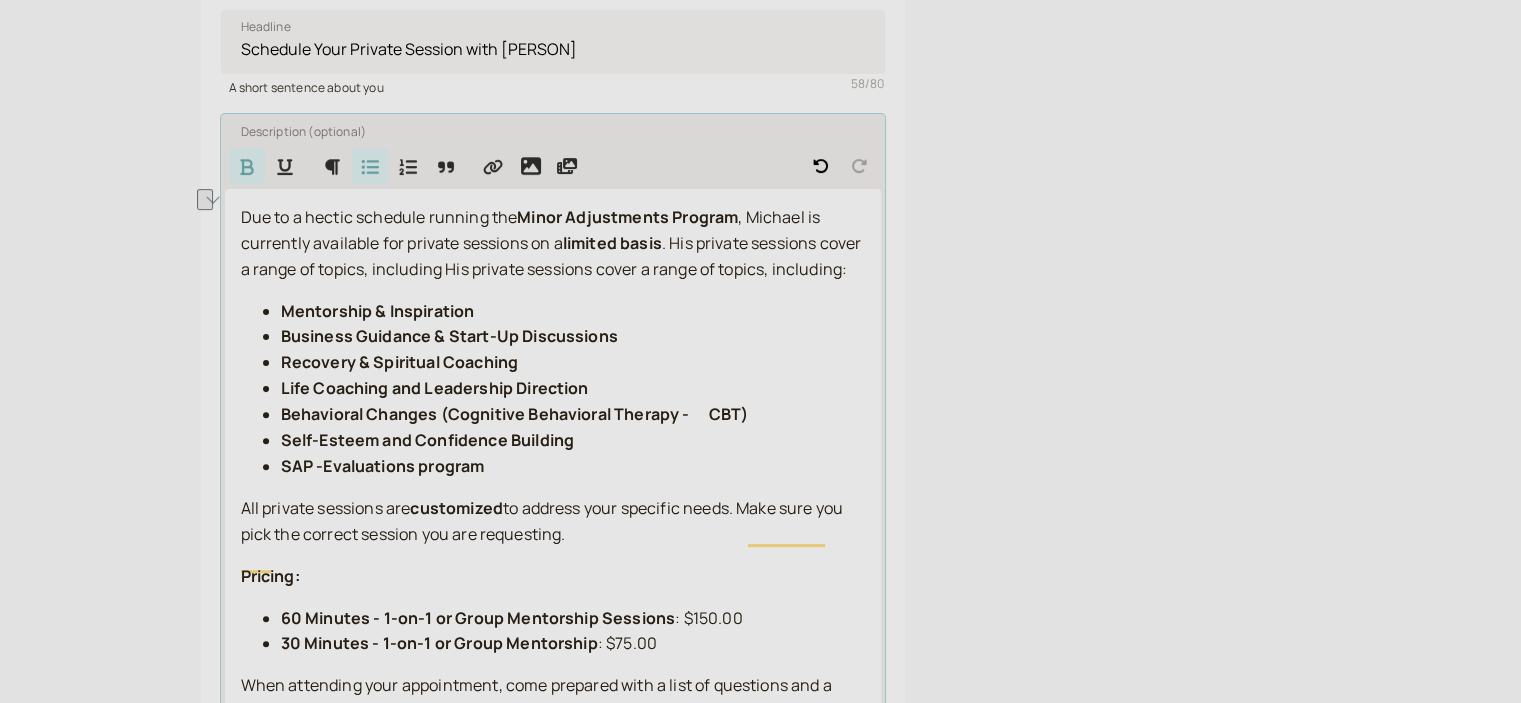 drag, startPoint x: 447, startPoint y: 459, endPoint x: 420, endPoint y: 442, distance: 31.906113 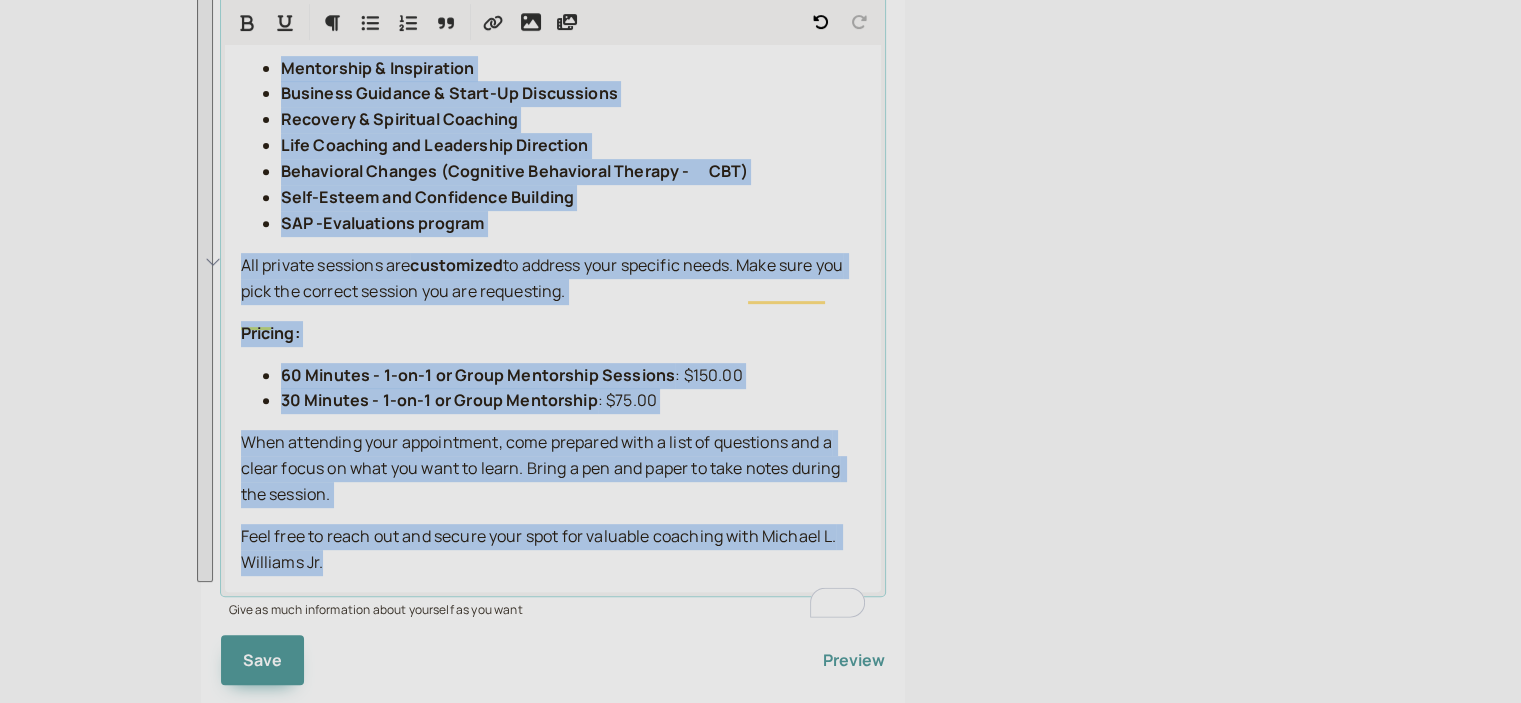 scroll, scrollTop: 832, scrollLeft: 0, axis: vertical 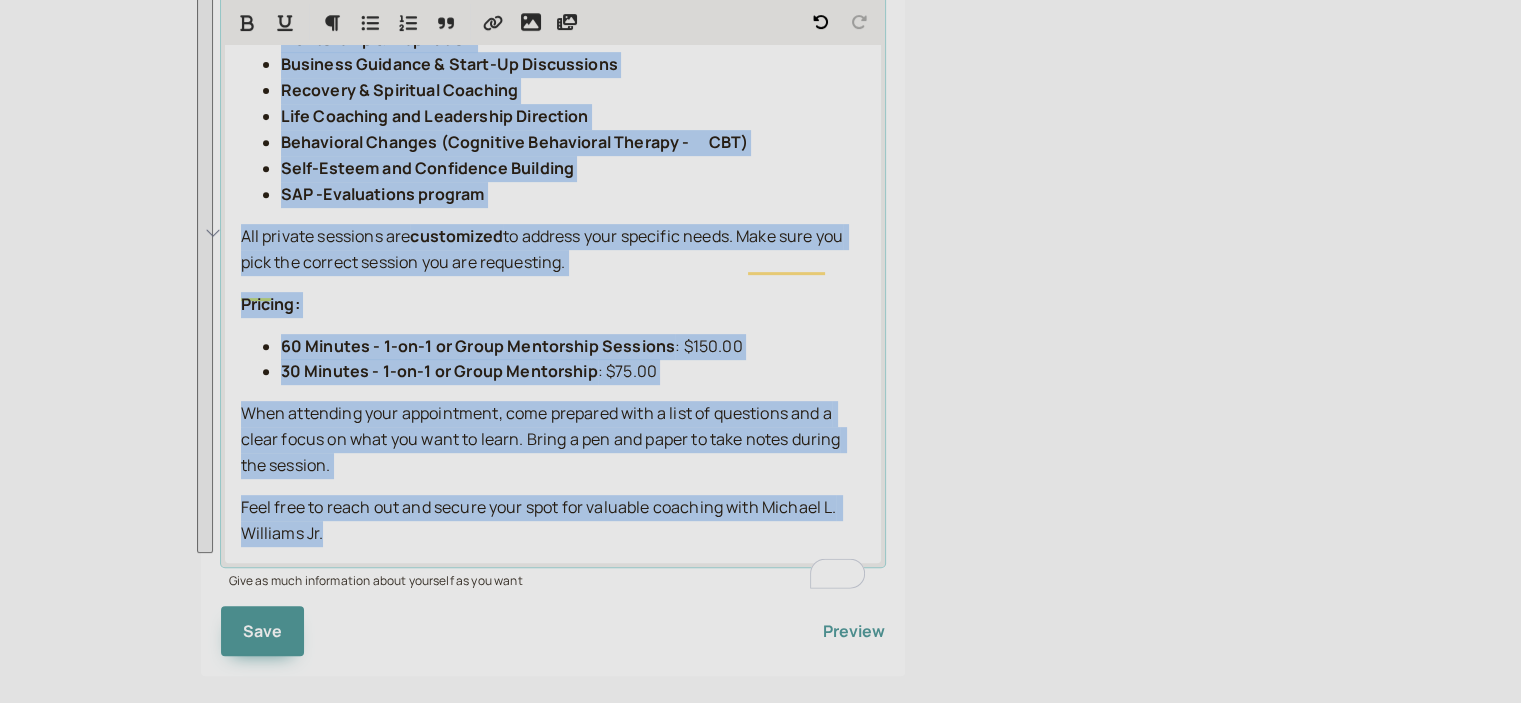drag, startPoint x: 232, startPoint y: 212, endPoint x: 686, endPoint y: 562, distance: 573.25037 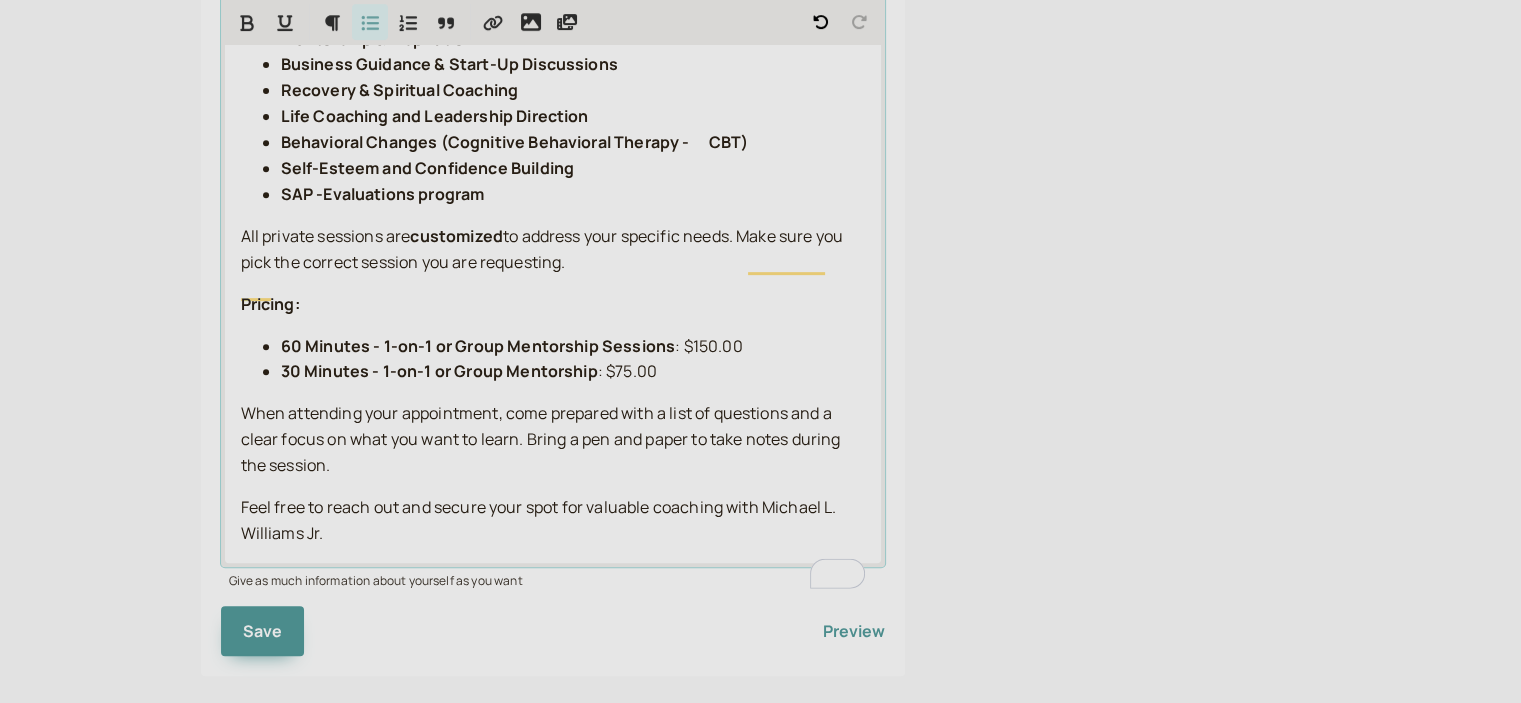 click on "30 Minutes - 1-on-1 or Group Mentorship : $75.00" at bounding box center (573, 372) 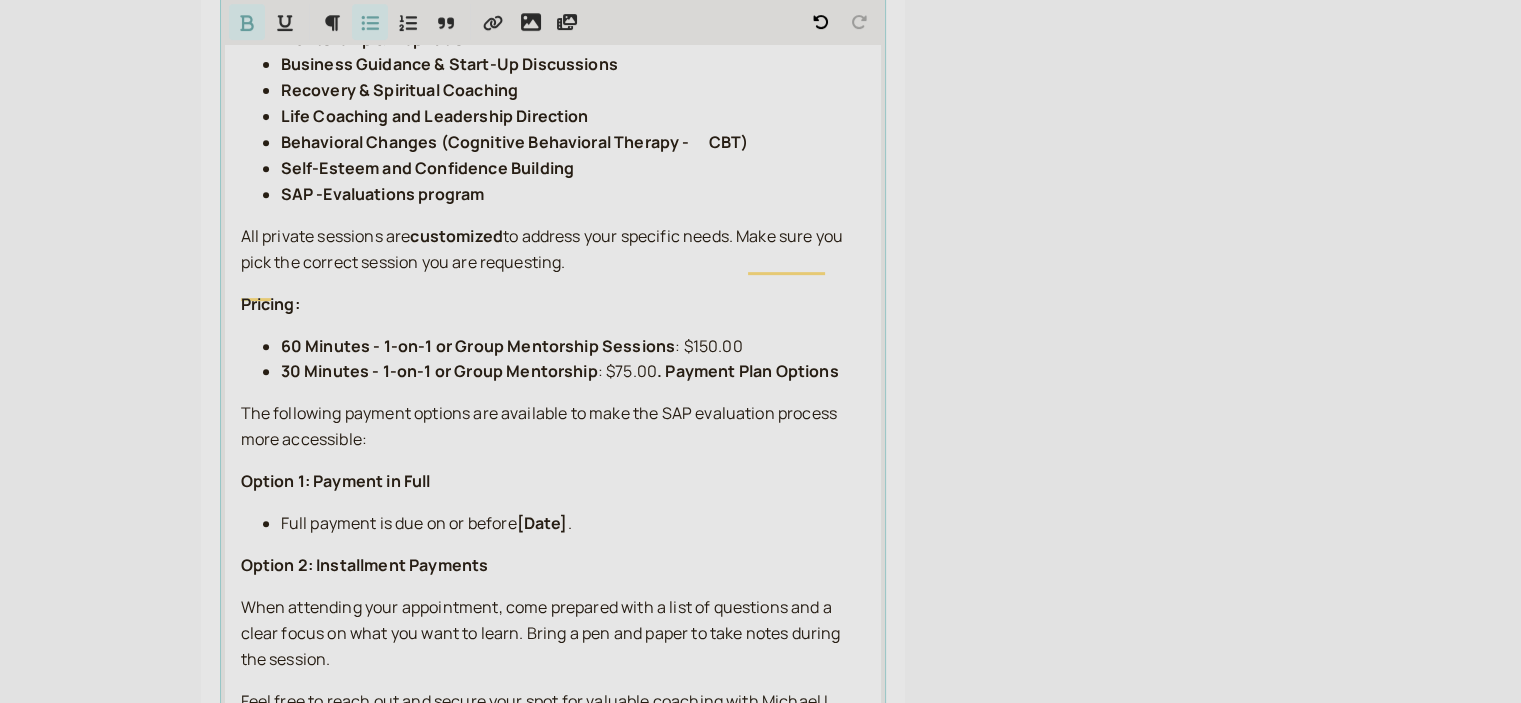 click on ". Payment Plan Options" at bounding box center [748, 371] 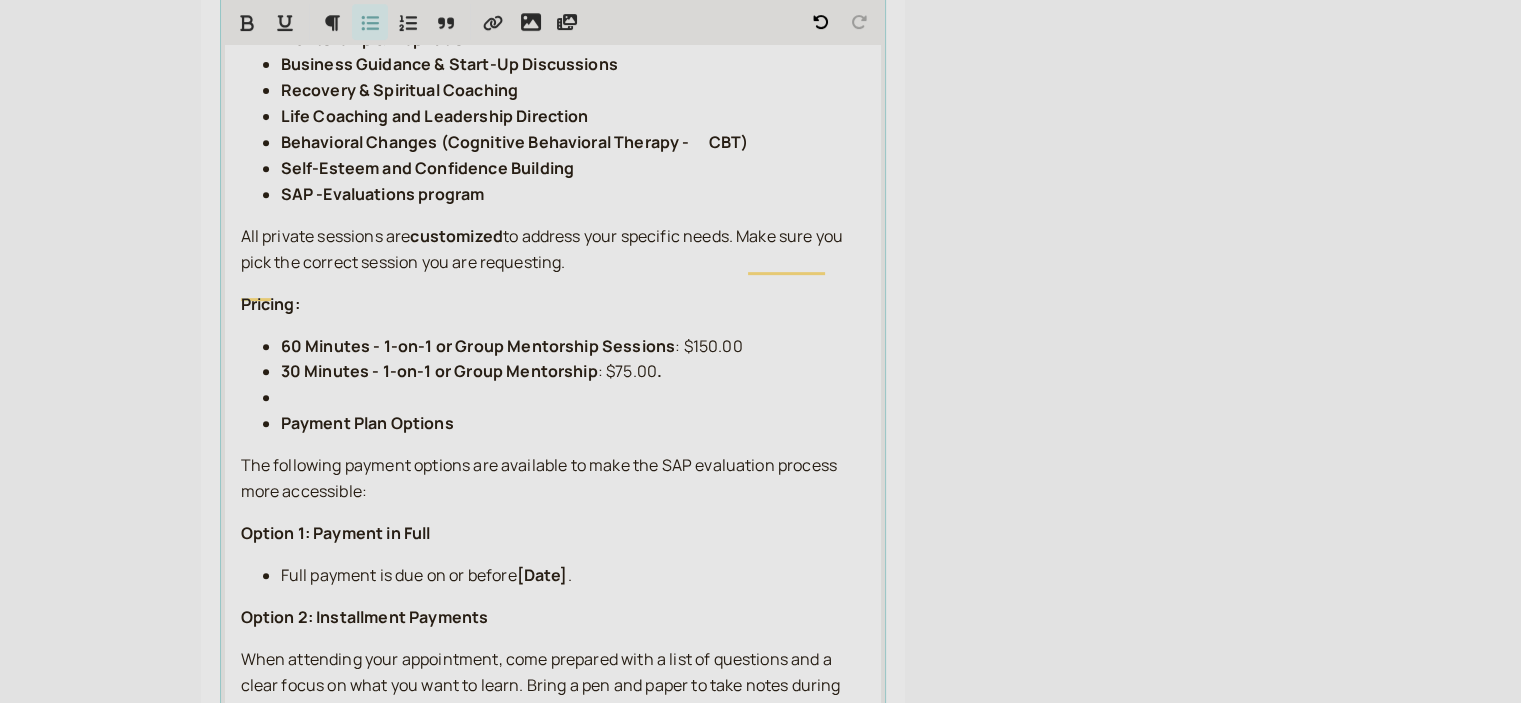 click at bounding box center [573, 398] 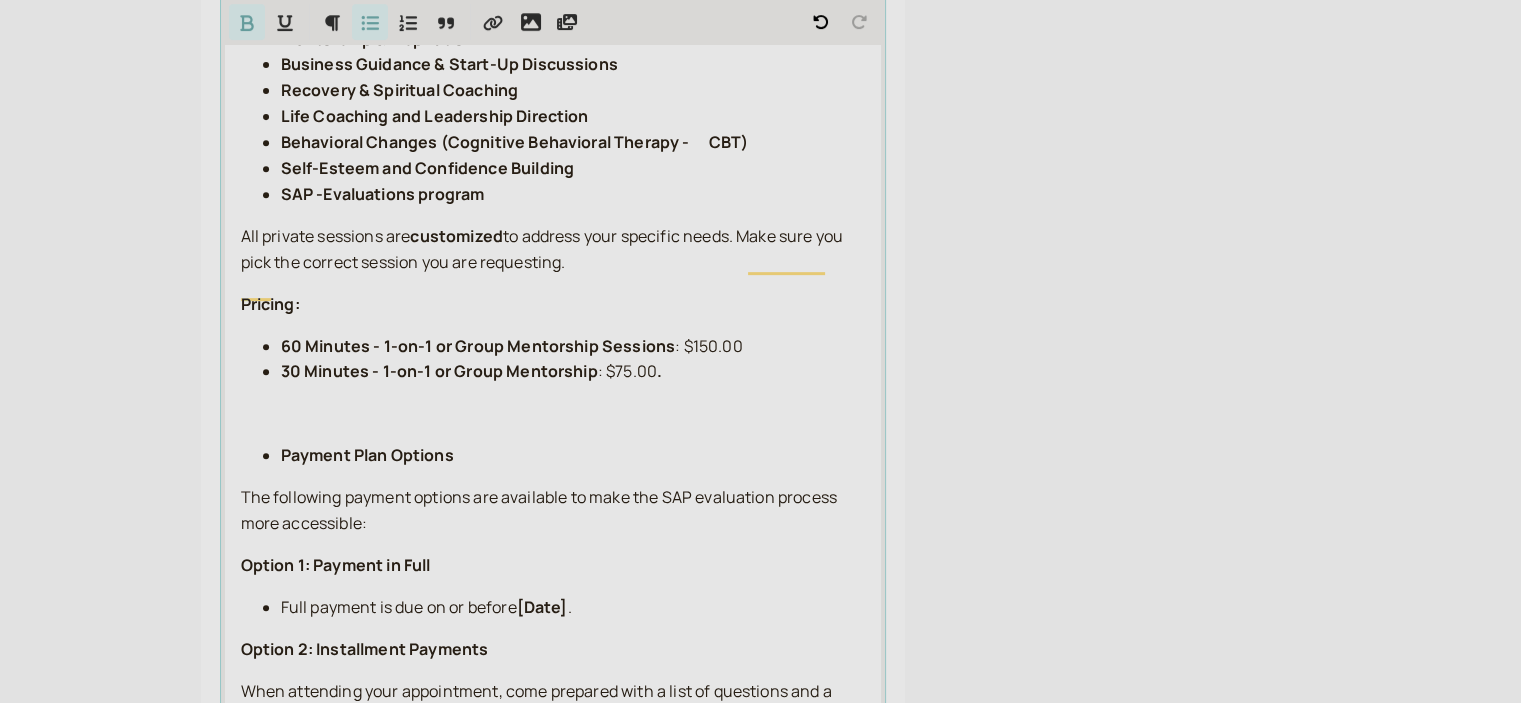 click on "Payment Plan Options" at bounding box center [573, 456] 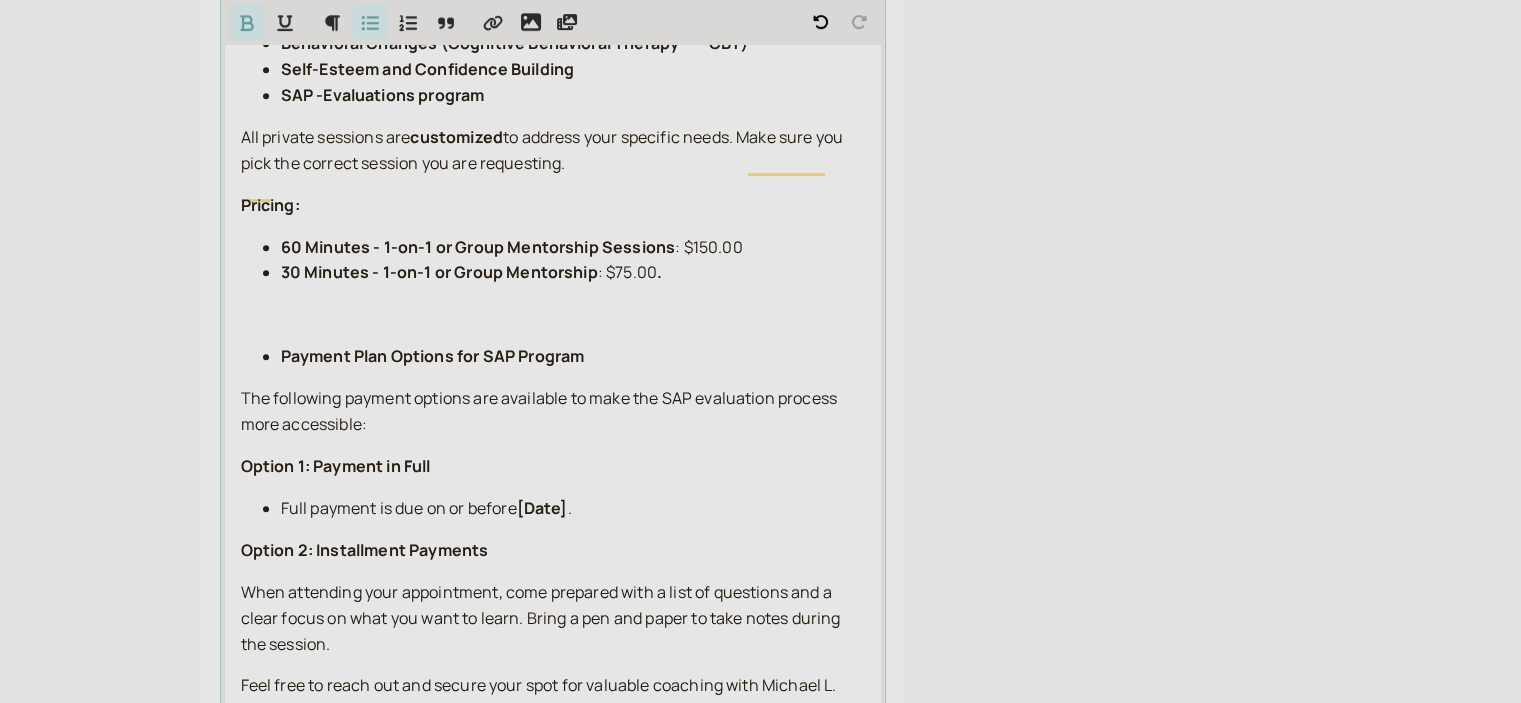 scroll, scrollTop: 932, scrollLeft: 0, axis: vertical 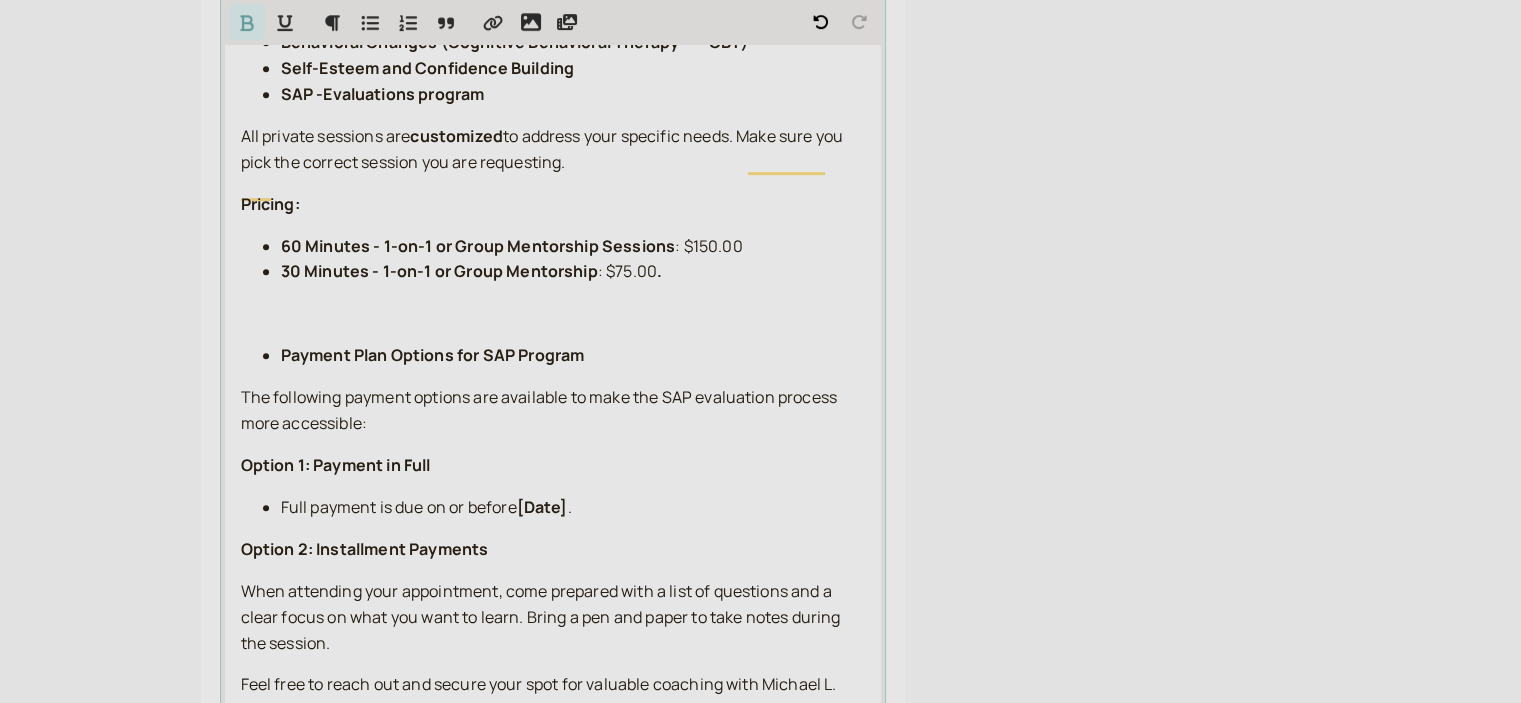 click on "Due to a hectic schedule running the  Minor Adjustments Program , Michael is currently available for private sessions on a  limited basis . His private sessions cover a range of topics, including His private sessions cover a range of topics, including: Mentorship & Inspiration Business Guidance & Start-Up Discussions Recovery & Spiritual Coaching Life Coaching and Leadership Direction Behavioral Changes (Cognitive Behavioral Therapy -      CBT) Self-Esteem and Confidence Building SAP -Evaluations program  All private sessions are  customized  to address your specific needs. Make sure you pick the correct session you are requesting.  Pricing: 60 Minutes - 1-on-1 or Group Mentorship Sessions : $150.00 30 Minutes - 1-on-1 or Group Mentorship : $75.00 .  Payment Plan Options for SAP Program  The following payment options are available to make the SAP evaluation process more accessible: Option 1: Payment in Full Full payment is due on or before  [Date] . Option 2: Installment Payments" at bounding box center [553, 278] 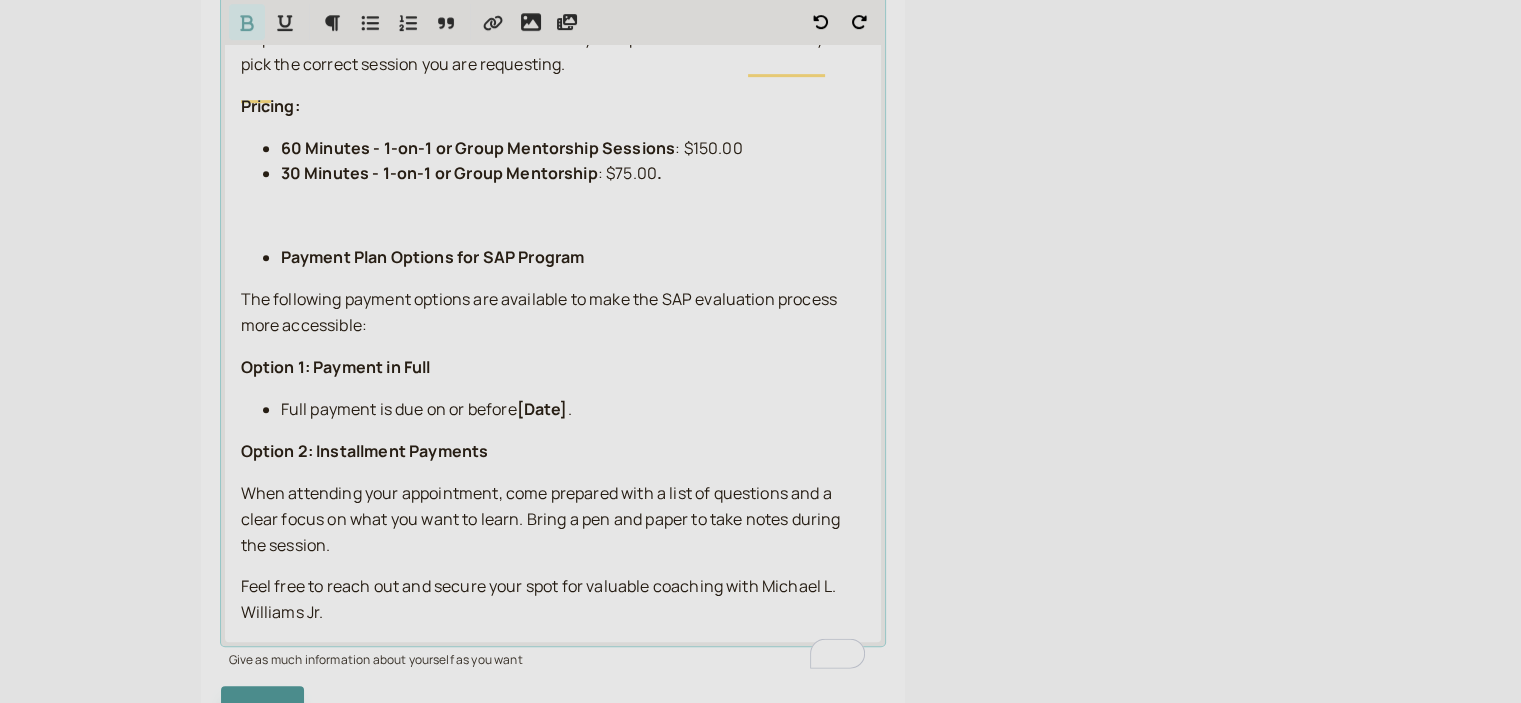 scroll, scrollTop: 1031, scrollLeft: 0, axis: vertical 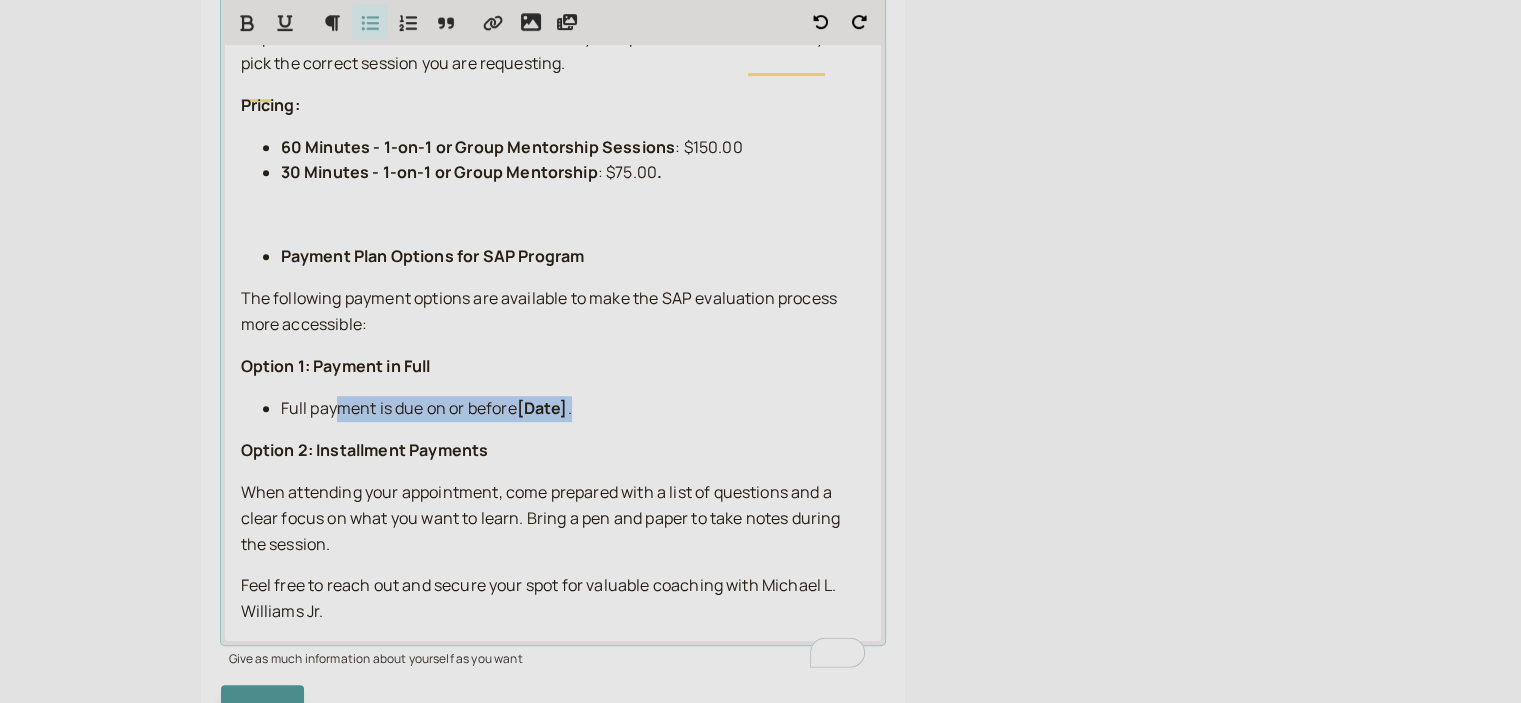 drag, startPoint x: 598, startPoint y: 438, endPoint x: 336, endPoint y: 416, distance: 262.92203 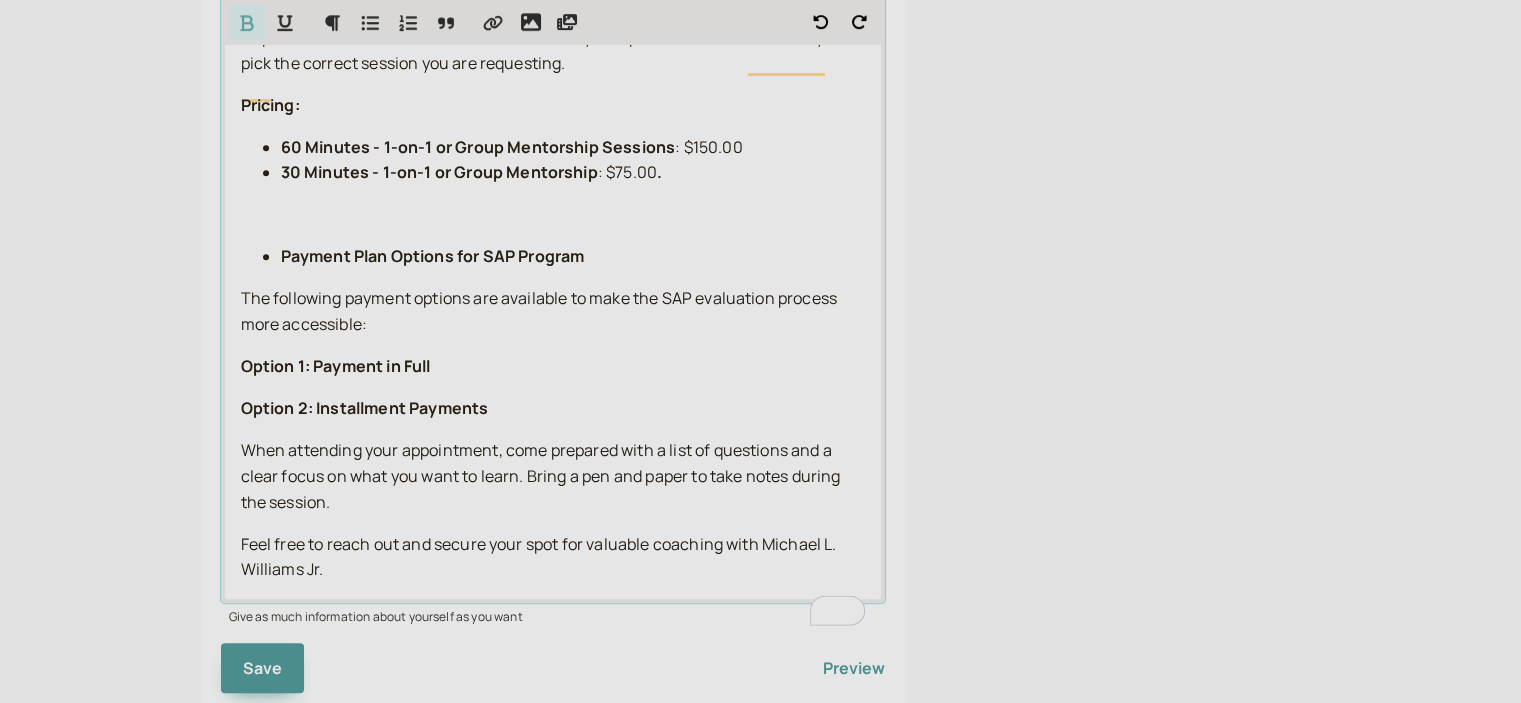 click on "Option 2: Installment Payments" at bounding box center [553, 409] 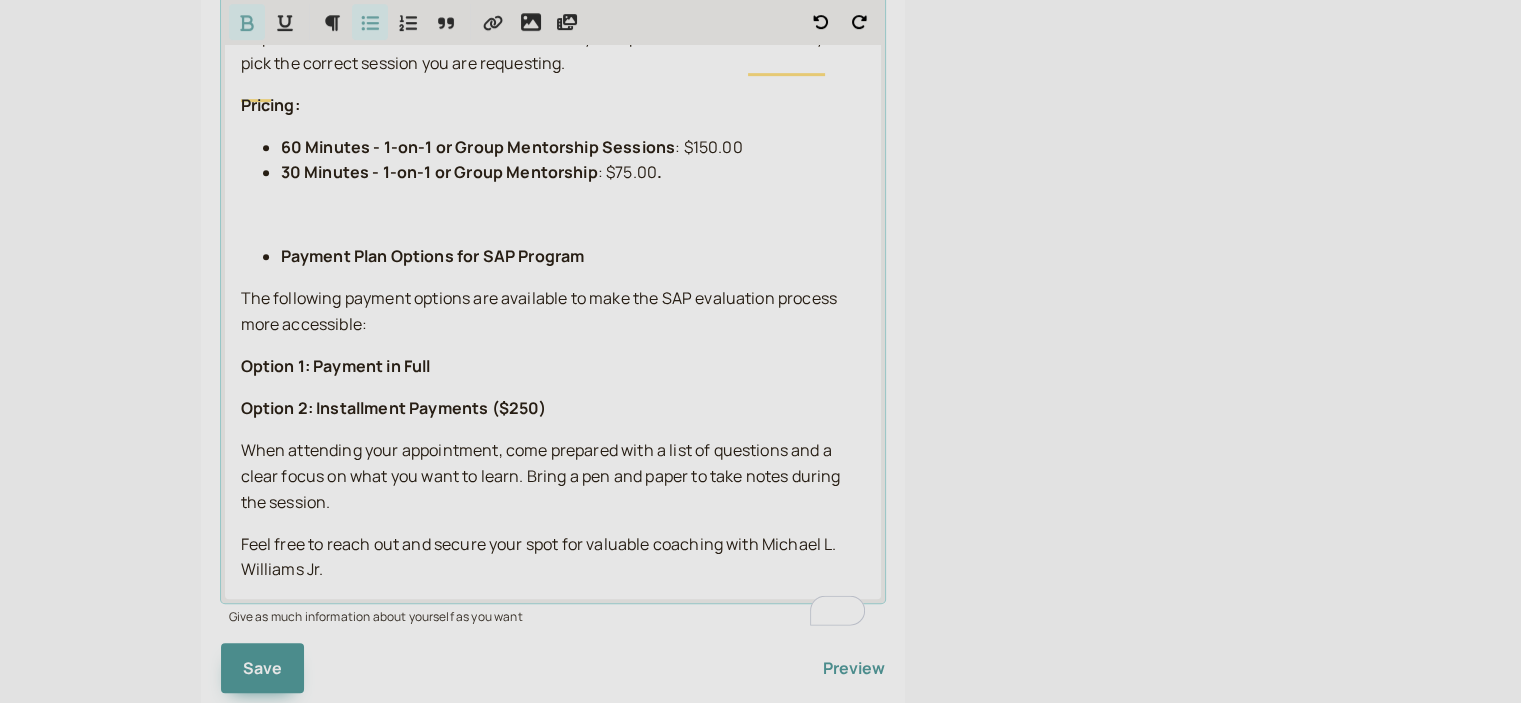 click on "Due to a hectic schedule running the  Minor Adjustments Program , Michael is currently available for private sessions on a  limited basis . His private sessions cover a range of topics, including His private sessions cover a range of topics, including: Mentorship & Inspiration Business Guidance & Start-Up Discussions Recovery & Spiritual Coaching Life Coaching and Leadership Direction Behavioral Changes (Cognitive Behavioral Therapy -      CBT) Self-Esteem and Confidence Building SAP -Evaluations program  All private sessions are  customized  to address your specific needs. Make sure you pick the correct session you are requesting.  Pricing: 60 Minutes - 1-on-1 or Group Mentorship Sessions : $150.00 30 Minutes - 1-on-1 or Group Mentorship : $75.00 .  Payment Plan Options for SAP Program  The following payment options are available to make the SAP evaluation process more accessible: Option 1: Payment in Full Option 2: Installment Payments ($250)" at bounding box center (553, 159) 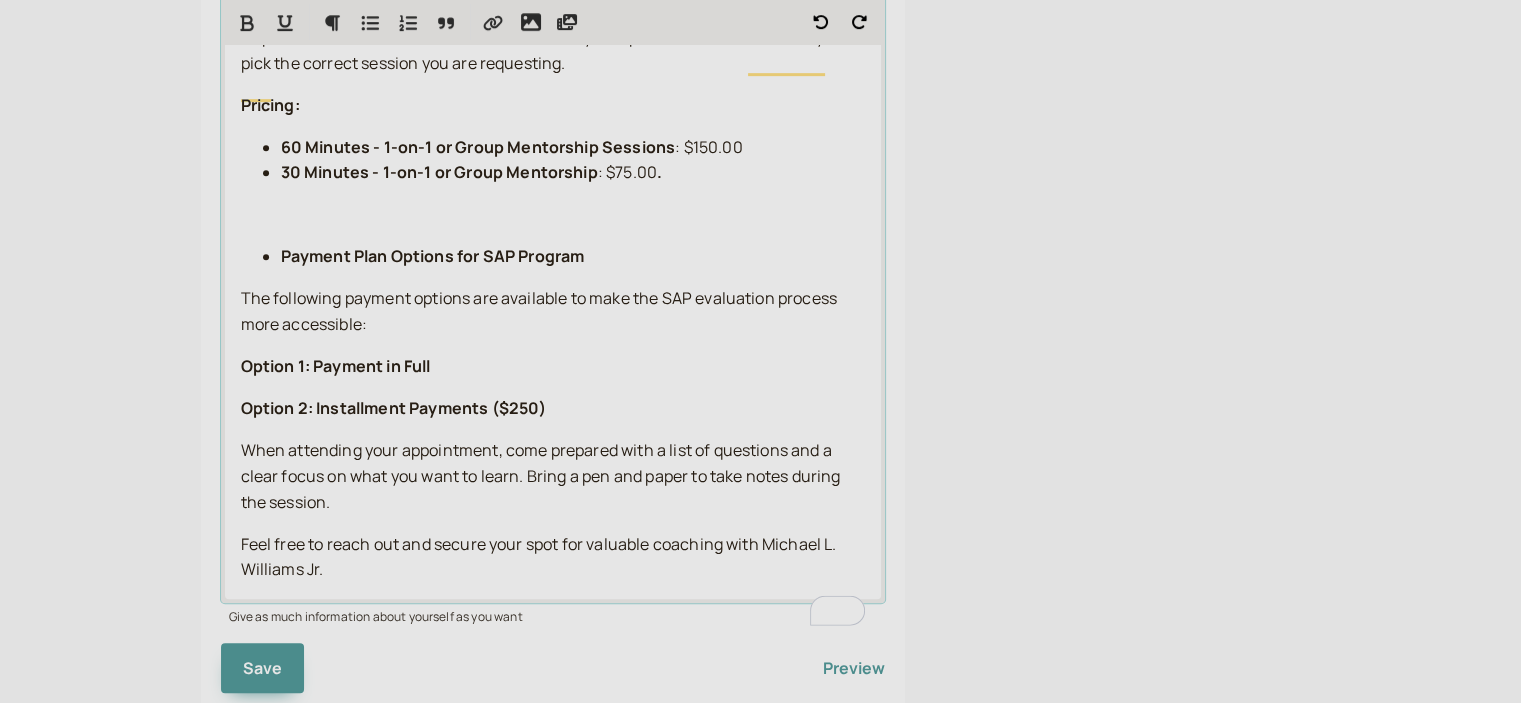 click at bounding box center [553, 215] 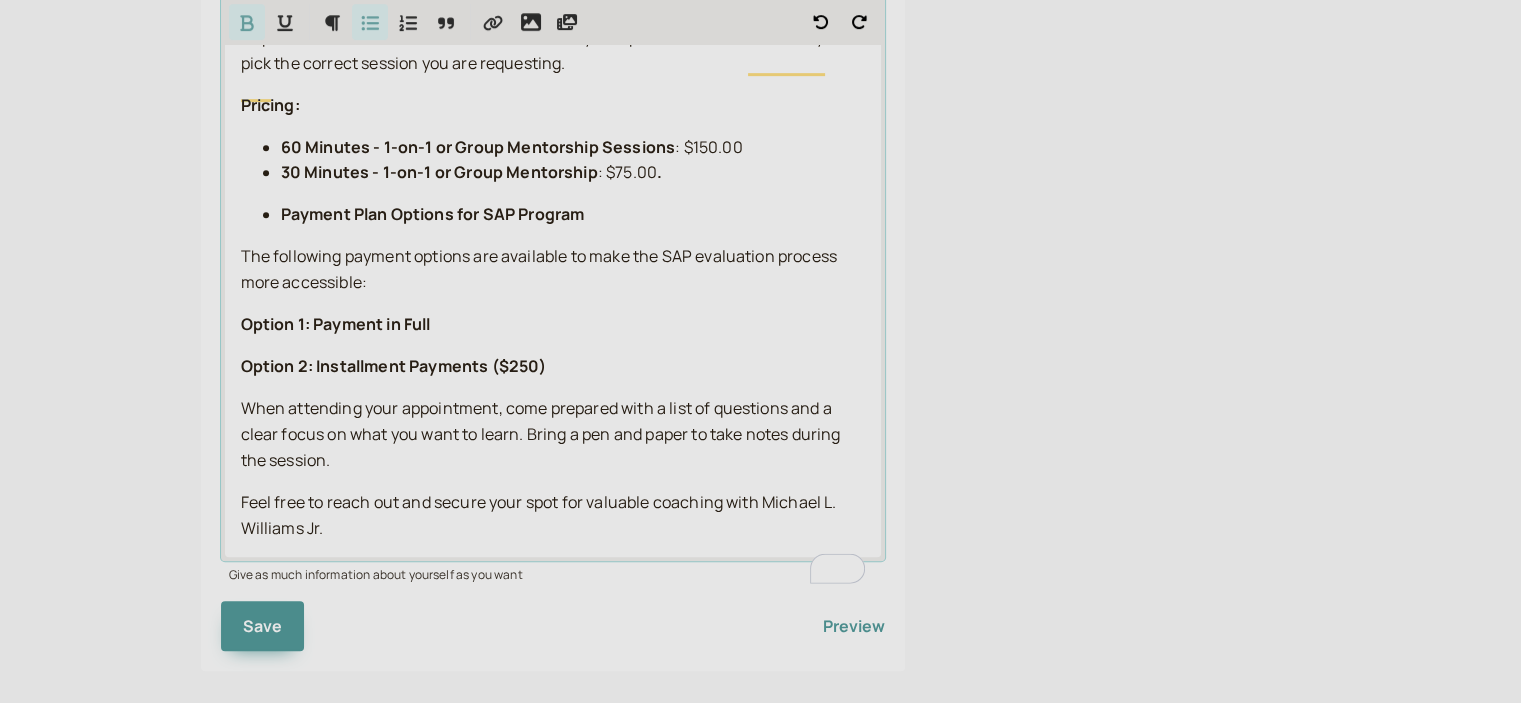 click on "Payment Plan Options for SAP Program" at bounding box center [433, 214] 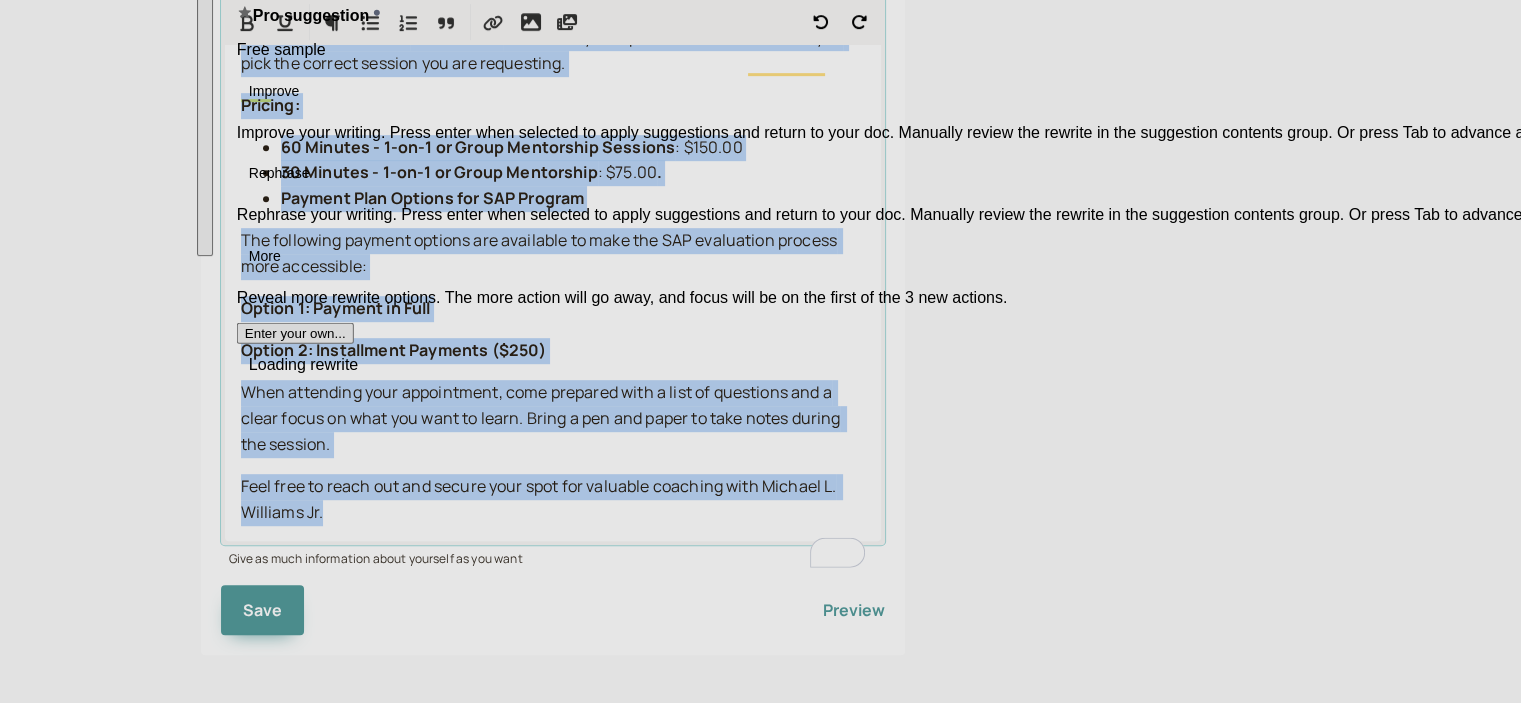 drag, startPoint x: 340, startPoint y: 547, endPoint x: 226, endPoint y: 15, distance: 544.0772 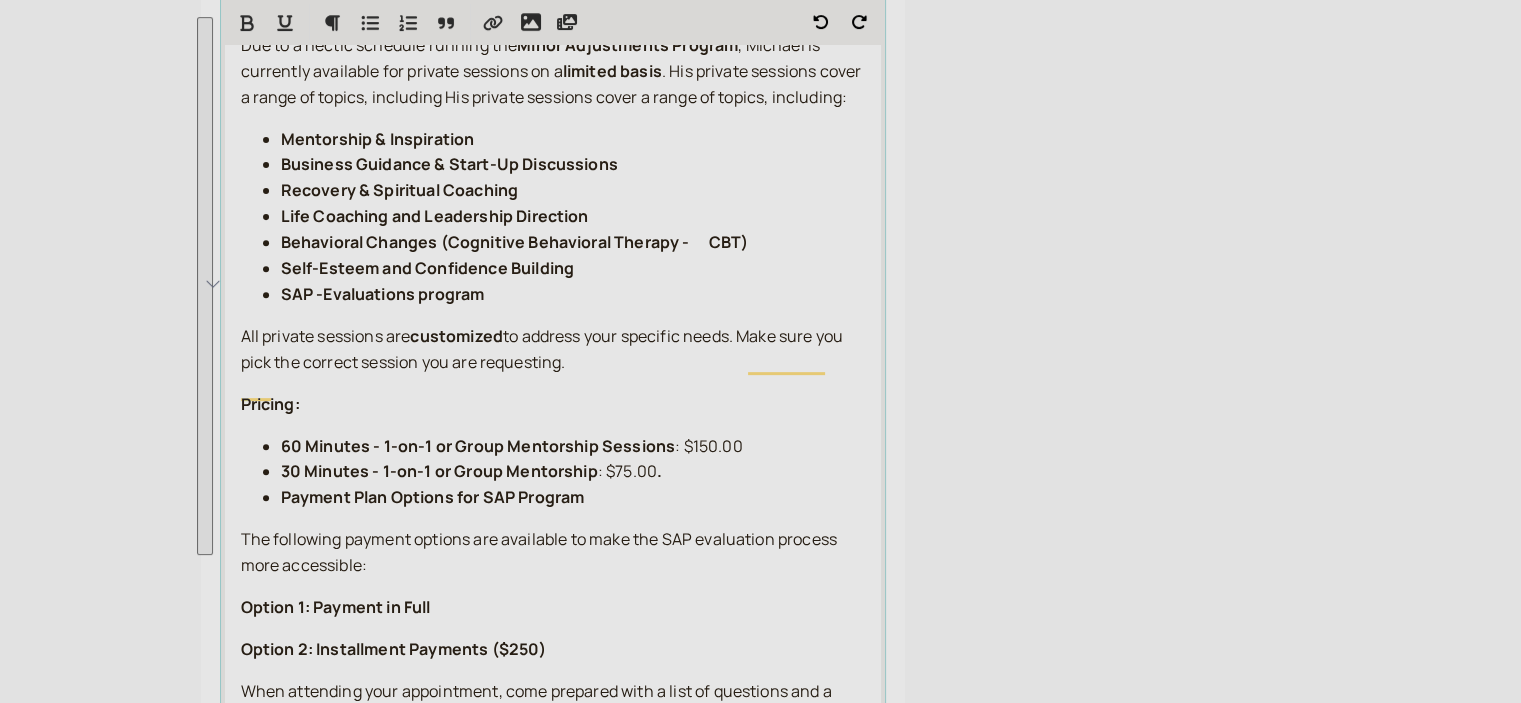 drag, startPoint x: 327, startPoint y: 220, endPoint x: 287, endPoint y: 124, distance: 104 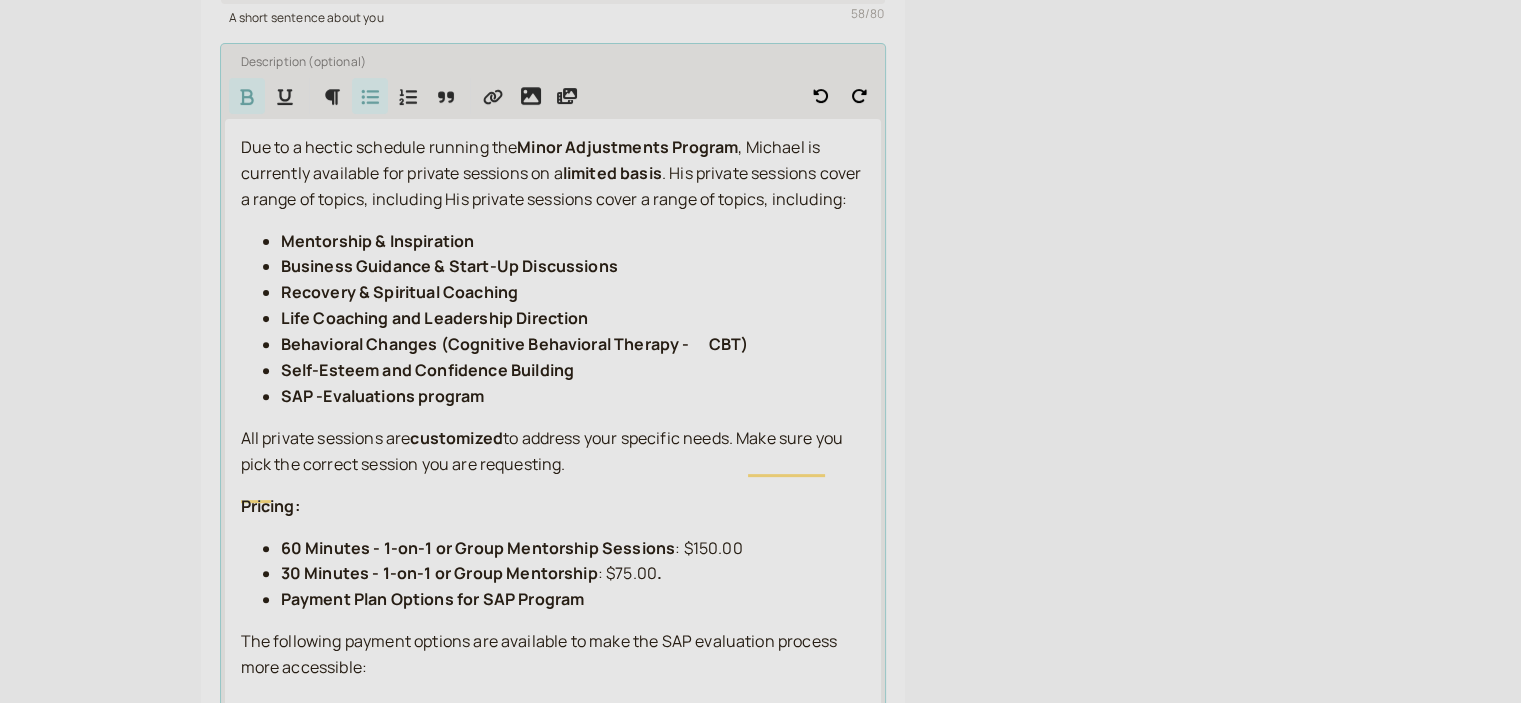 scroll, scrollTop: 631, scrollLeft: 0, axis: vertical 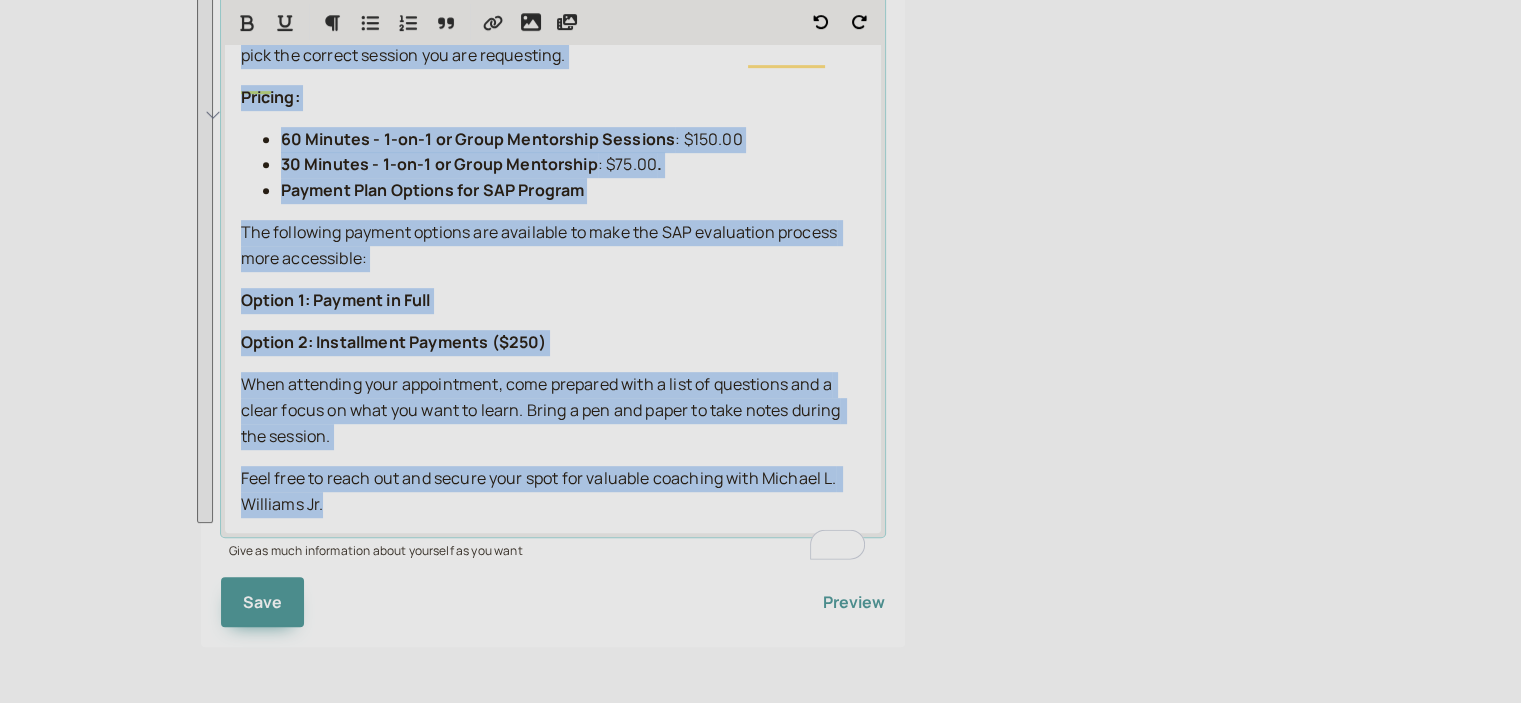 drag, startPoint x: 237, startPoint y: 138, endPoint x: 650, endPoint y: 494, distance: 545.25684 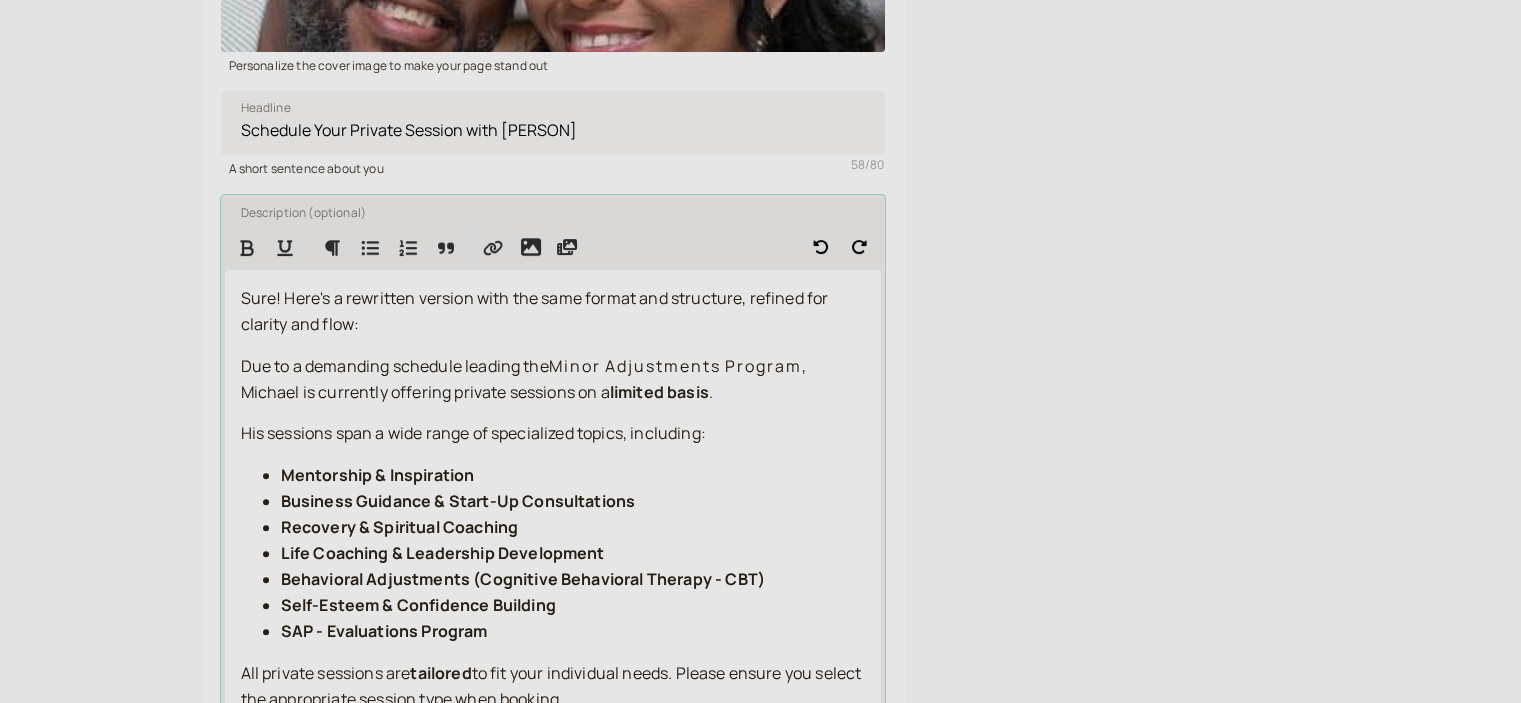 scroll, scrollTop: 480, scrollLeft: 0, axis: vertical 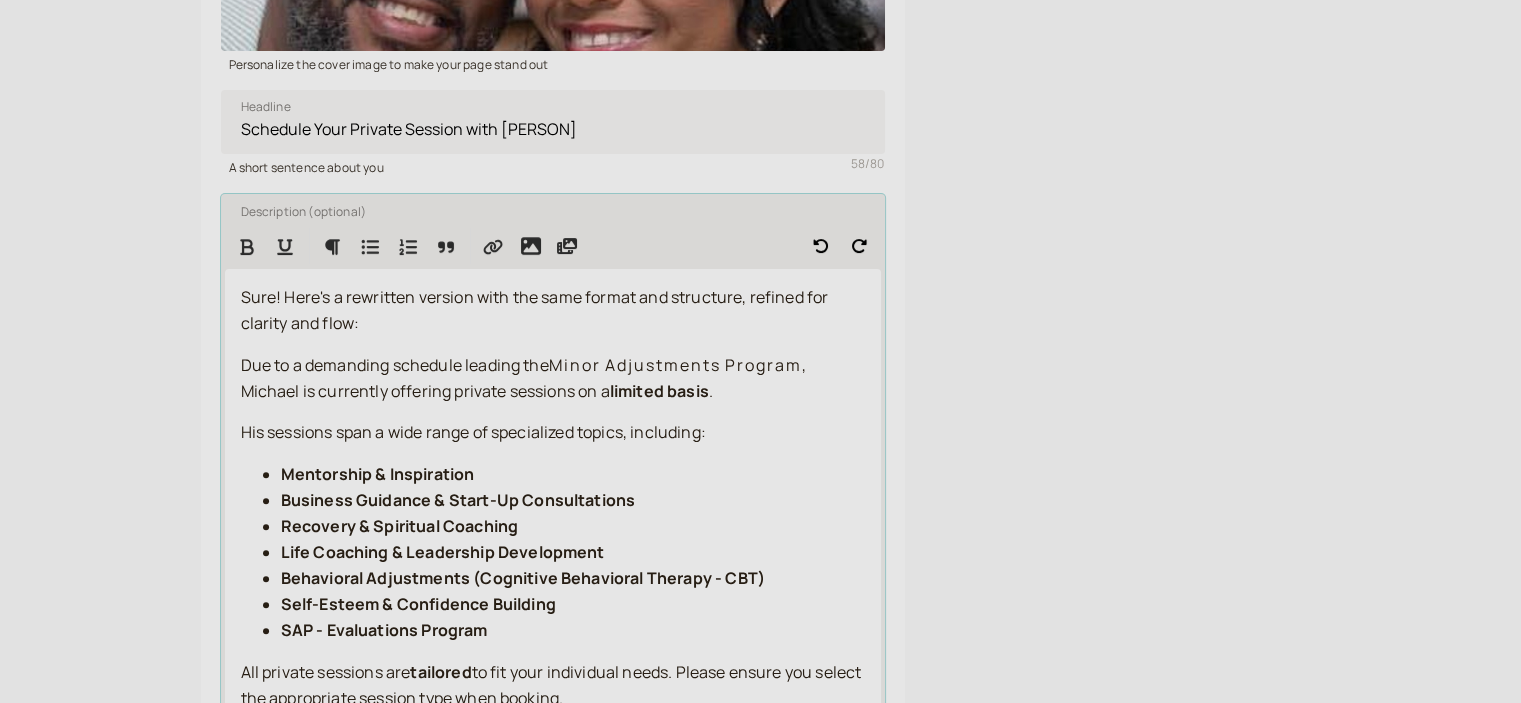 click on "Due to a demanding schedule leading the" at bounding box center [395, 365] 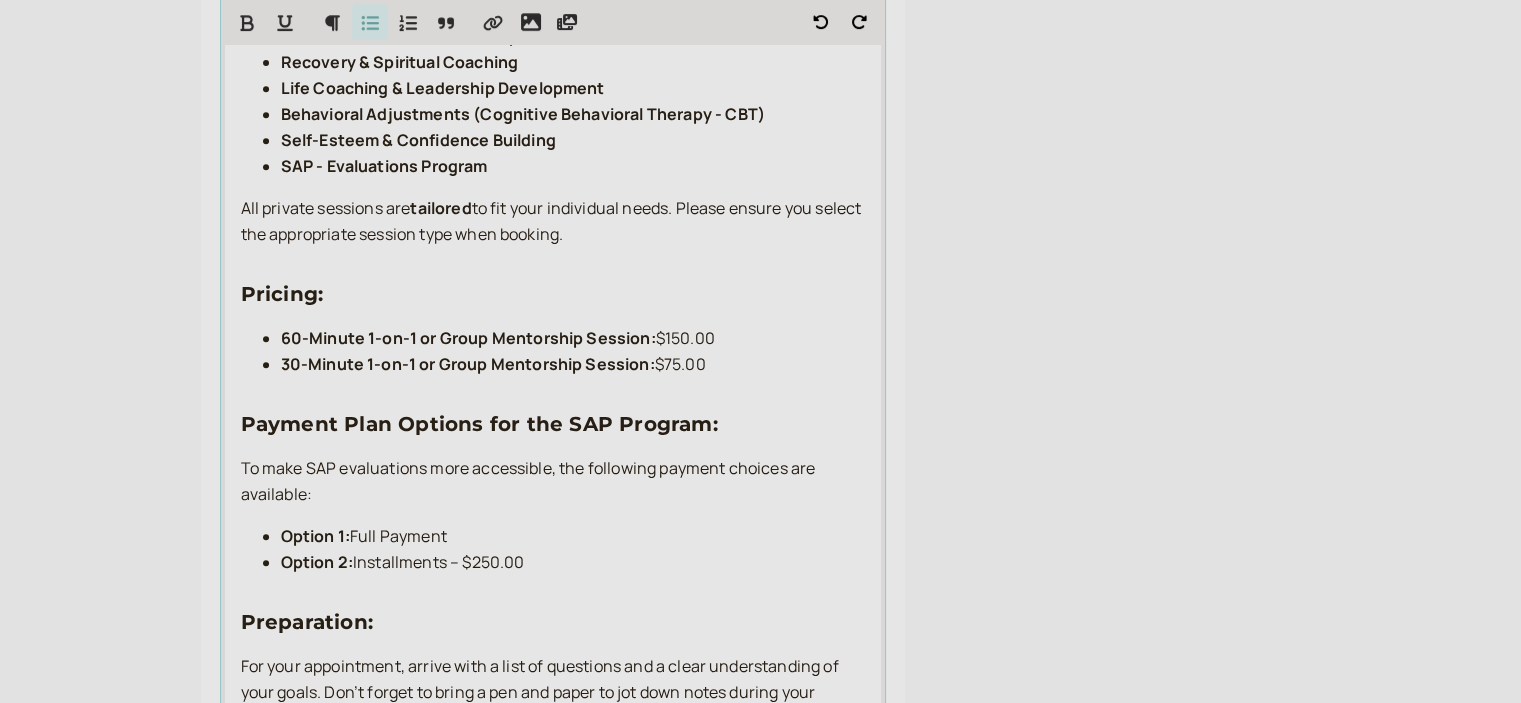 click on "Option 1:  Full Payment" at bounding box center (573, 537) 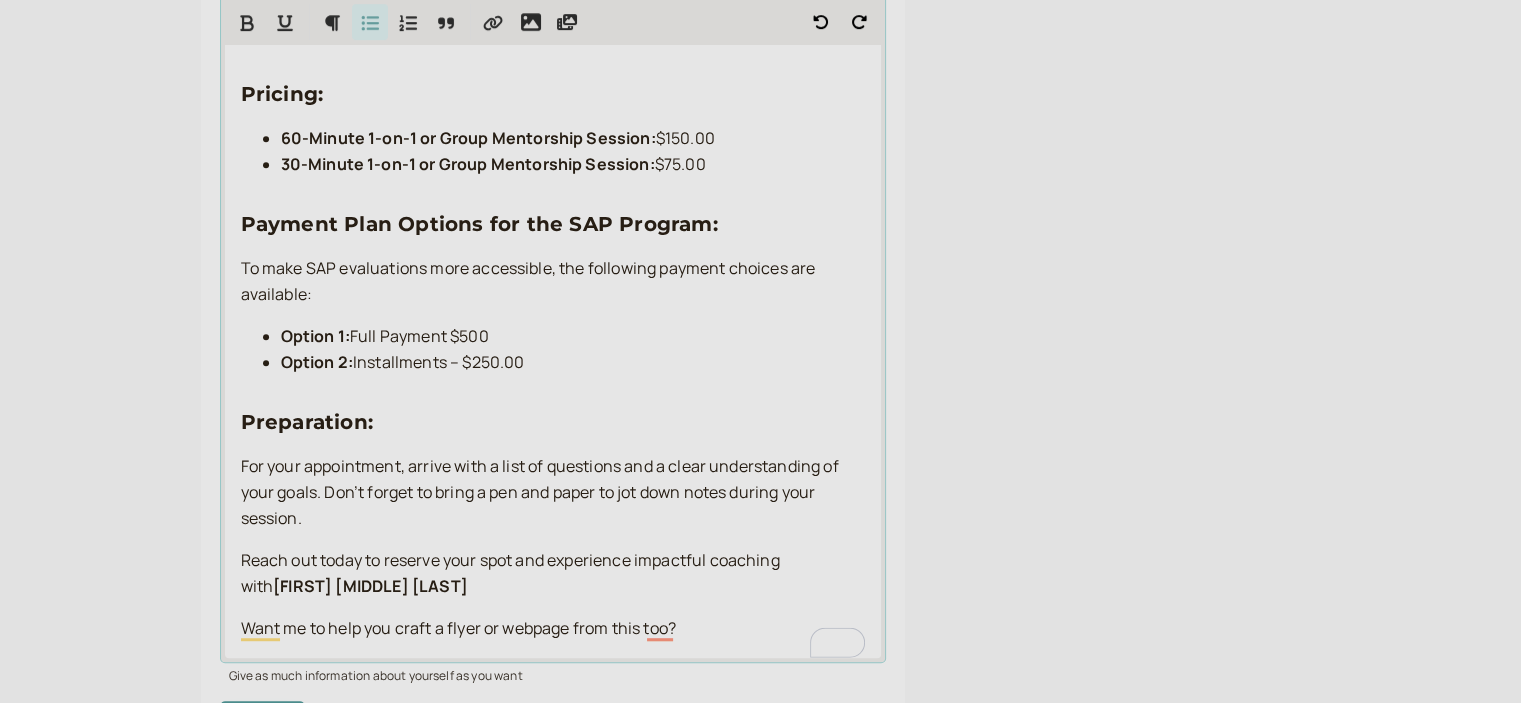 scroll, scrollTop: 1077, scrollLeft: 0, axis: vertical 